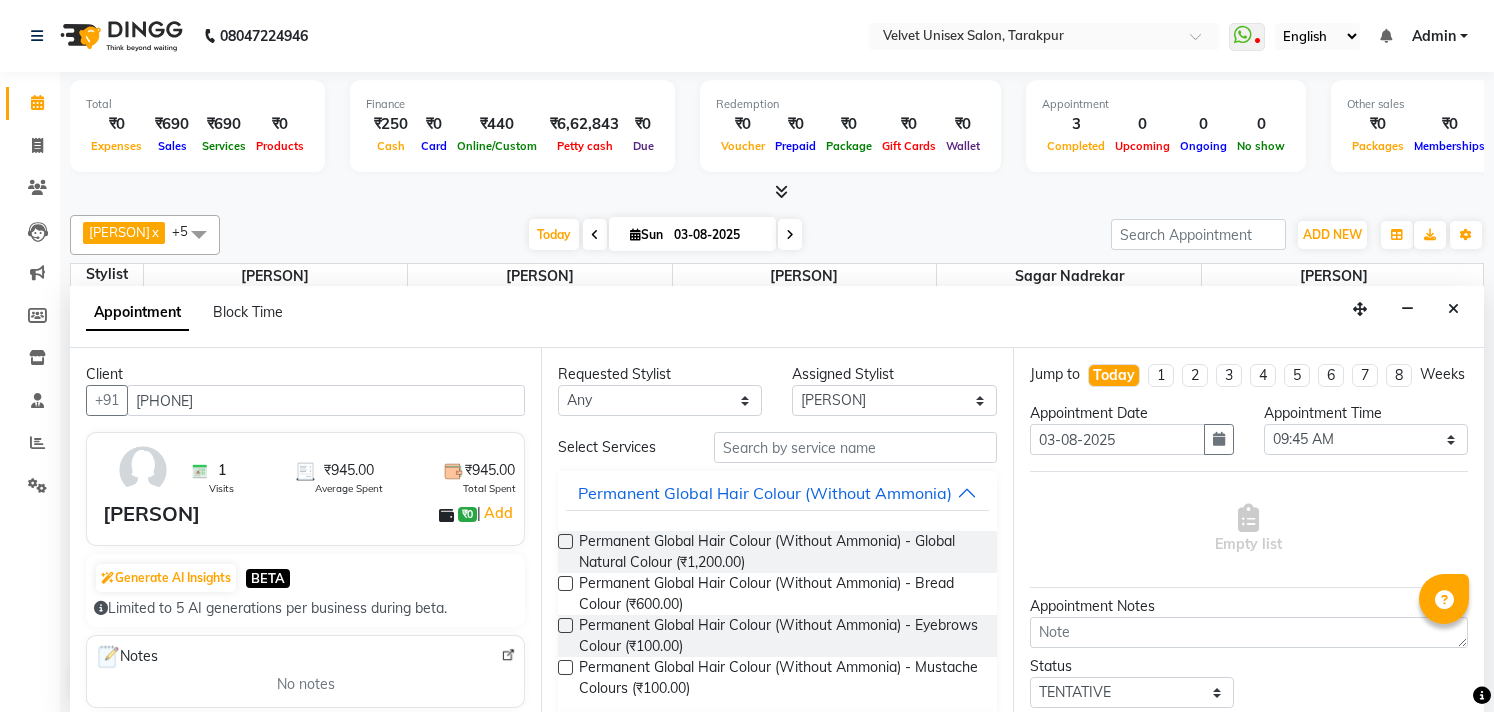 select on "35742" 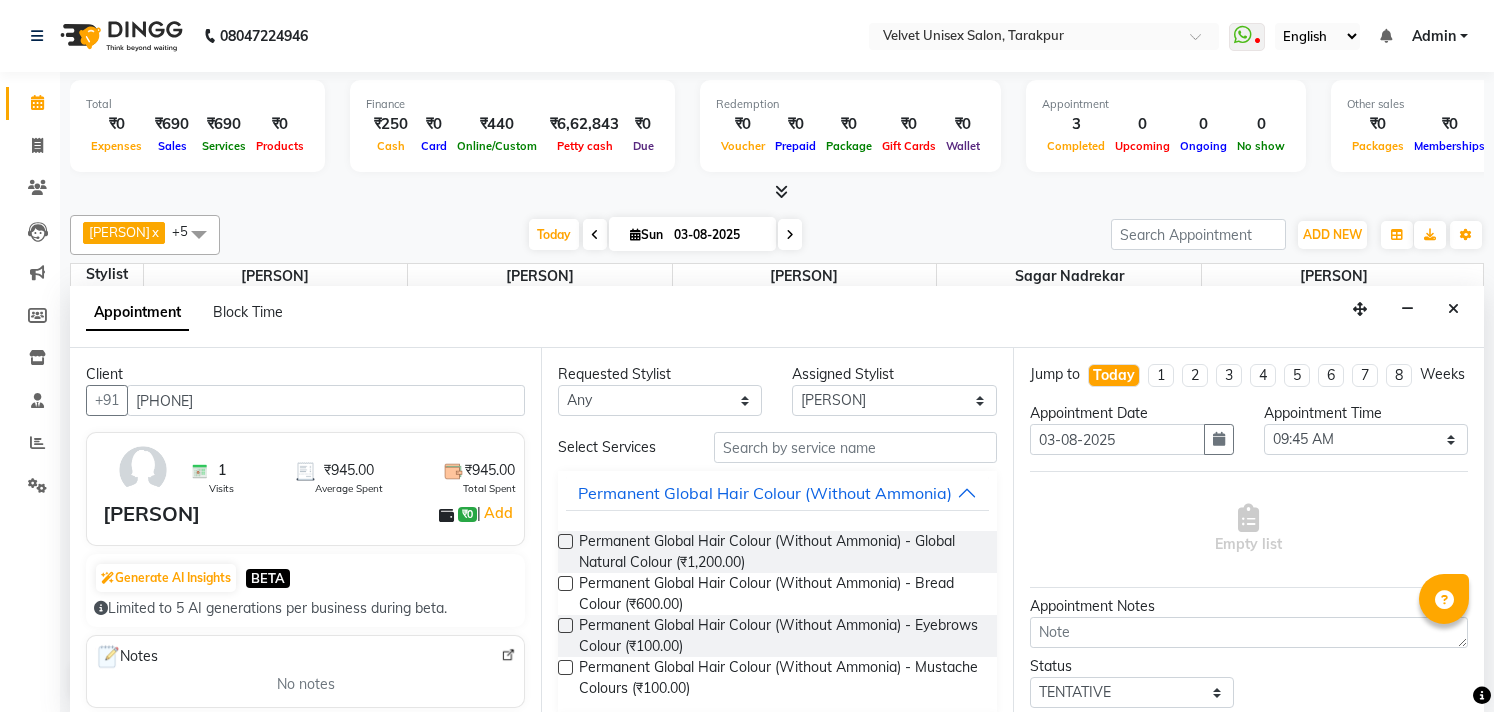 scroll, scrollTop: 0, scrollLeft: 0, axis: both 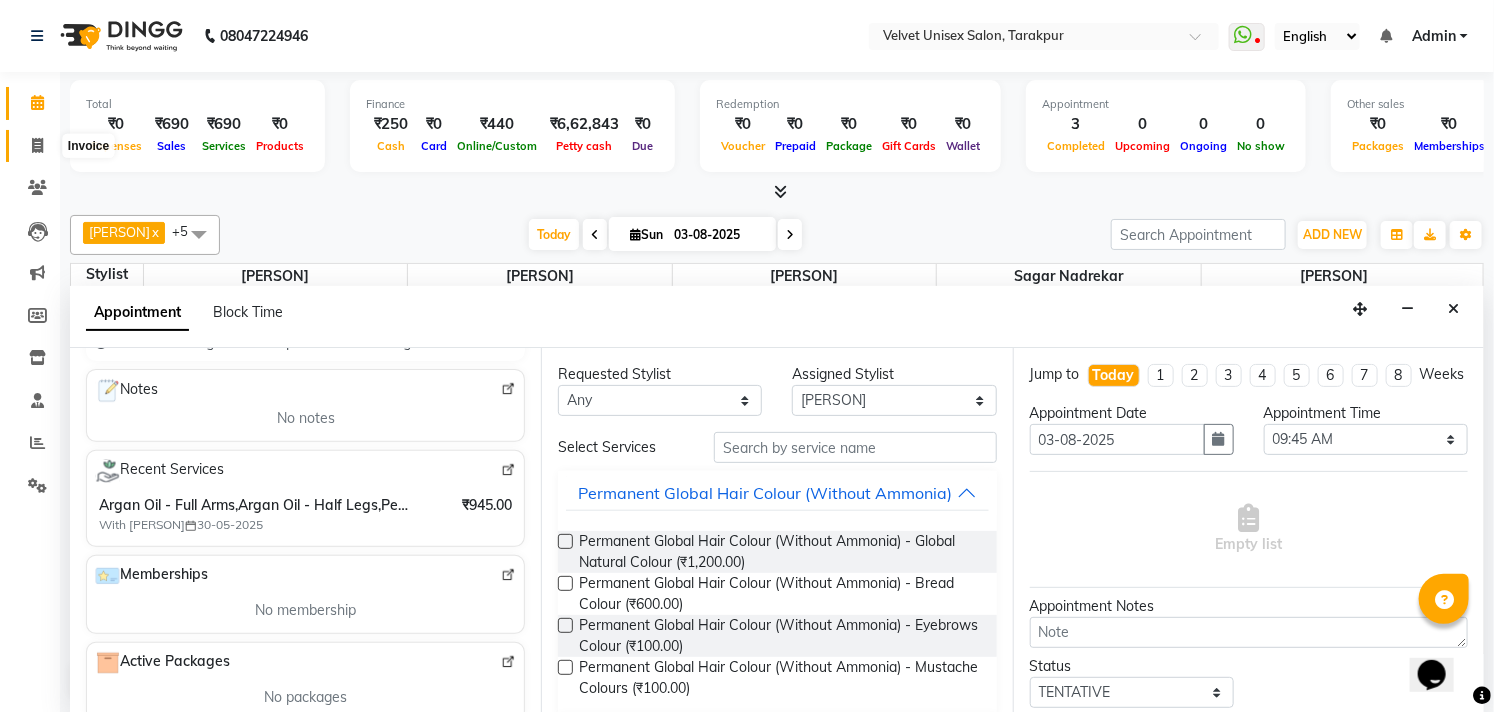 click 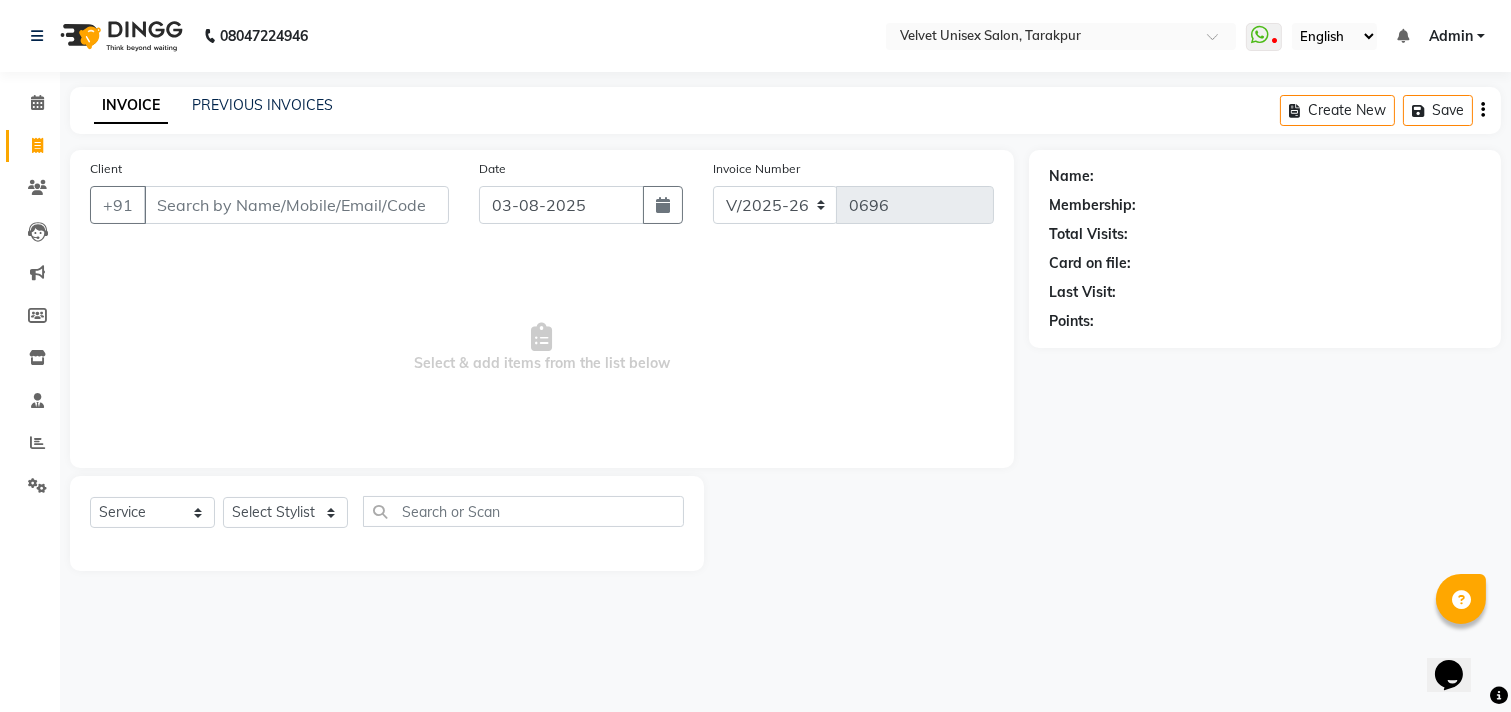 click on "Client" at bounding box center (296, 205) 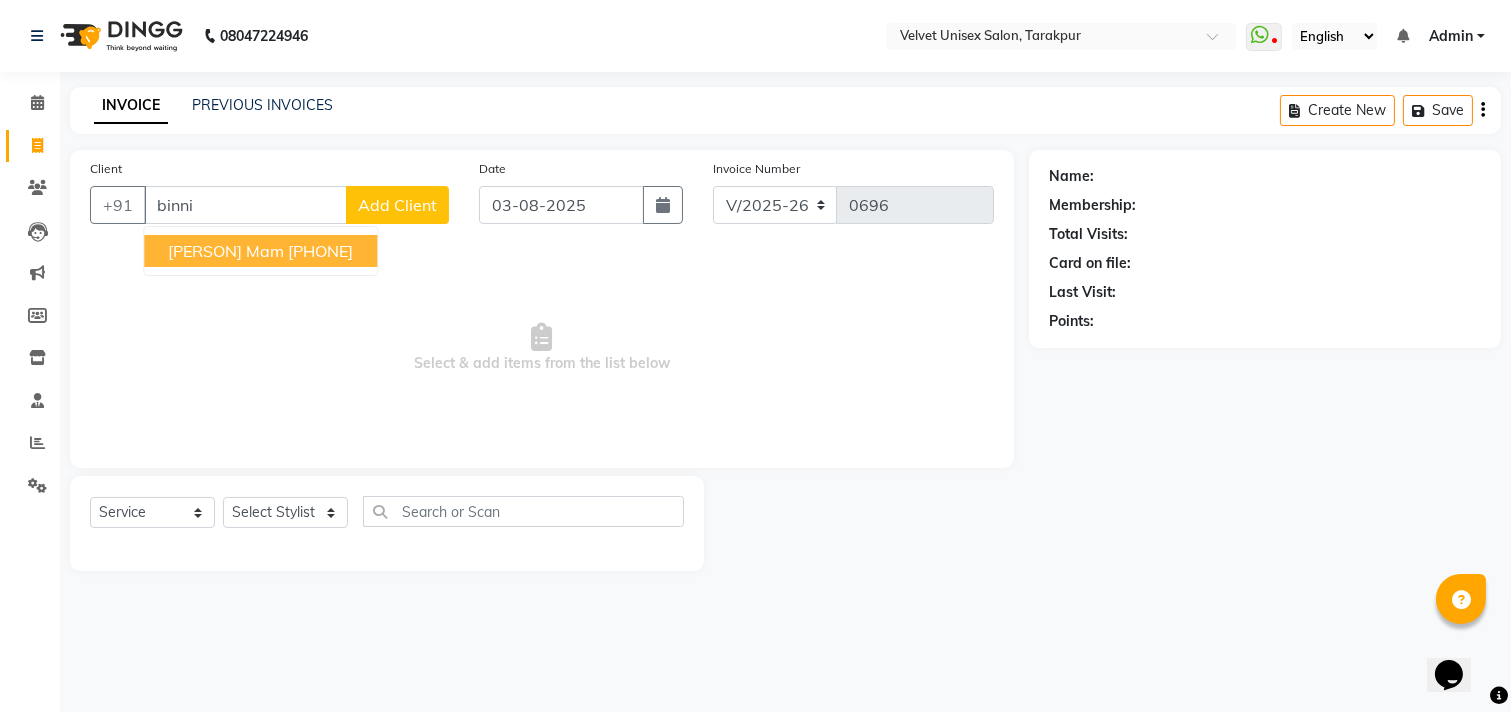 click on "[PHONE]" at bounding box center (320, 251) 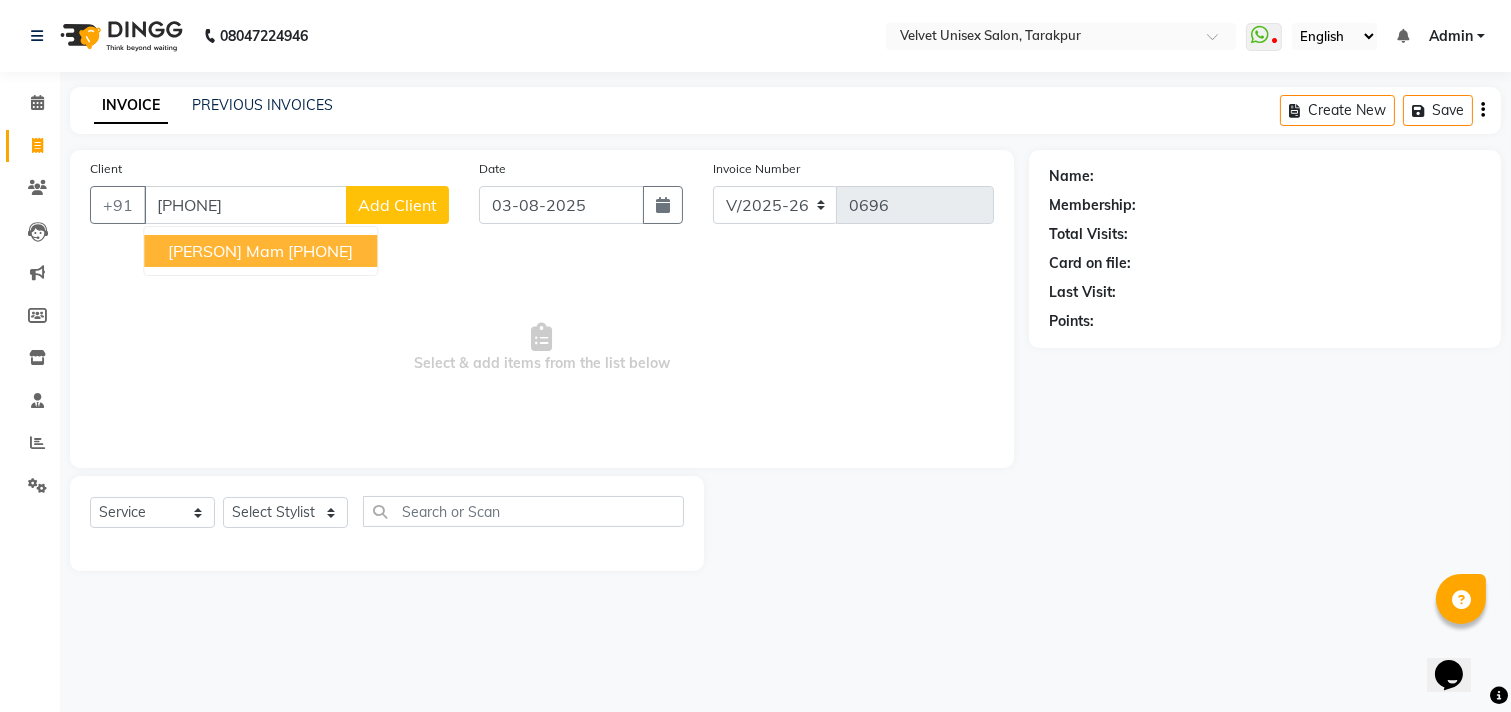 type on "[PHONE]" 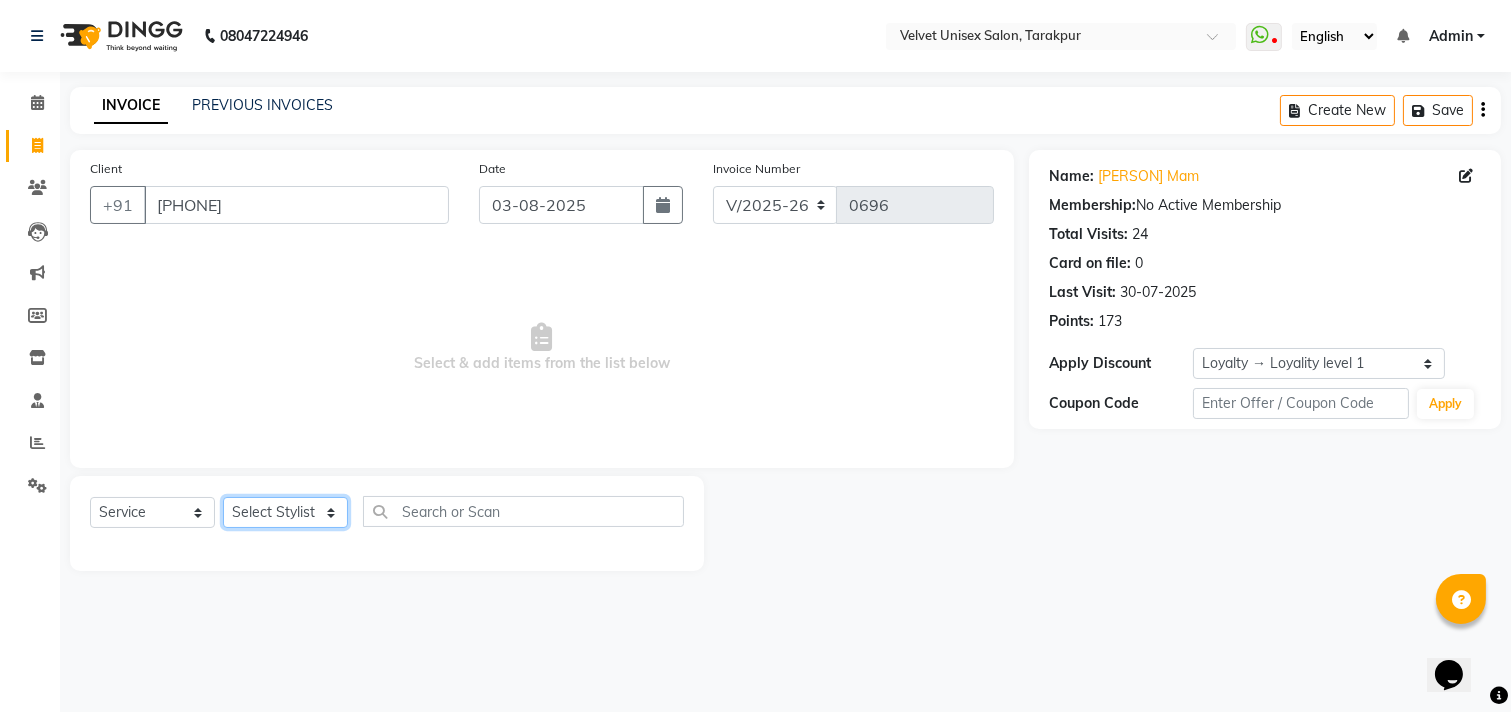 click on "Select Stylist [NAME] [NAME] [NAME] [NAME] [NAME] [NAME]" 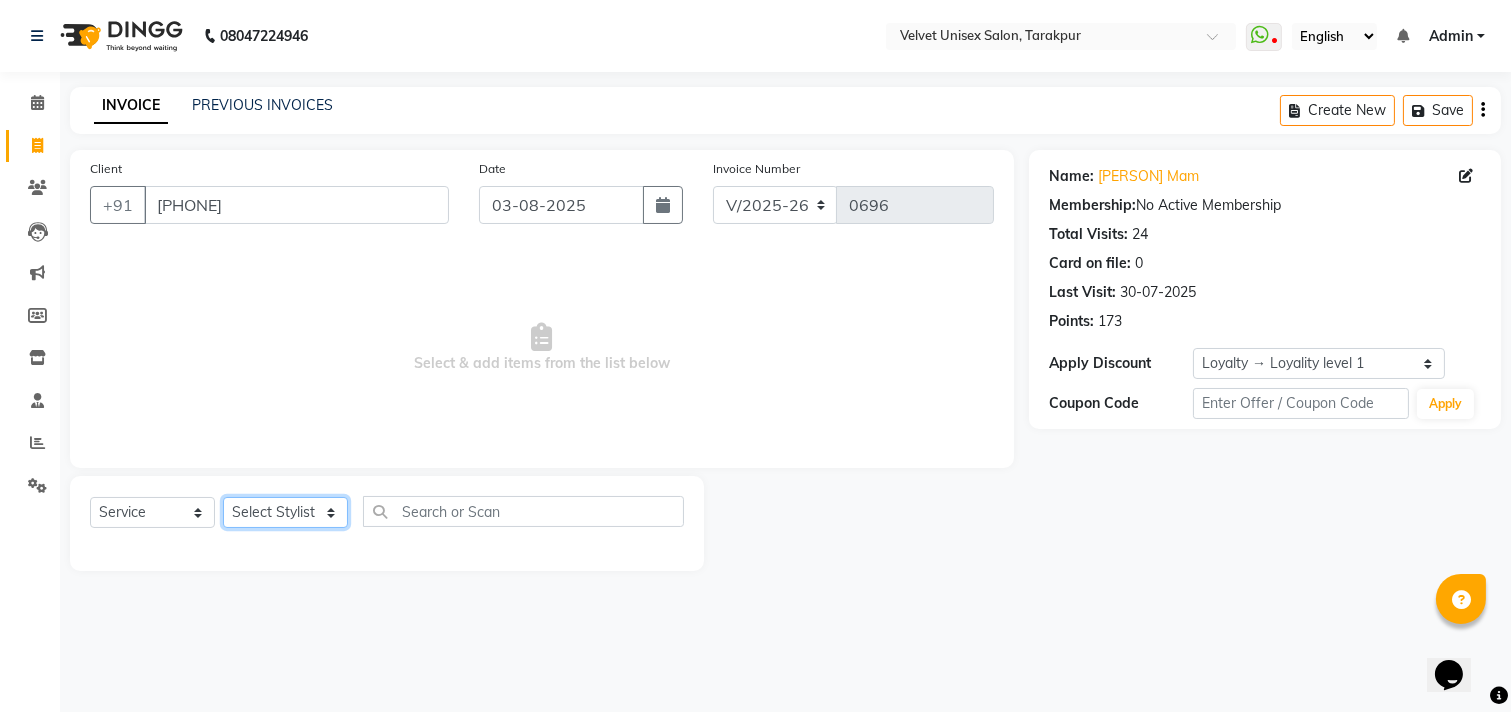select on "35743" 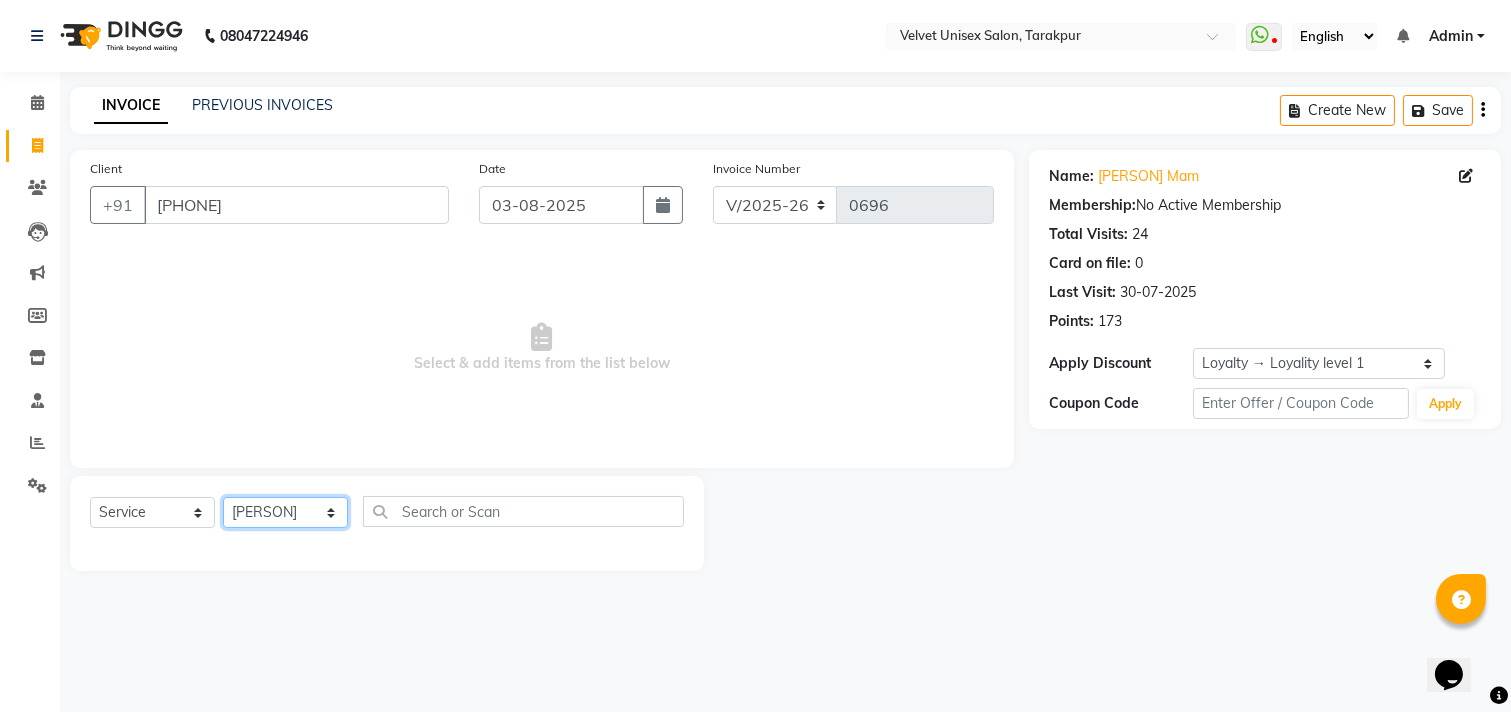 click on "Select Stylist [NAME] [NAME] [NAME] [NAME] [NAME] [NAME]" 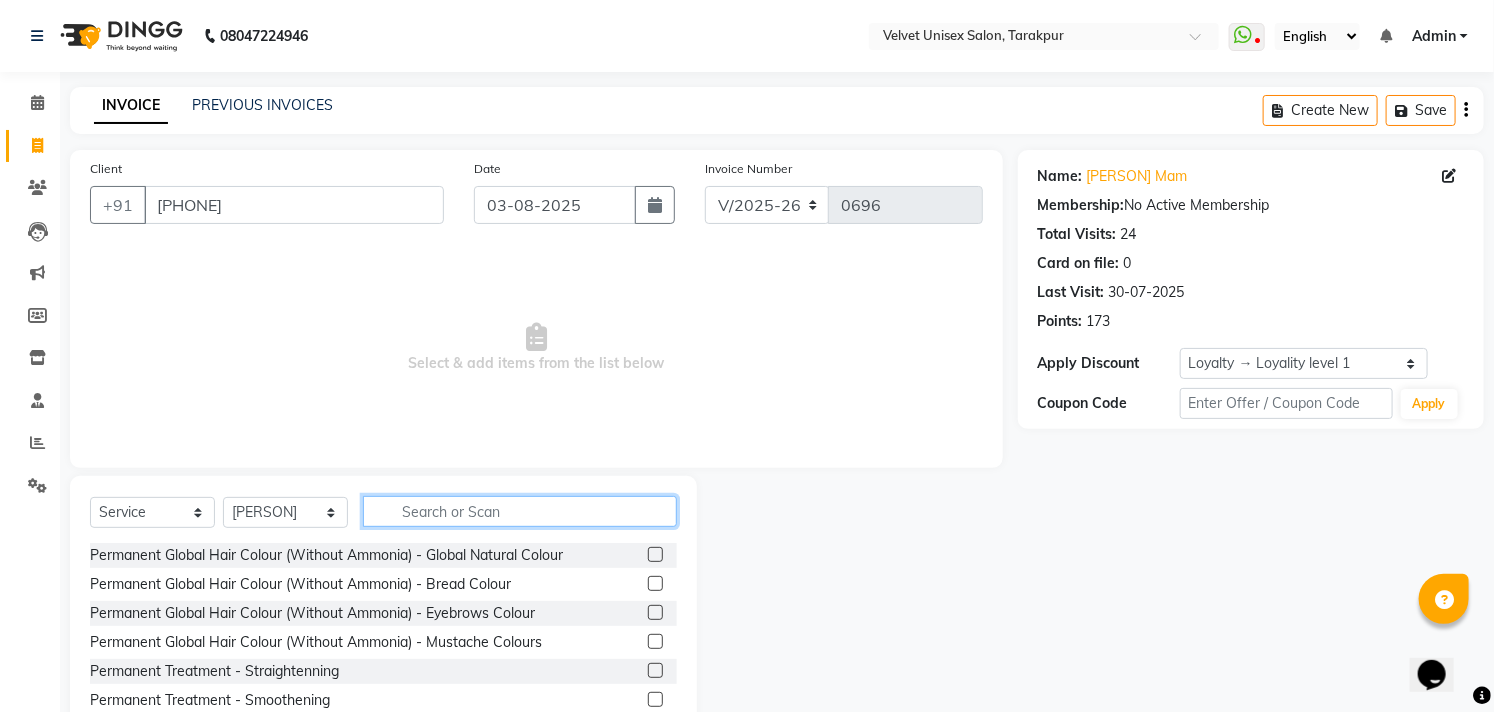 click 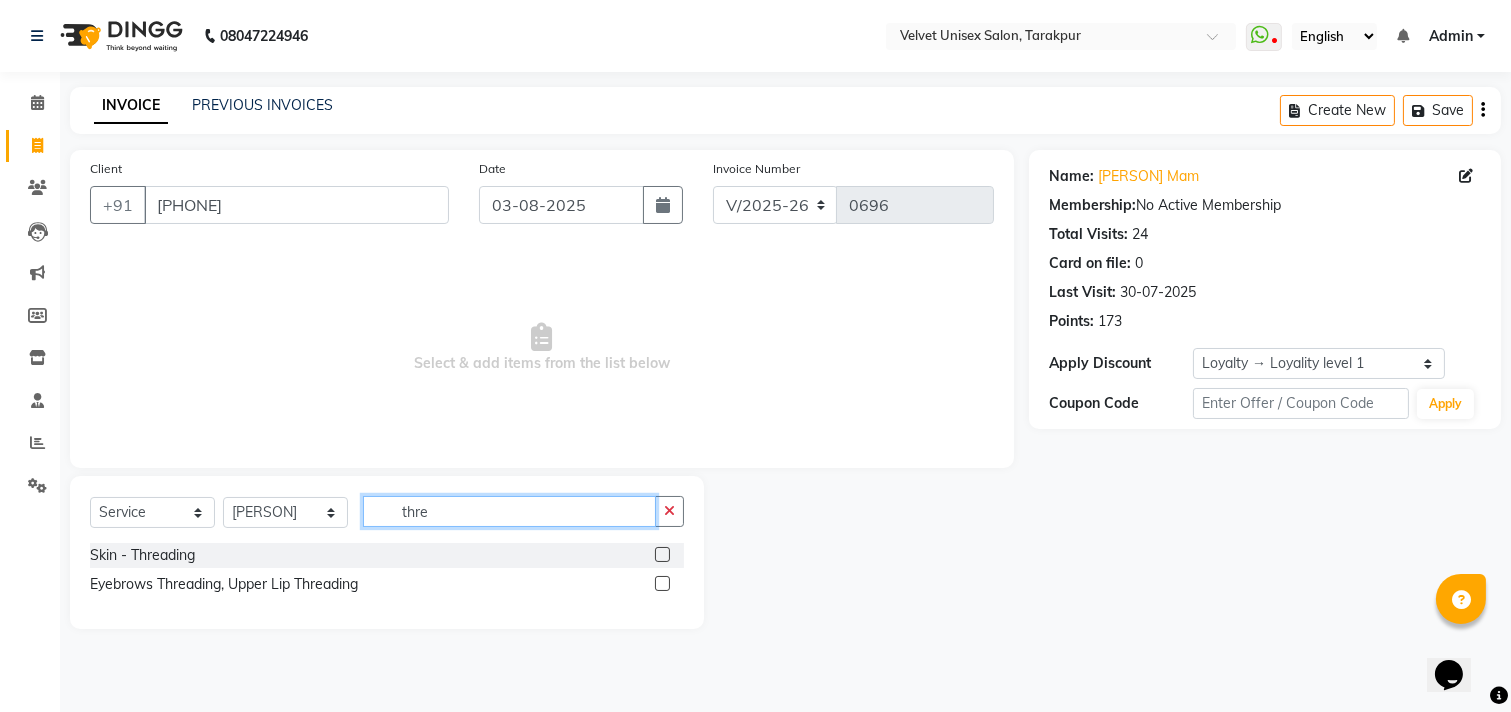 type on "thre" 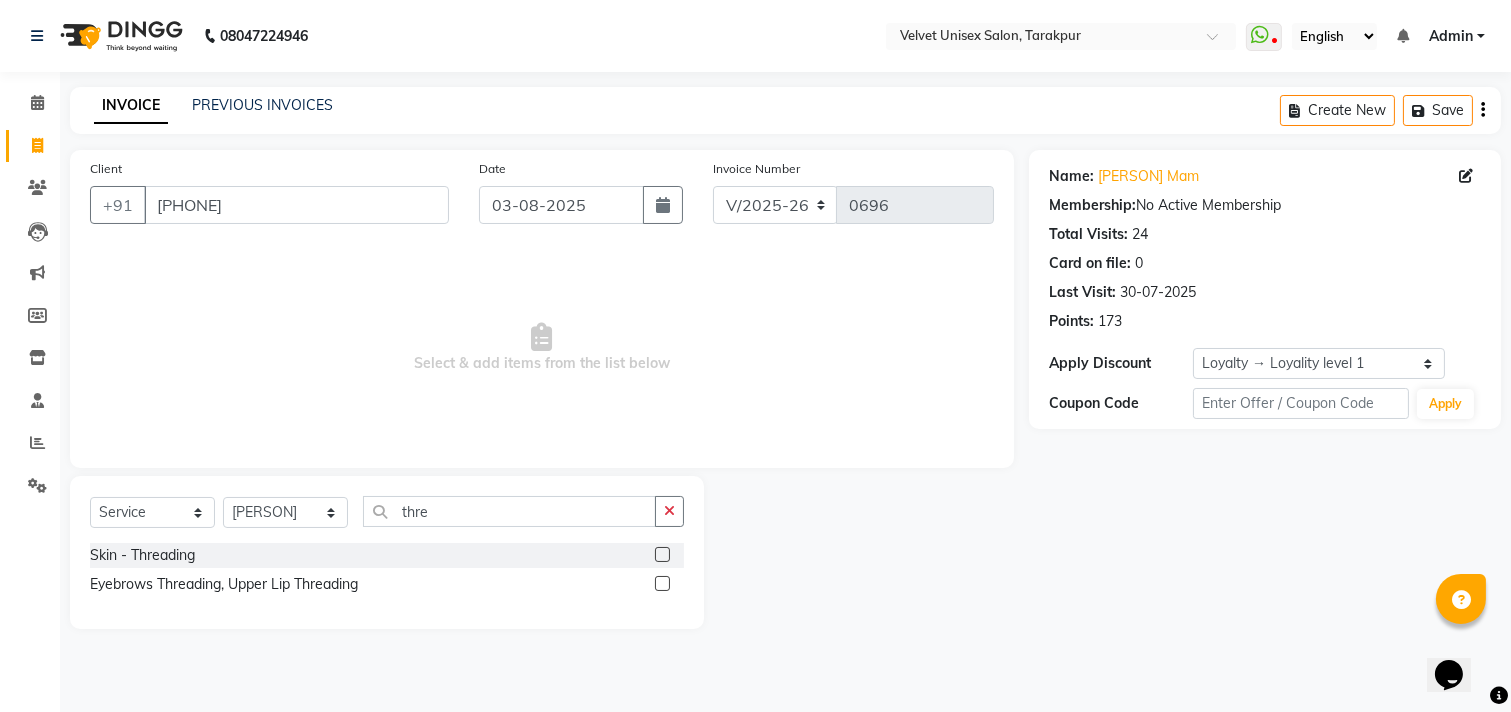 click 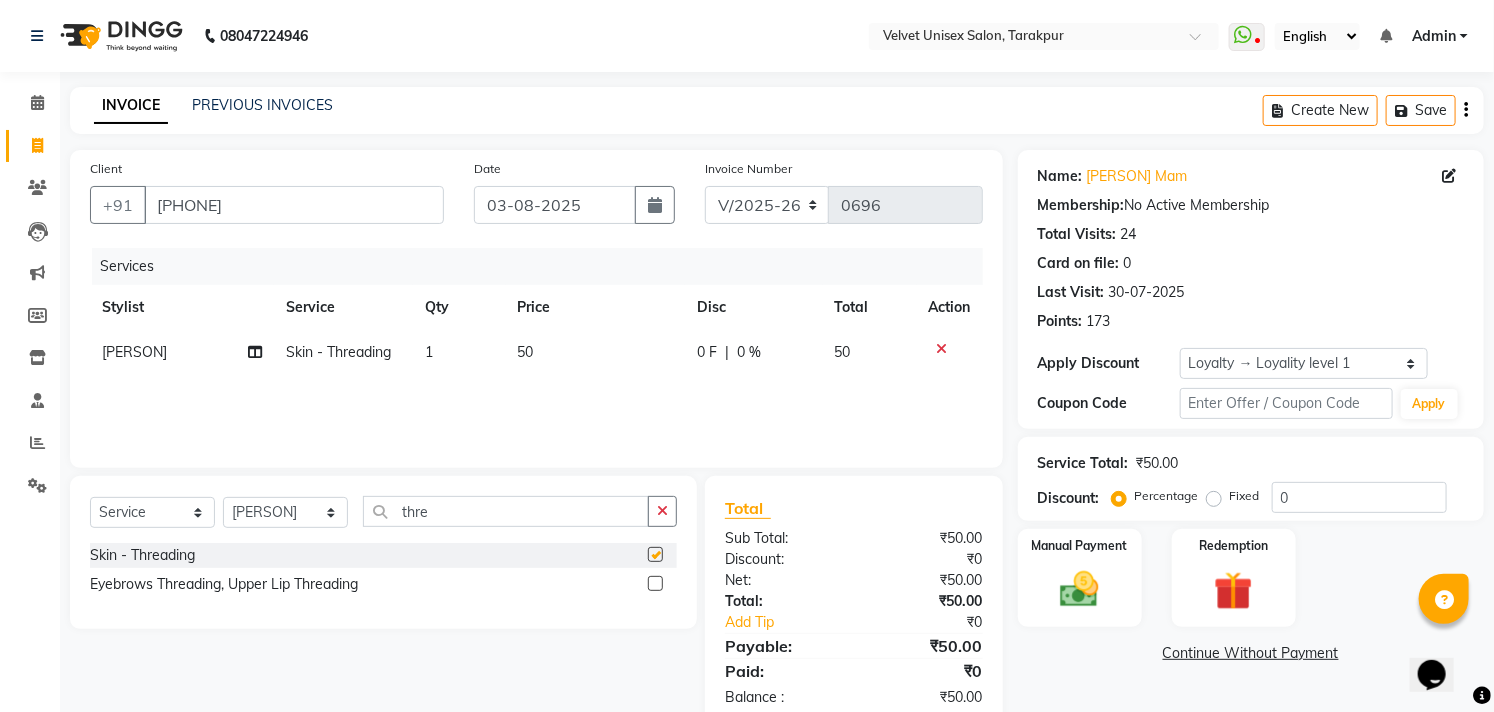 checkbox on "false" 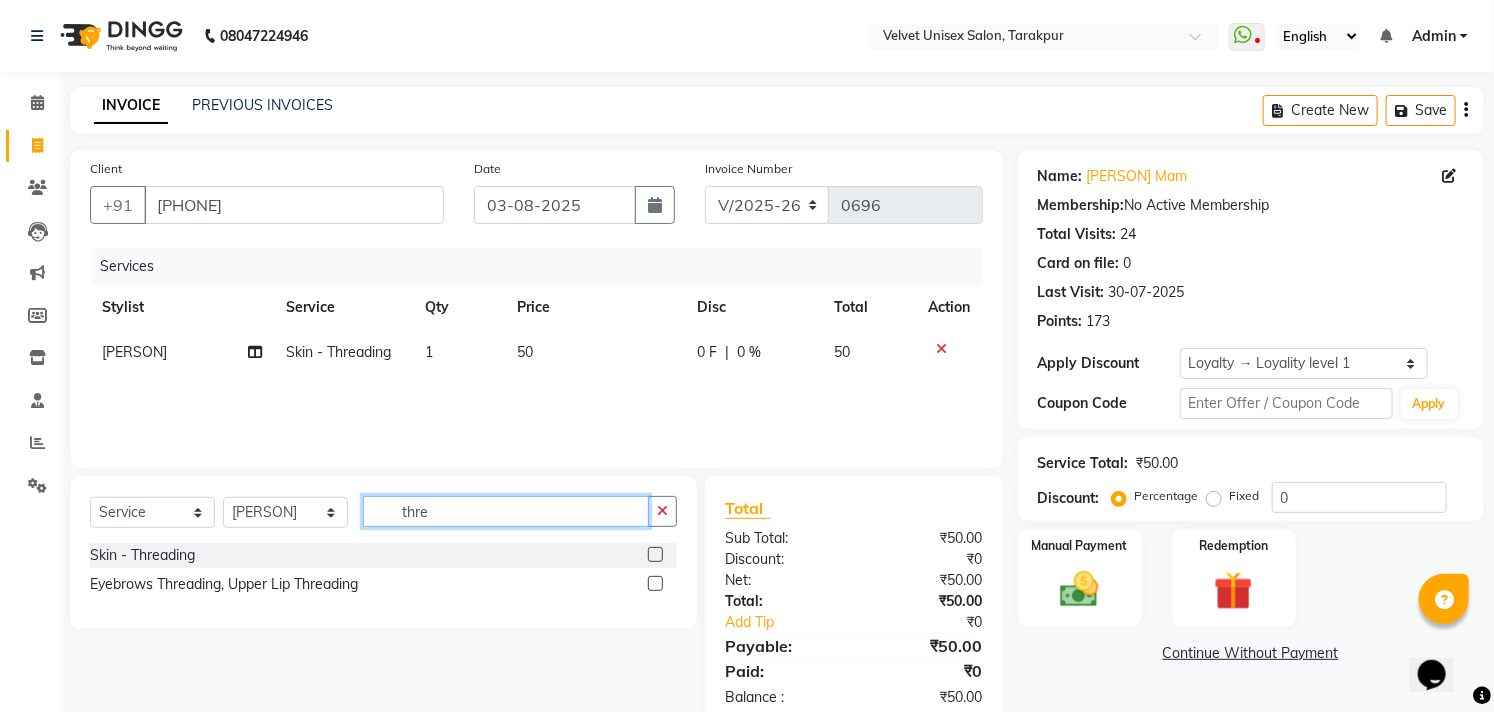 click on "thre" 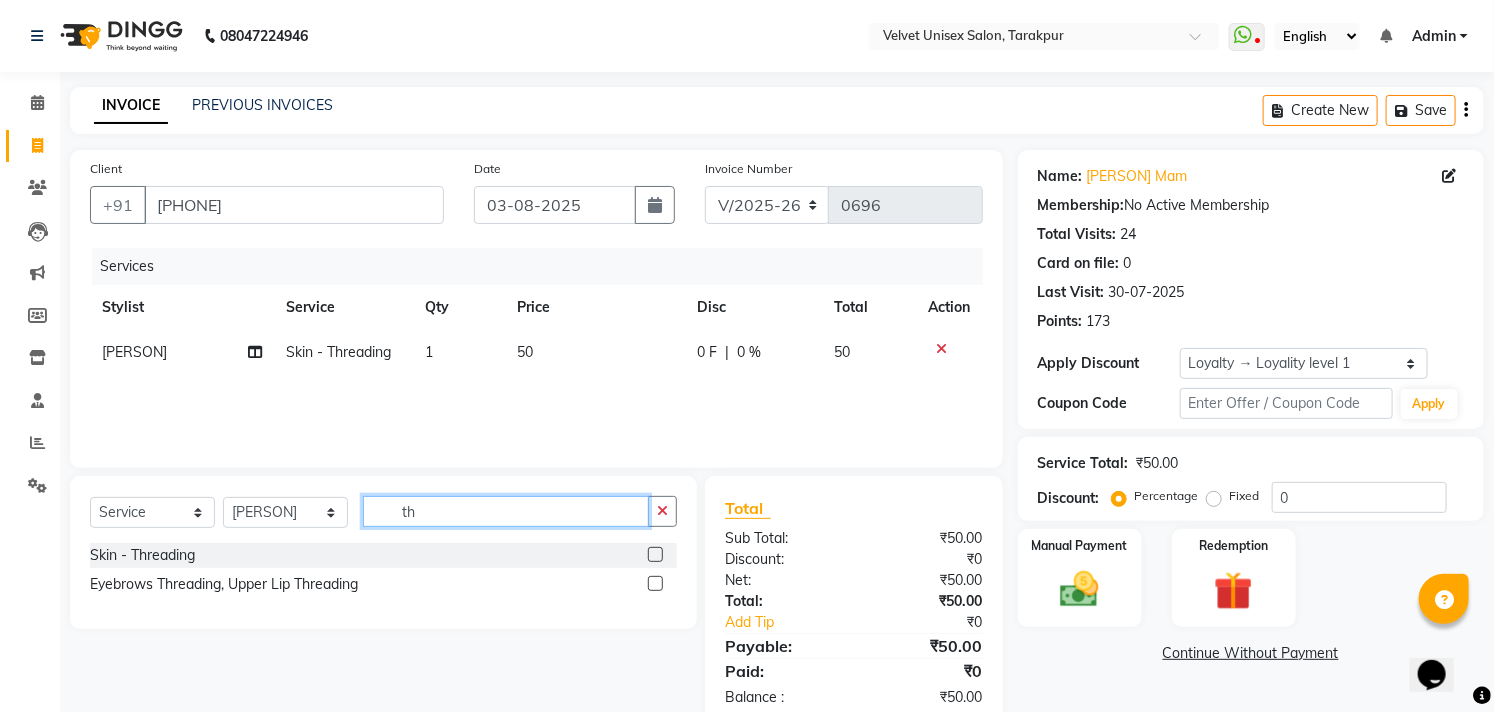 type on "t" 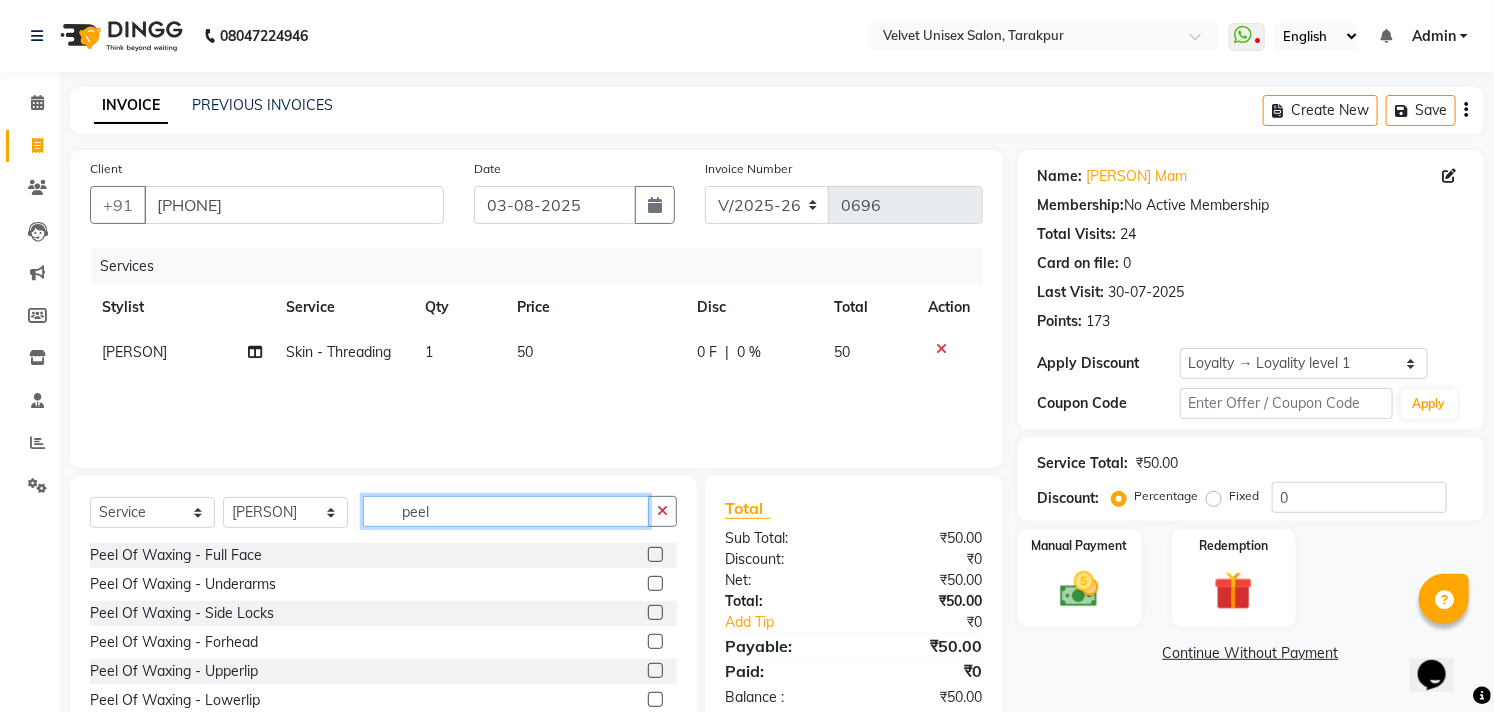 type on "peel" 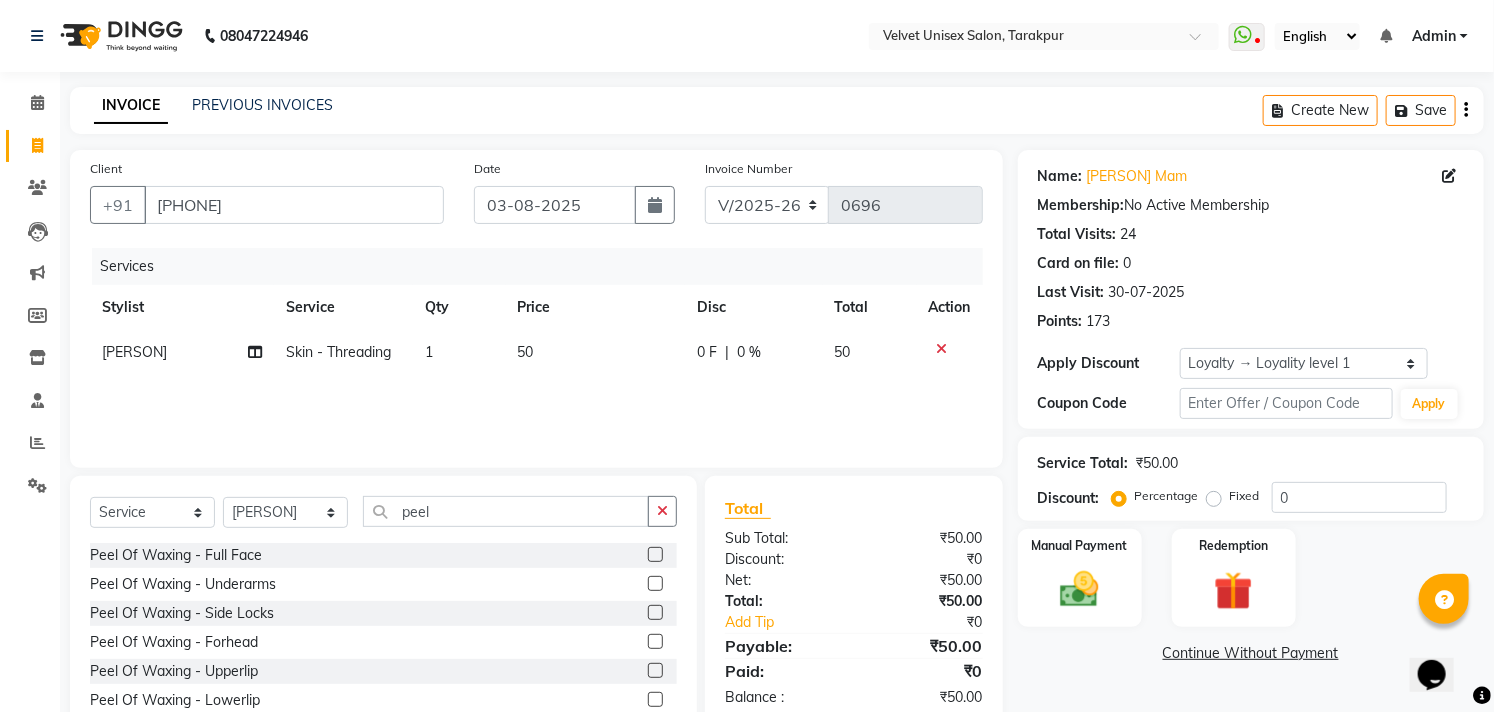 click 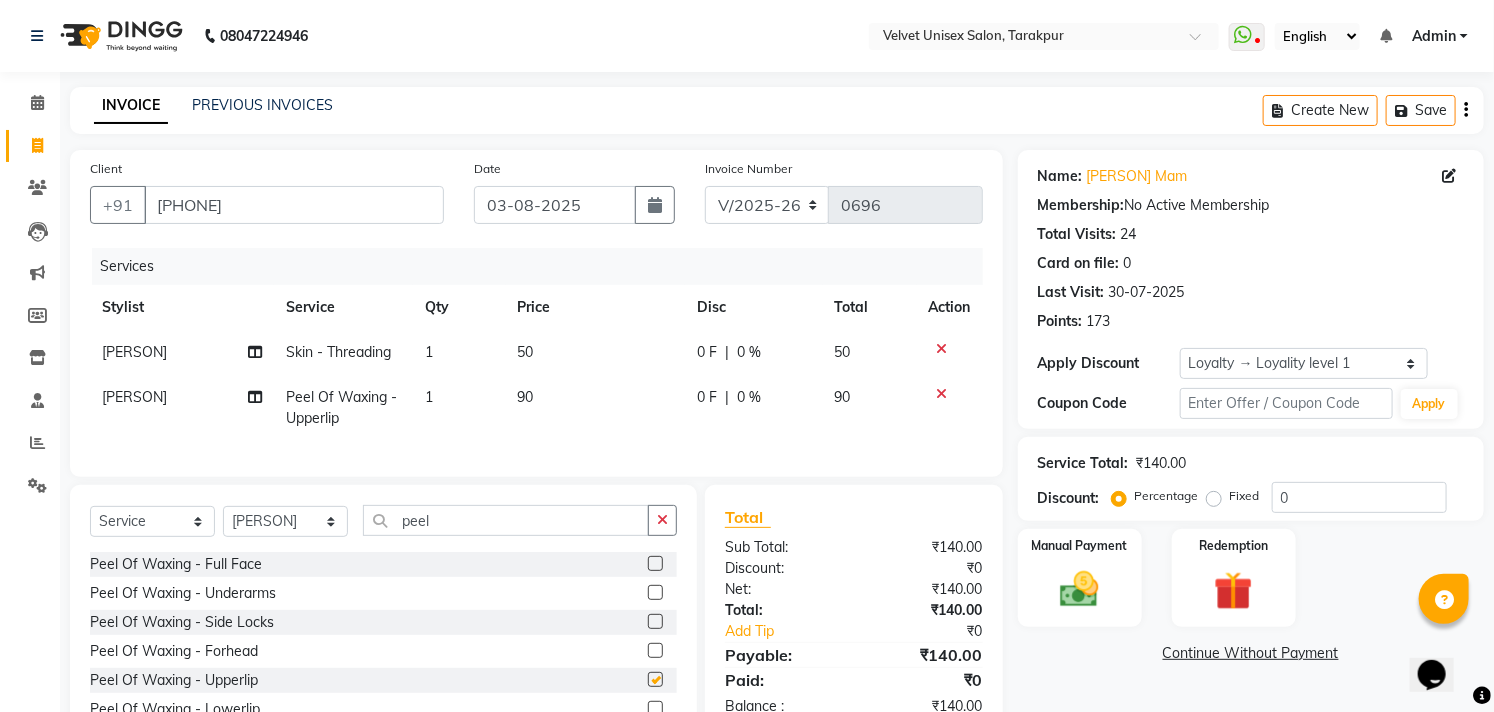 checkbox on "false" 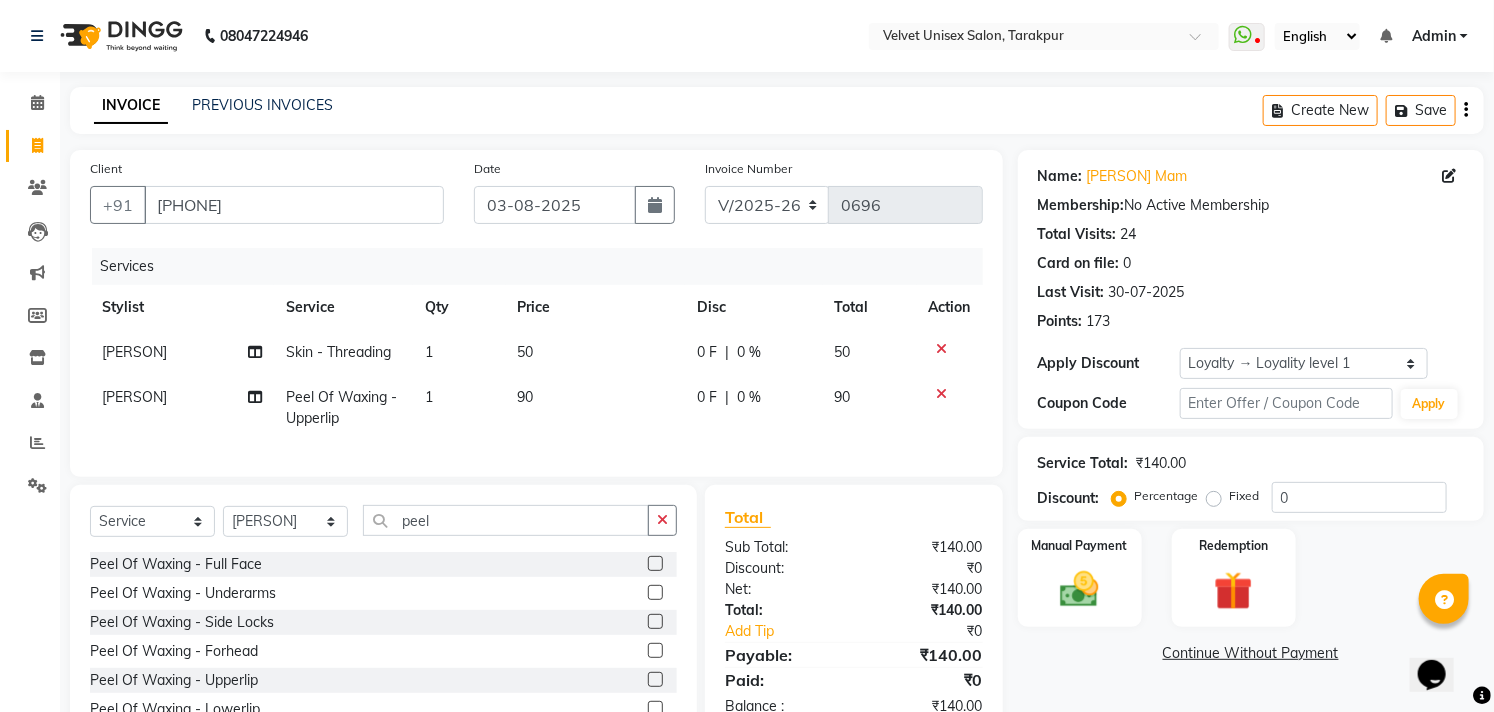 scroll, scrollTop: 61, scrollLeft: 0, axis: vertical 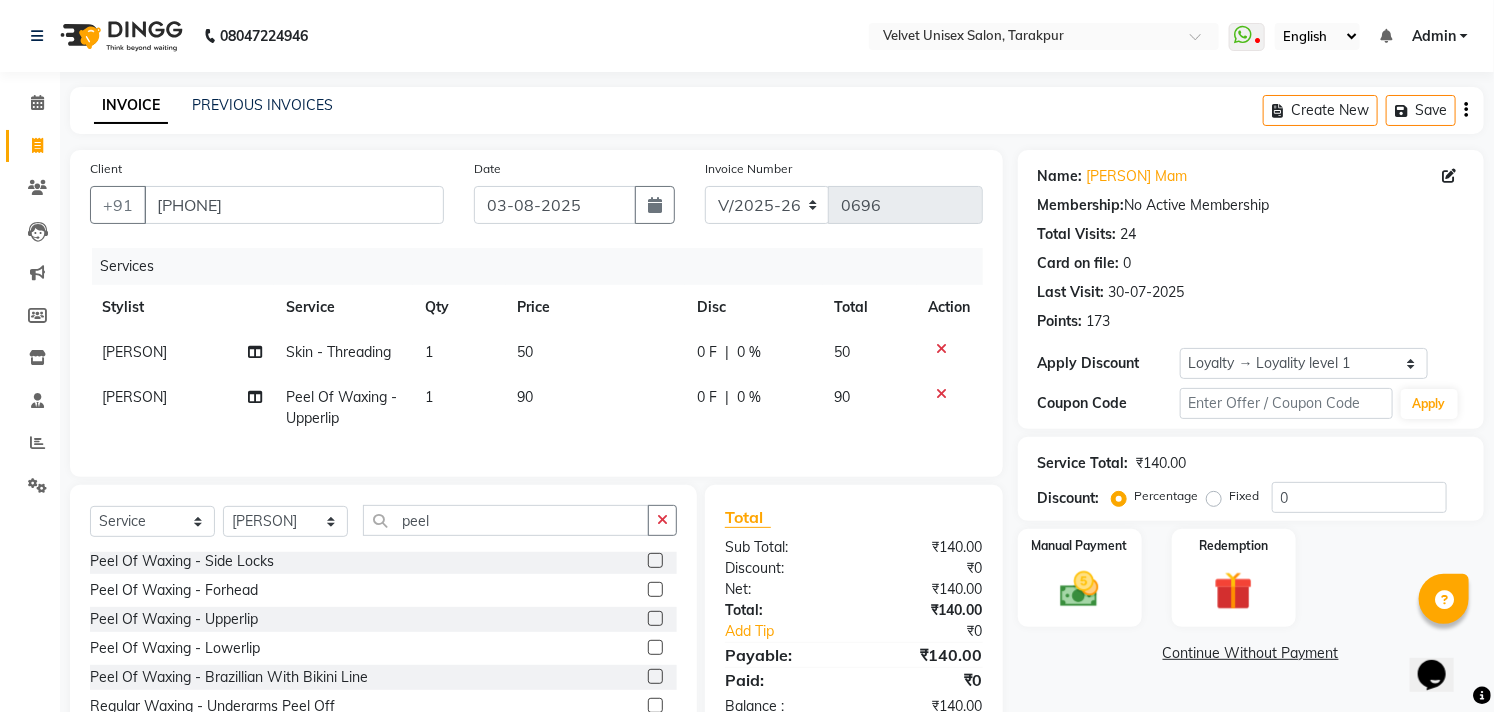 click 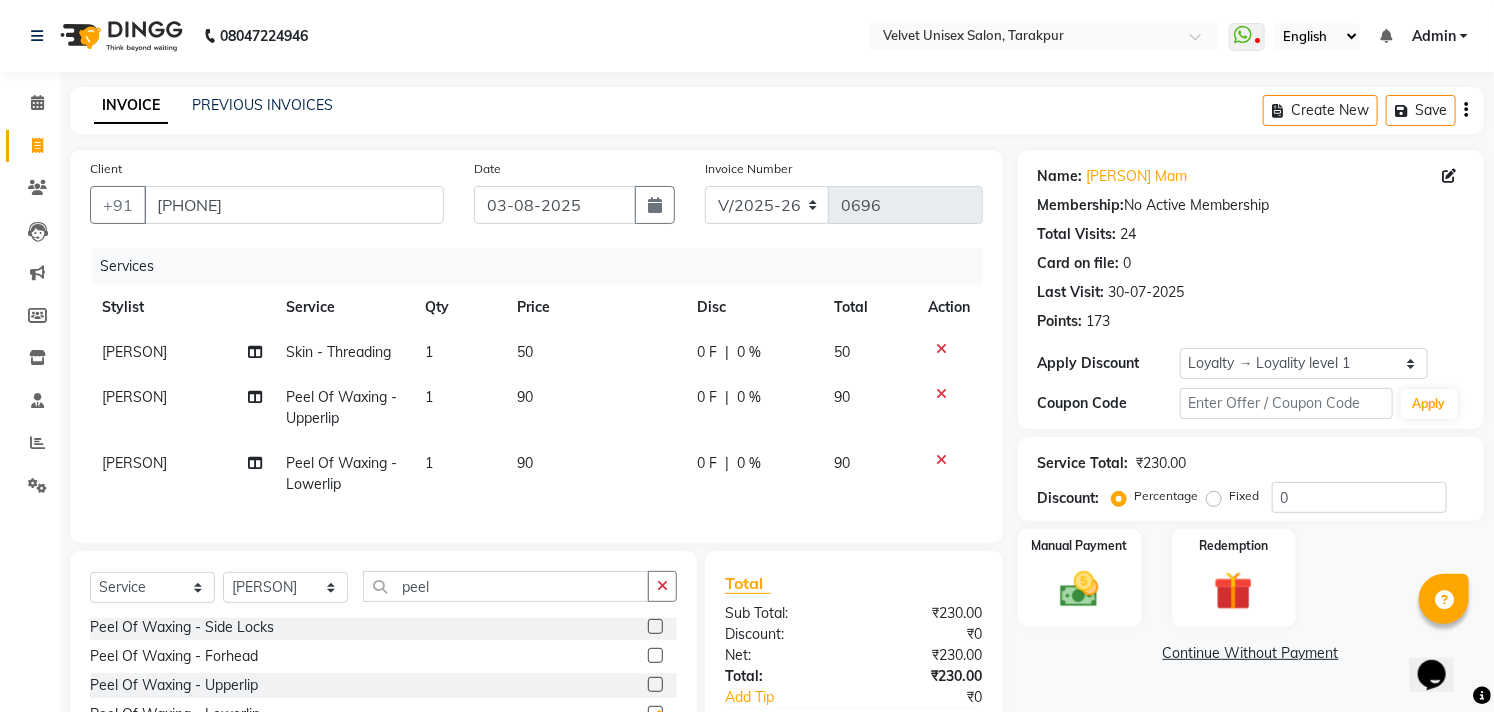 checkbox on "false" 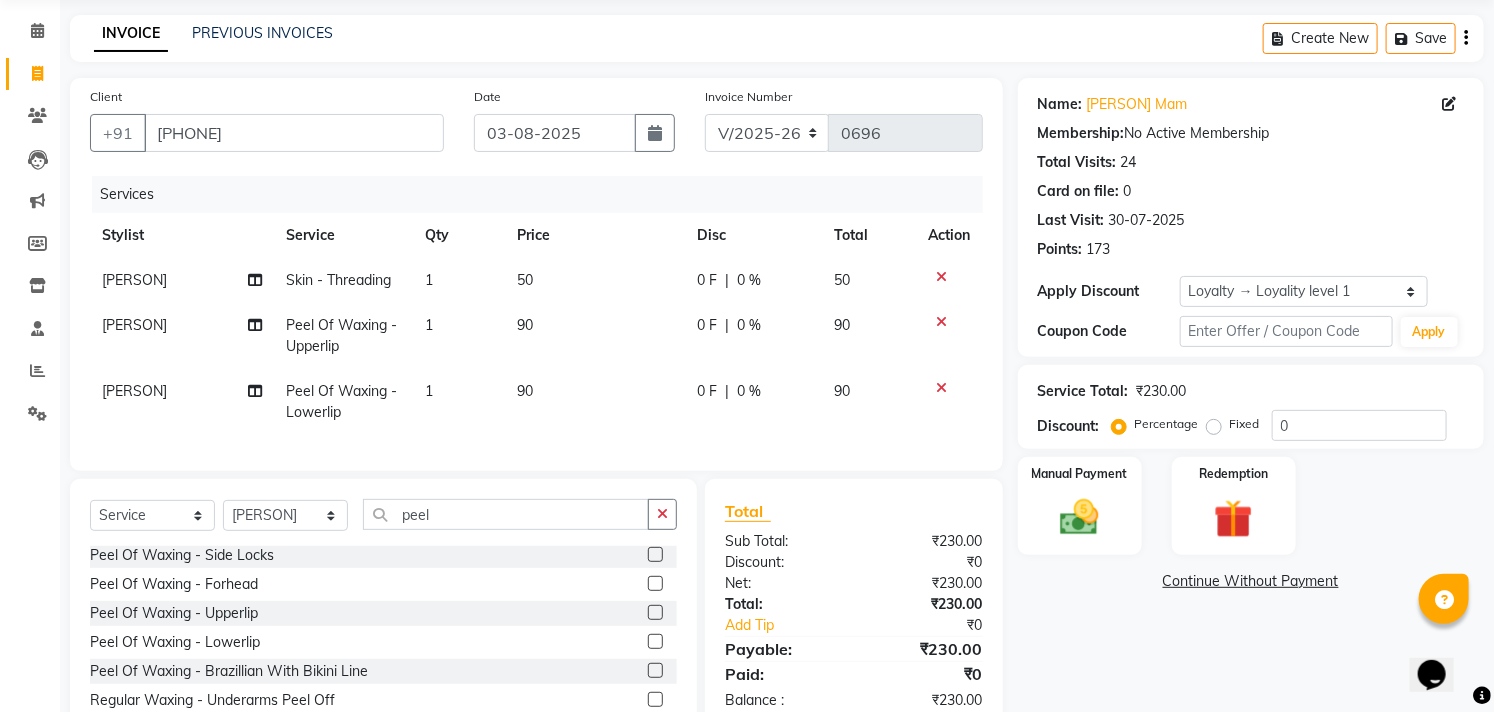 scroll, scrollTop: 111, scrollLeft: 0, axis: vertical 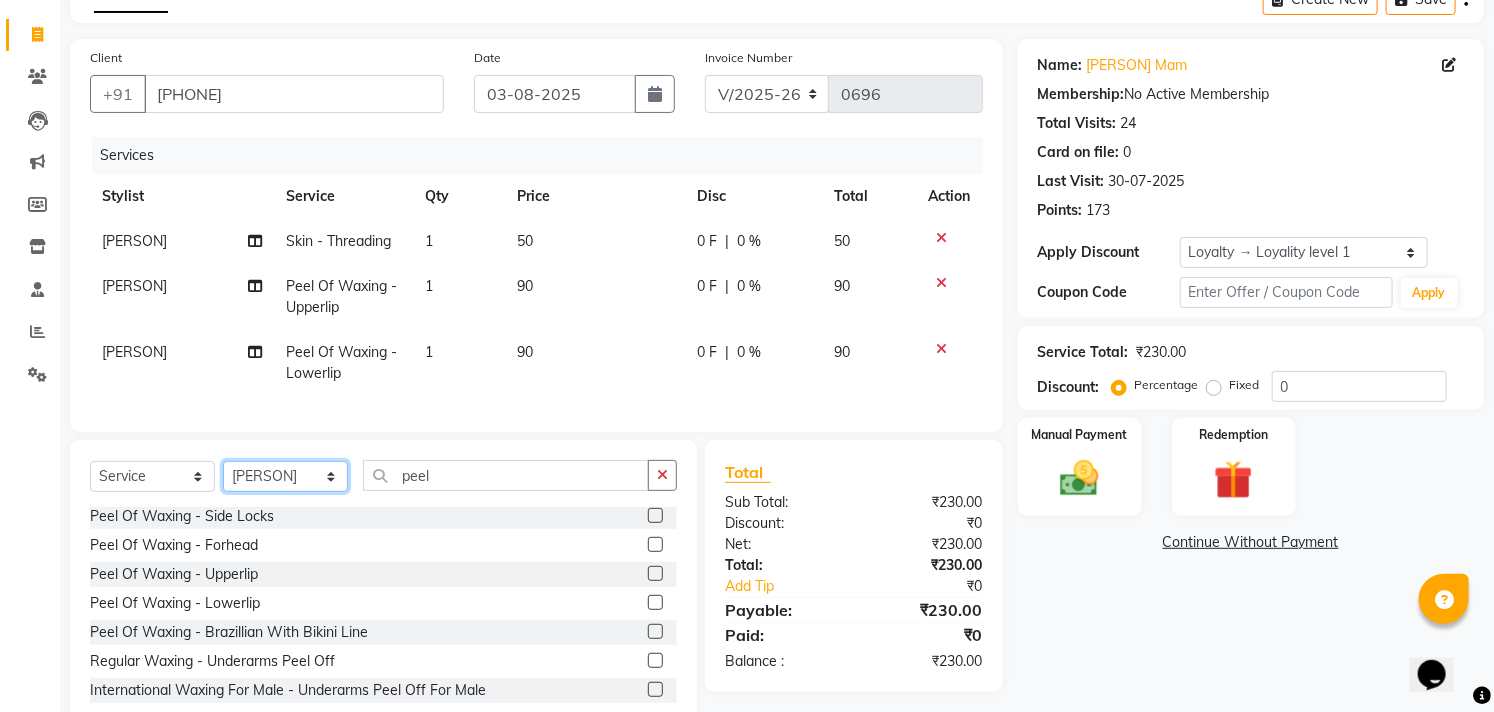 click on "Select Stylist [NAME] [NAME] [NAME] [NAME] [NAME] [NAME]" 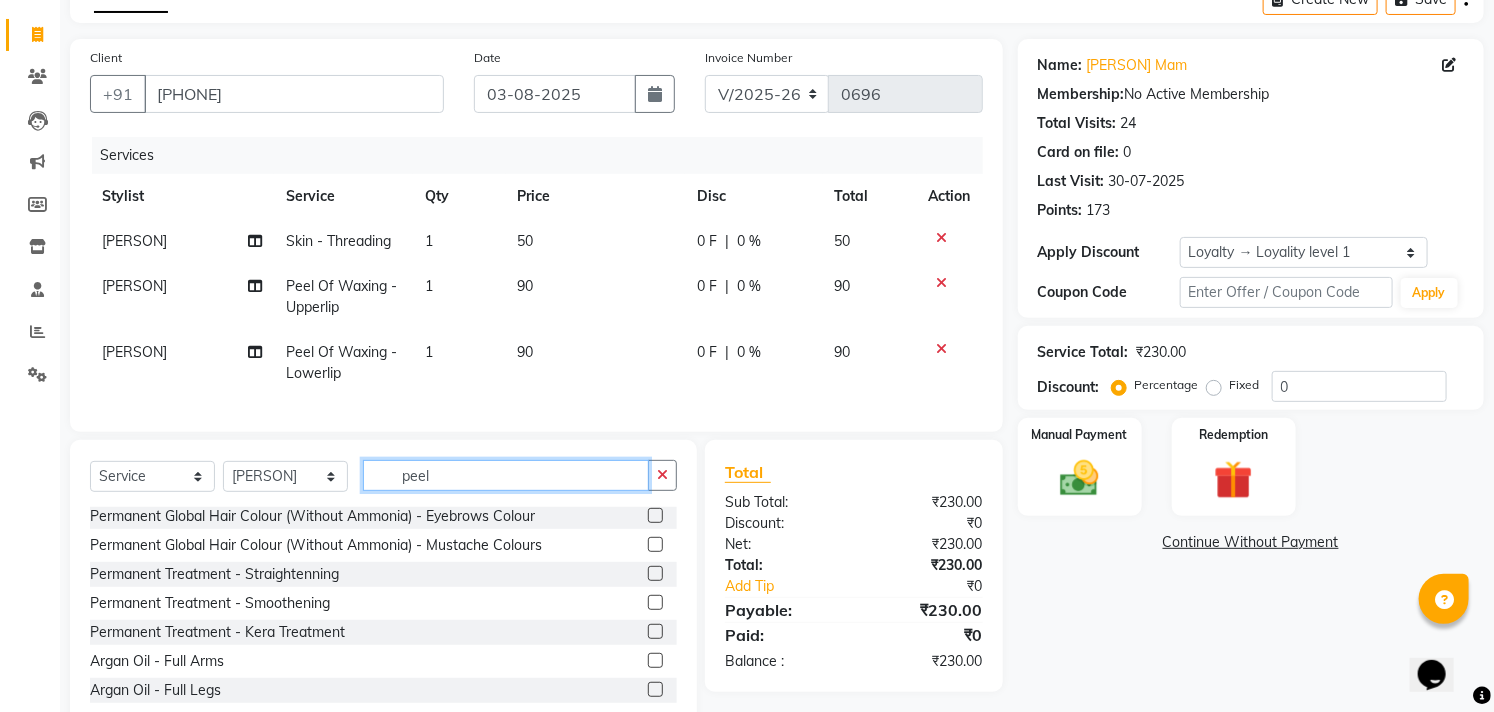 click on "peel" 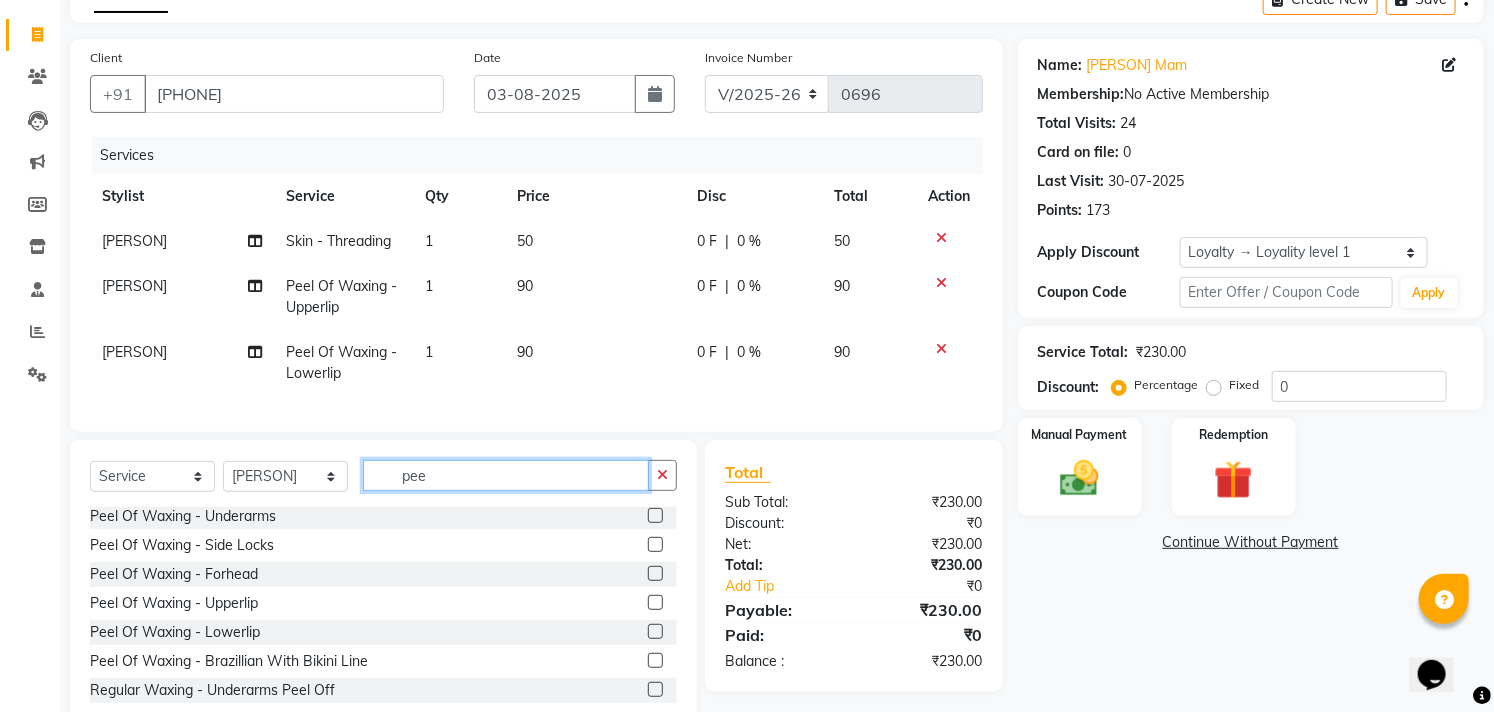 scroll, scrollTop: 0, scrollLeft: 0, axis: both 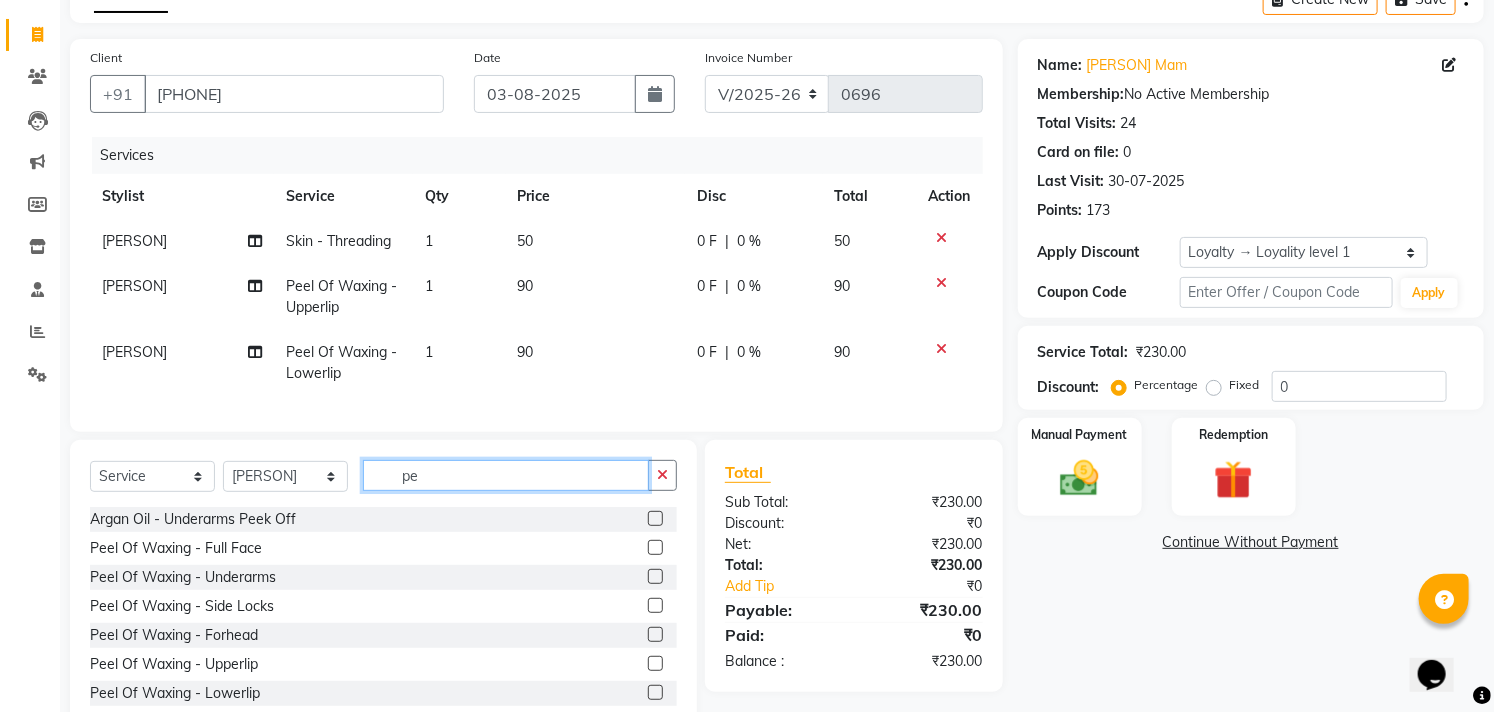 type on "p" 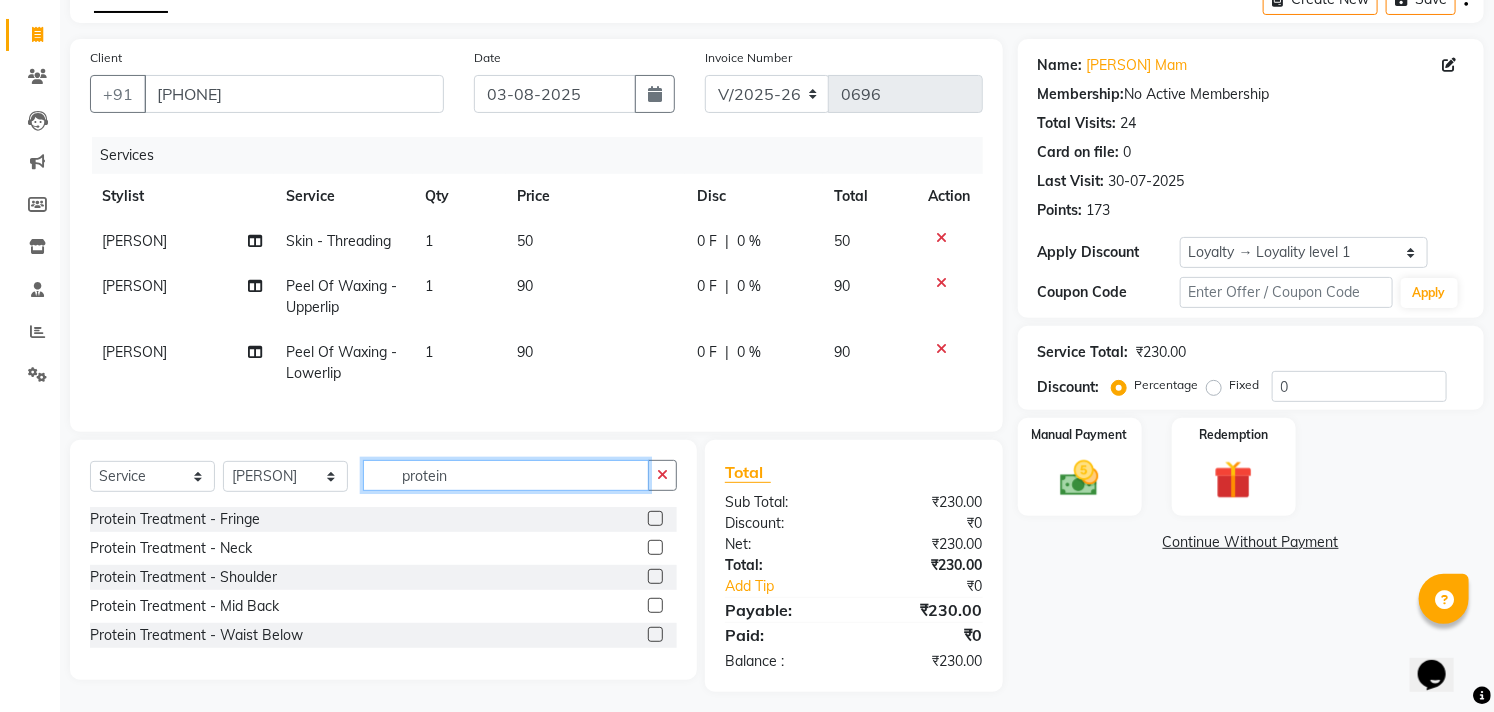 type on "protein" 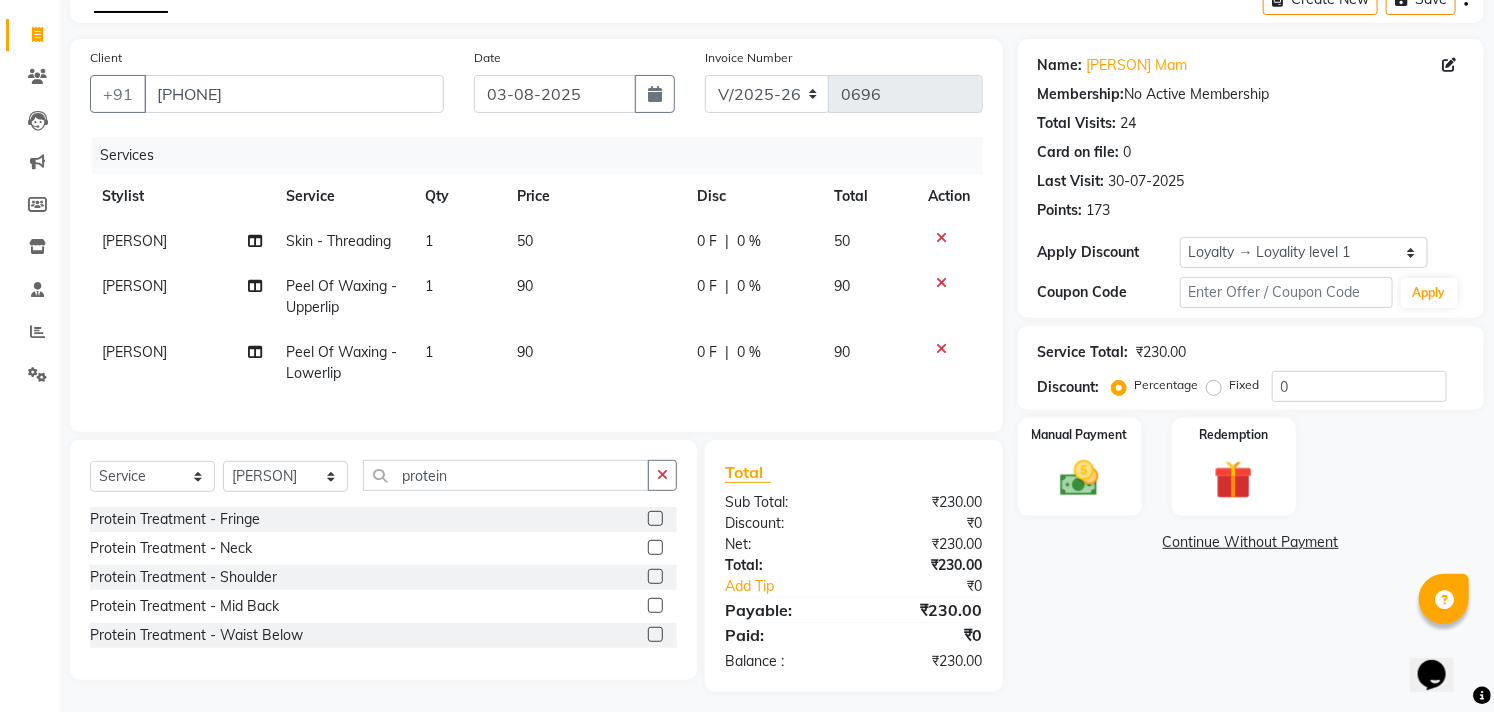 click 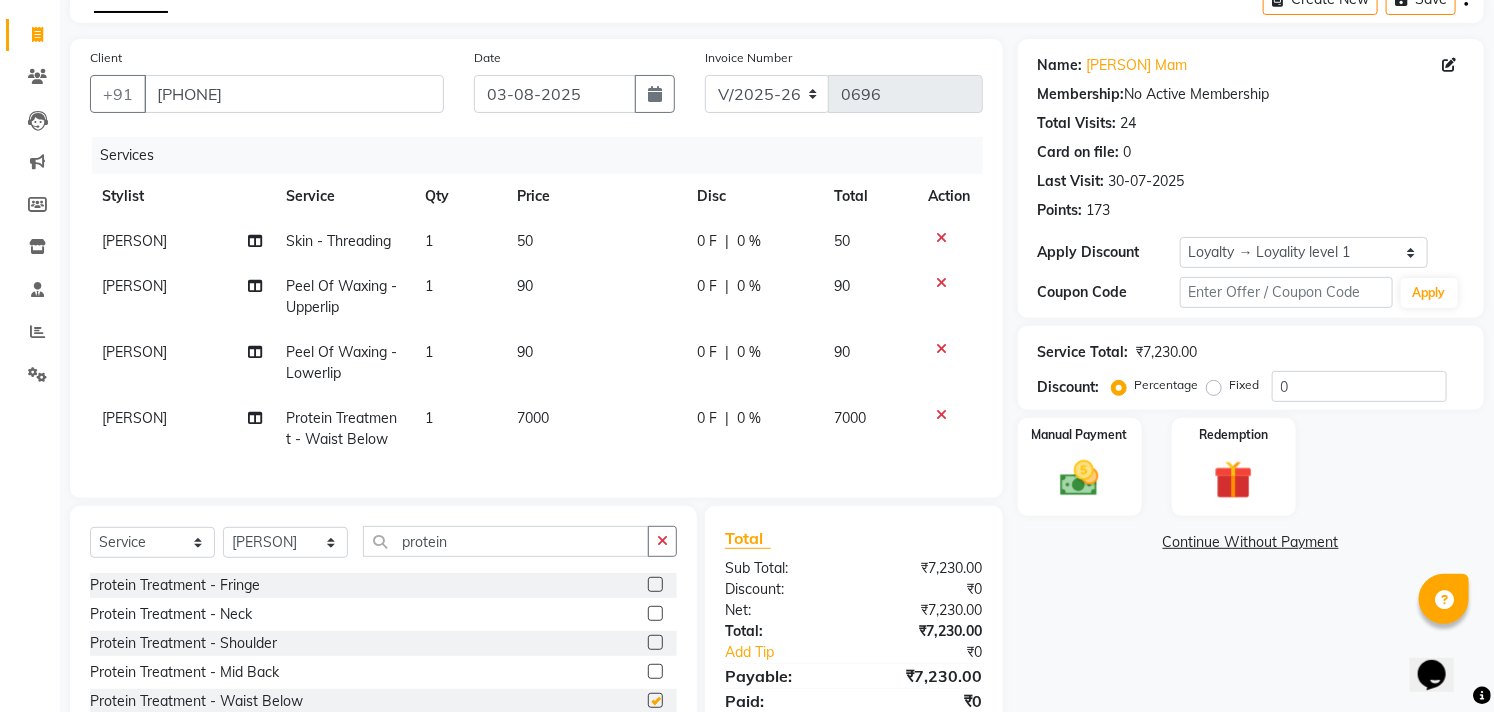 checkbox on "false" 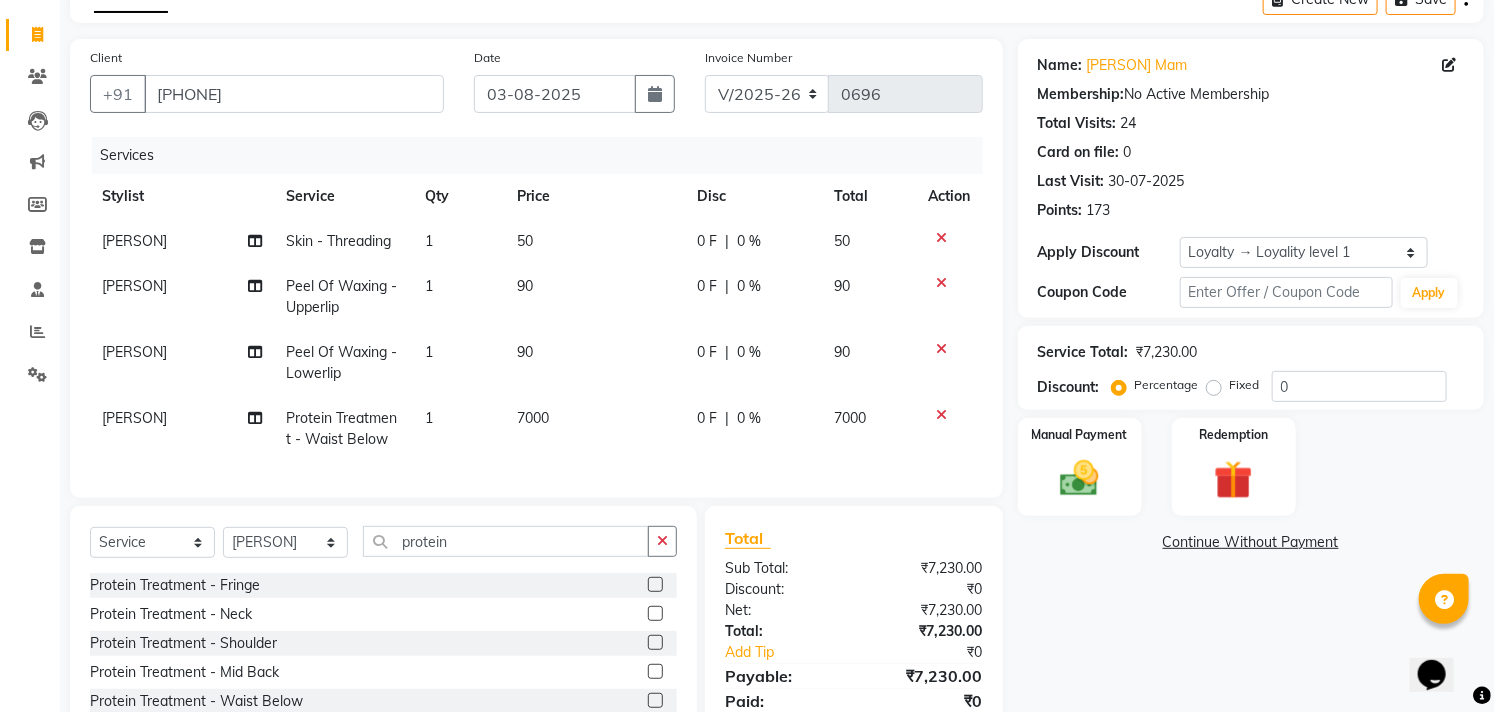 click on "0 F" 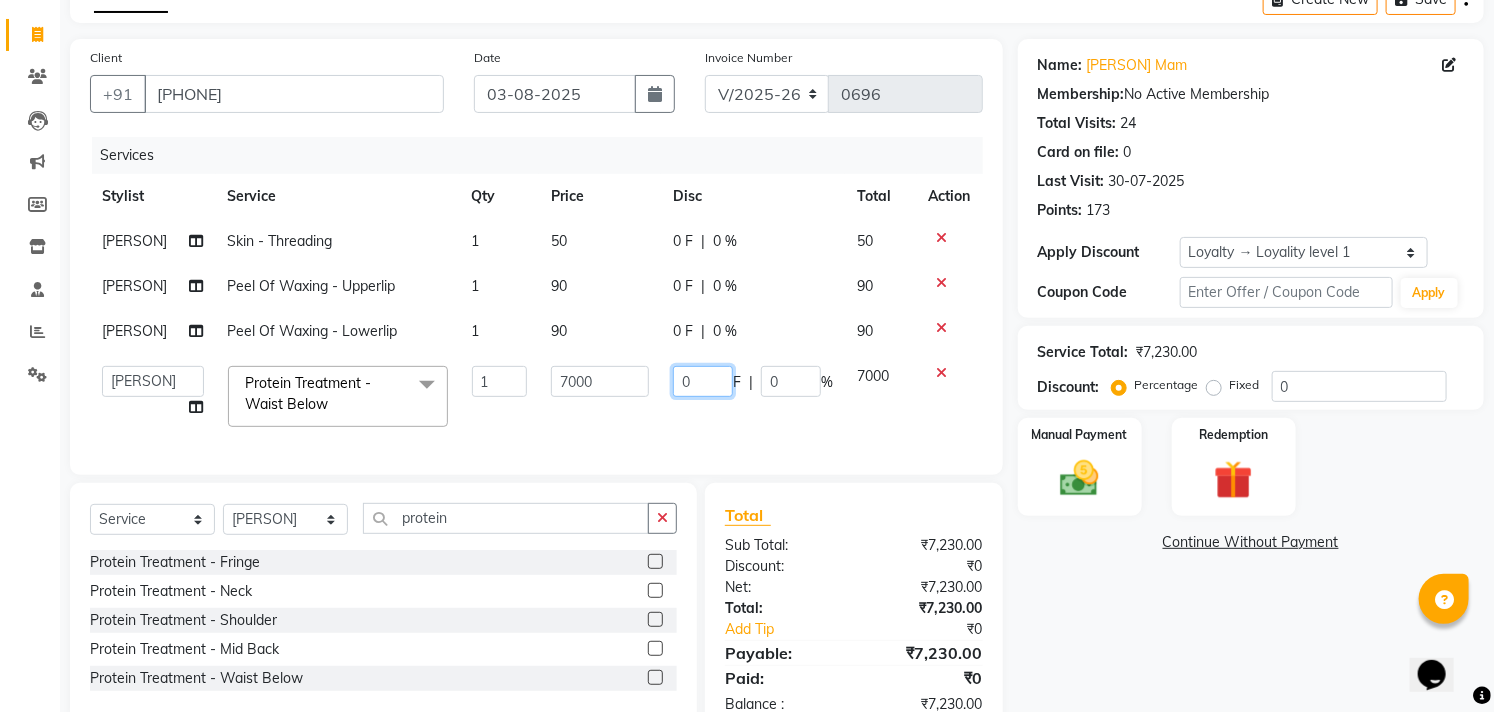 click on "0" 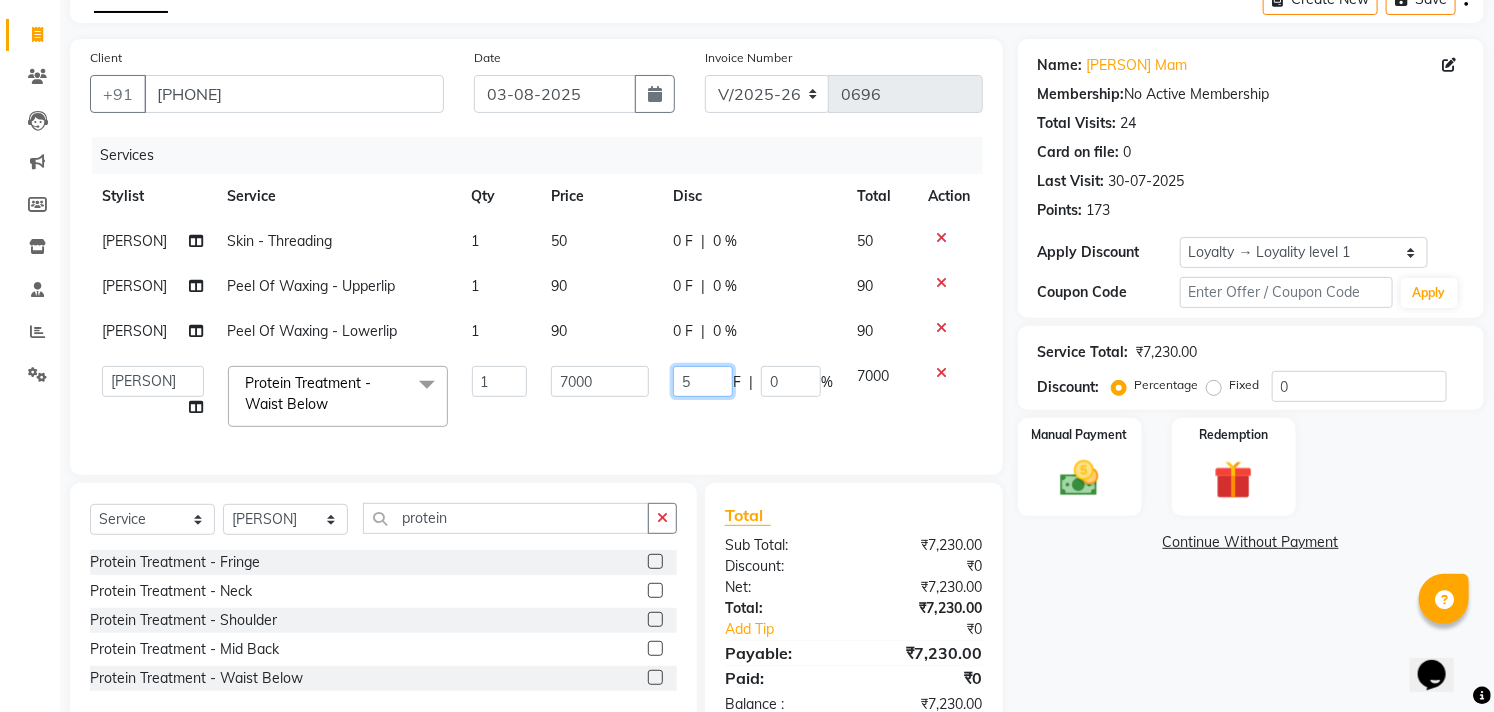 type on "50" 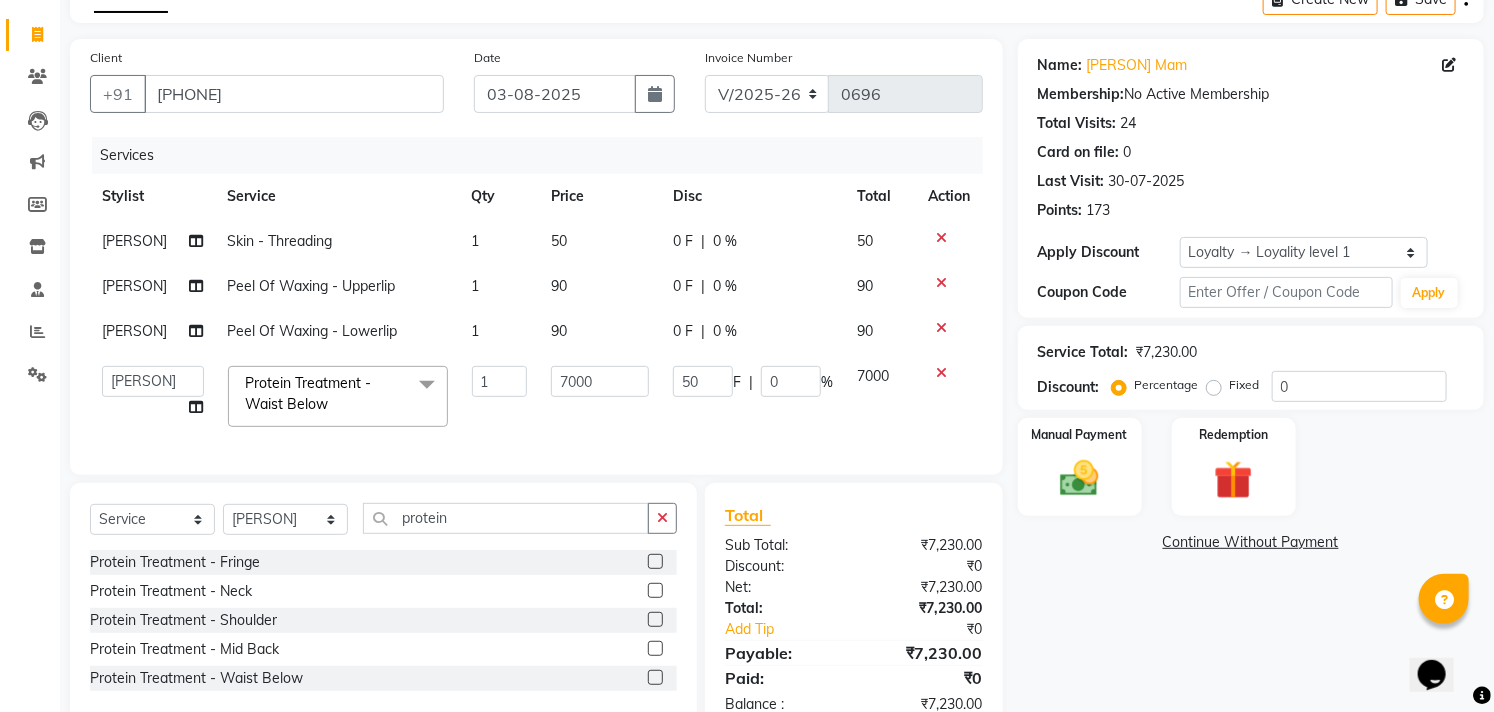 click on "Services Stylist Service Qty Price Disc Total Action Minal bidwe Skin  - Threading 1 50 0 F | 0 % 50 Minal bidwe Peel Of Waxing - Upperlip 1 90 0 F | 0 % 90 Minal bidwe Peel Of Waxing - Lowerlip 1 90 0 F | 0 % 90  laxmi bhosle   Minal bidwe   rushi ausekar   sagar nadrekar   Uma Badgu  Protein Treatment  - Waist Below  x Permanent Global Hair Colour (Without Ammonia) - Global Natural Colour Permanent Global Hair Colour (Without Ammonia) - Bread Colour Permanent Global Hair Colour (Without Ammonia) - Eyebrows Colour Permanent Global Hair Colour (Without Ammonia) - Mustache Colours Permanent Treatment  - Straightenning Permanent Treatment  - Smoothening Permanent Treatment  - Kera Treatment Argan Oil - Full Arms Argan Oil - Full Legs Argan Oil - Underarms Peek Off Argan Oil - Half Legs Argan Oil - Full Front Argan Oil - Full Back Argan Oil - Full Body Wax Cleanup  - Dust Cleanup Cleanup  - Tan Cleanup Cleanup  - White & Glow Cleanup Advance Facial  - Whitening Hydrating Facial Bleach/Detan - Face Neck 1 7000 F" 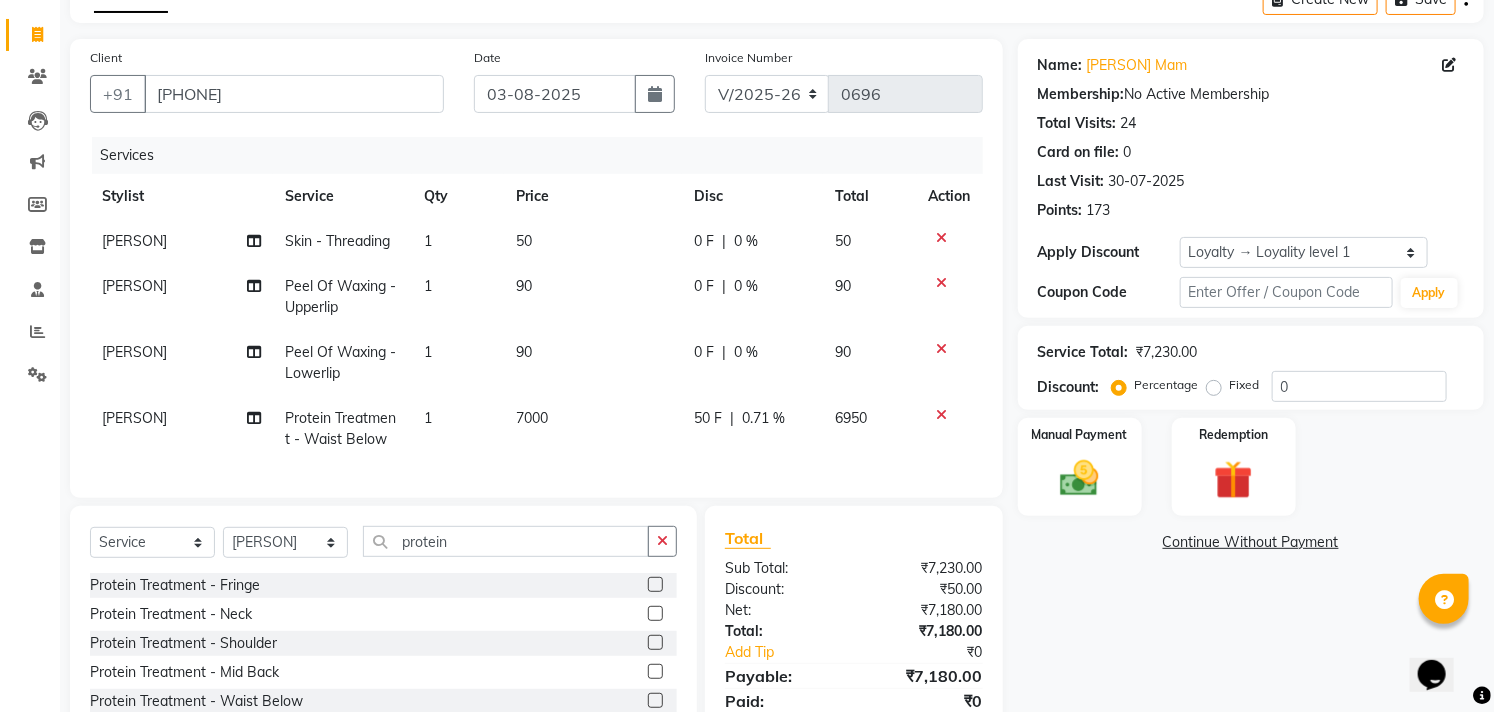 click on "0.71 %" 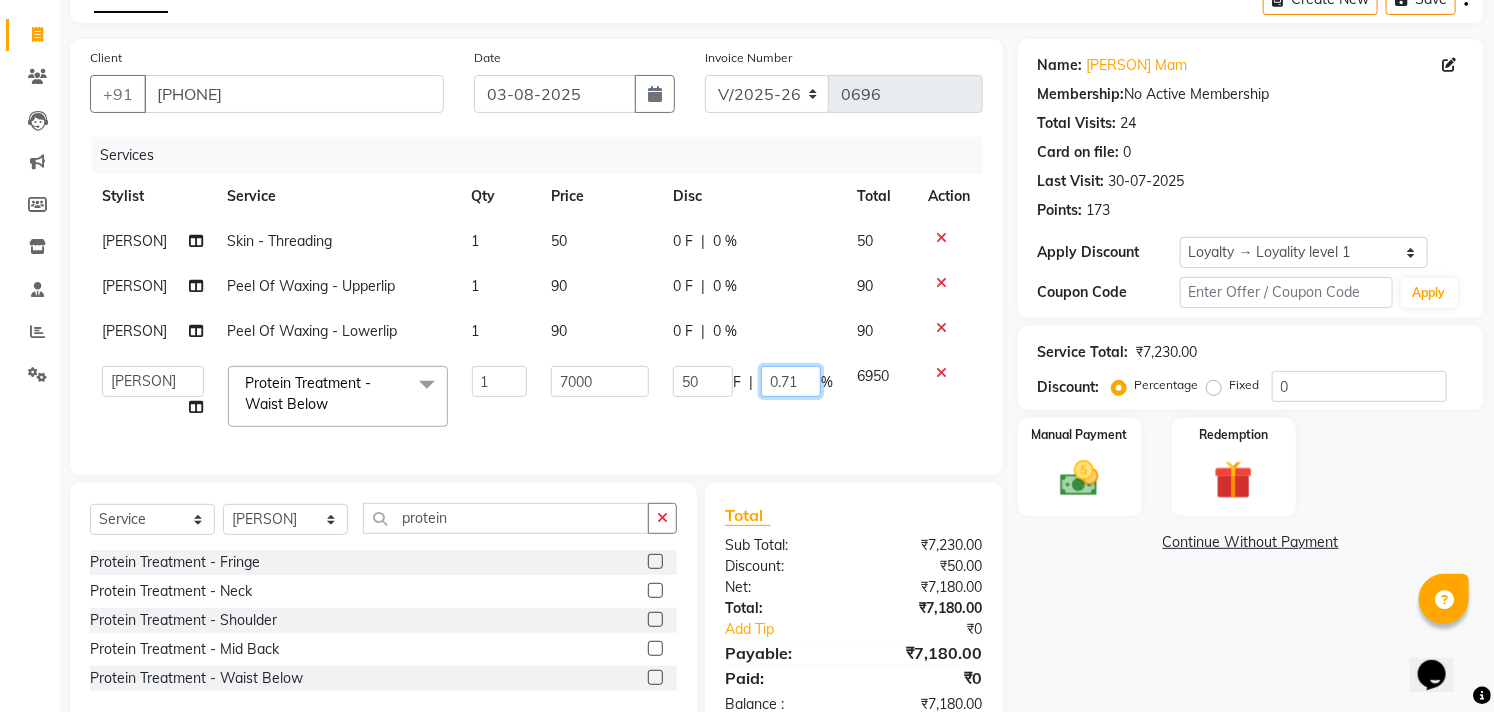 click on "0.71" 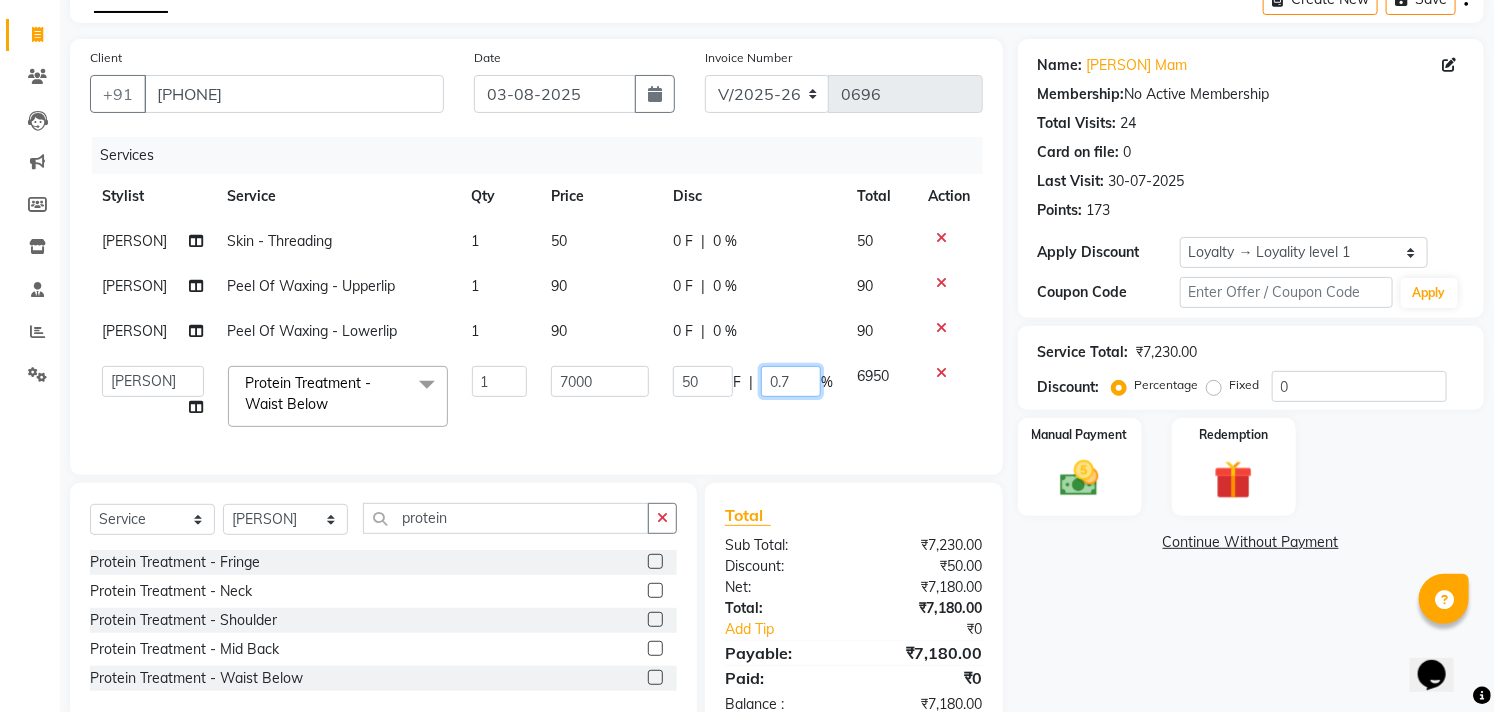type on "0" 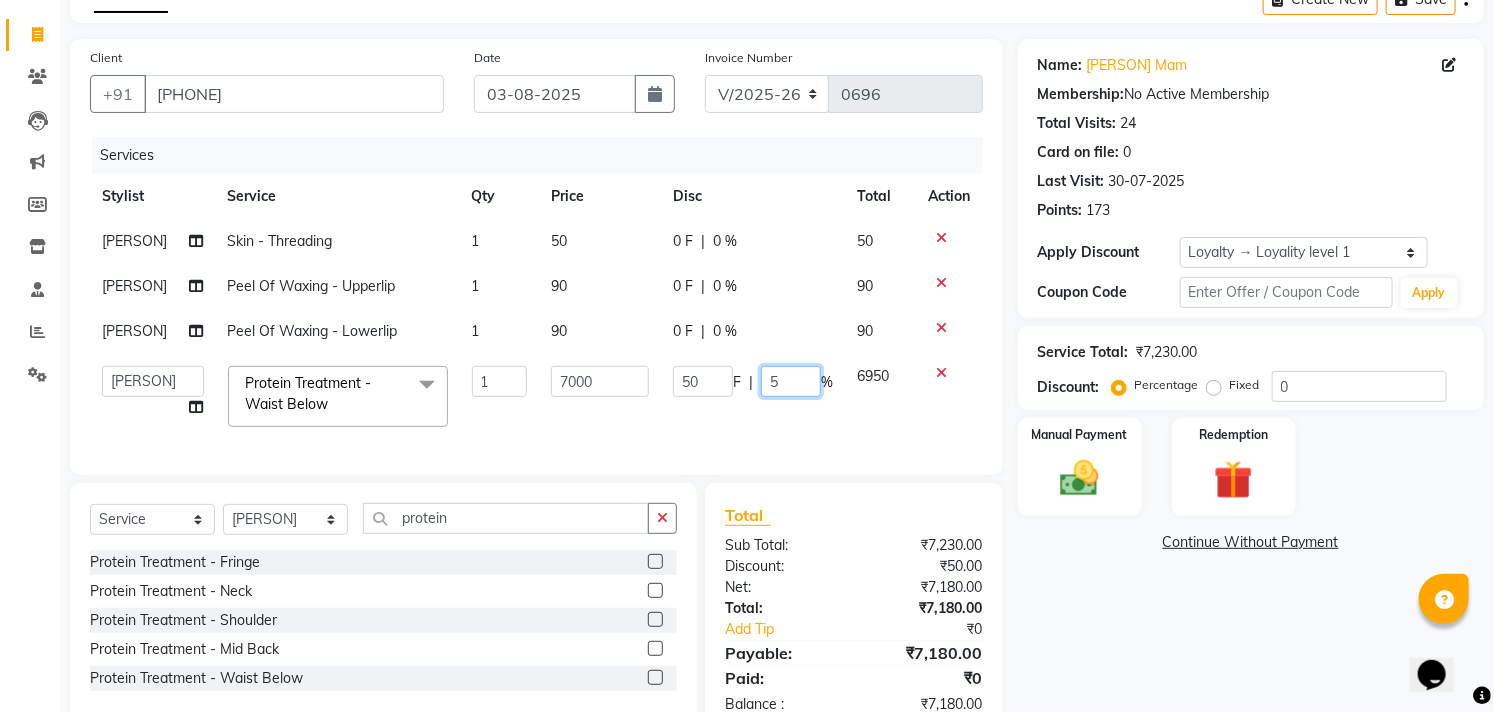 type on "50" 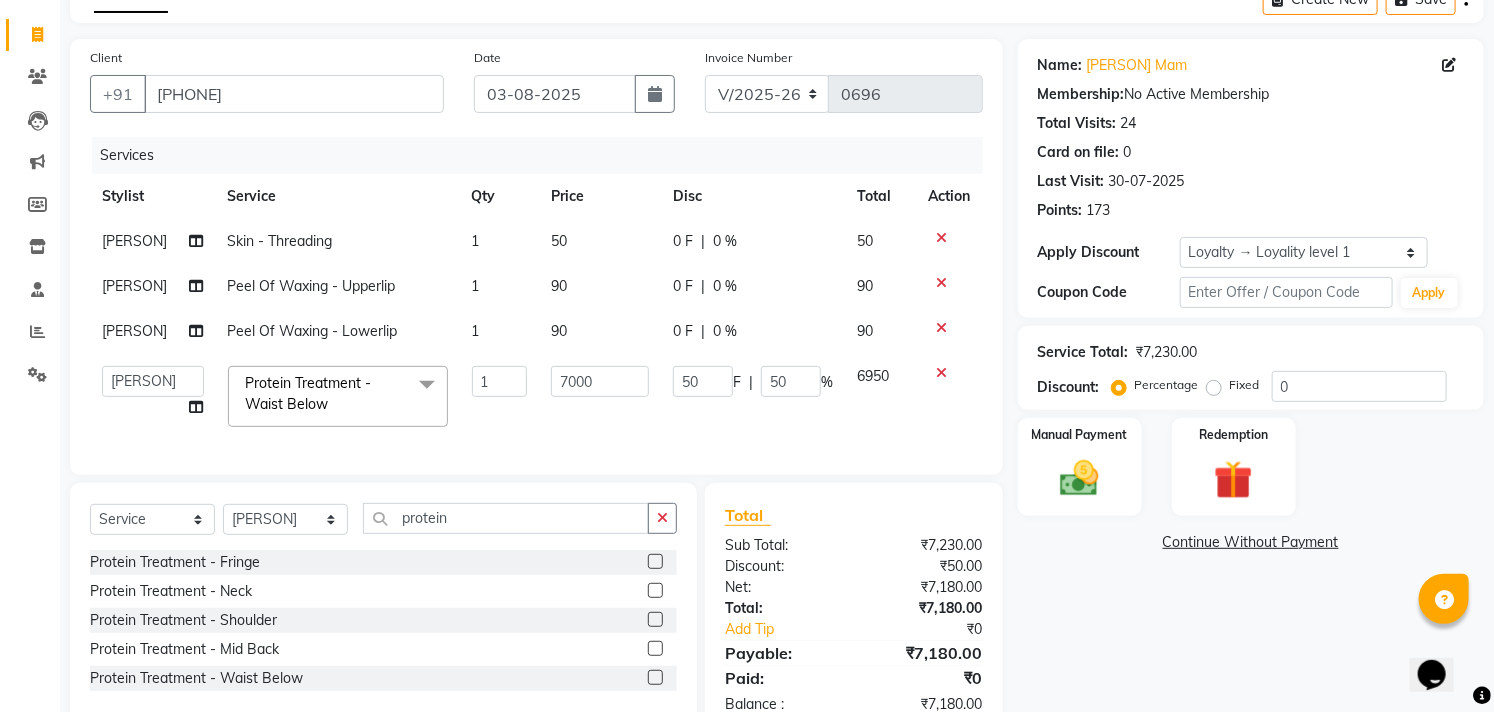 click on "Services Stylist Service Qty Price Disc Total Action Minal bidwe Skin  - Threading 1 50 0 F | 0 % 50 Minal bidwe Peel Of Waxing - Upperlip 1 90 0 F | 0 % 90 Minal bidwe Peel Of Waxing - Lowerlip 1 90 0 F | 0 % 90  laxmi bhosle   Minal bidwe   rushi ausekar   sagar nadrekar   Uma Badgu  Protein Treatment  - Waist Below  x Permanent Global Hair Colour (Without Ammonia) - Global Natural Colour Permanent Global Hair Colour (Without Ammonia) - Bread Colour Permanent Global Hair Colour (Without Ammonia) - Eyebrows Colour Permanent Global Hair Colour (Without Ammonia) - Mustache Colours Permanent Treatment  - Straightenning Permanent Treatment  - Smoothening Permanent Treatment  - Kera Treatment Argan Oil - Full Arms Argan Oil - Full Legs Argan Oil - Underarms Peek Off Argan Oil - Half Legs Argan Oil - Full Front Argan Oil - Full Back Argan Oil - Full Body Wax Cleanup  - Dust Cleanup Cleanup  - Tan Cleanup Cleanup  - White & Glow Cleanup Advance Facial  - Whitening Hydrating Facial Bleach/Detan - Face Neck 1 7000 F" 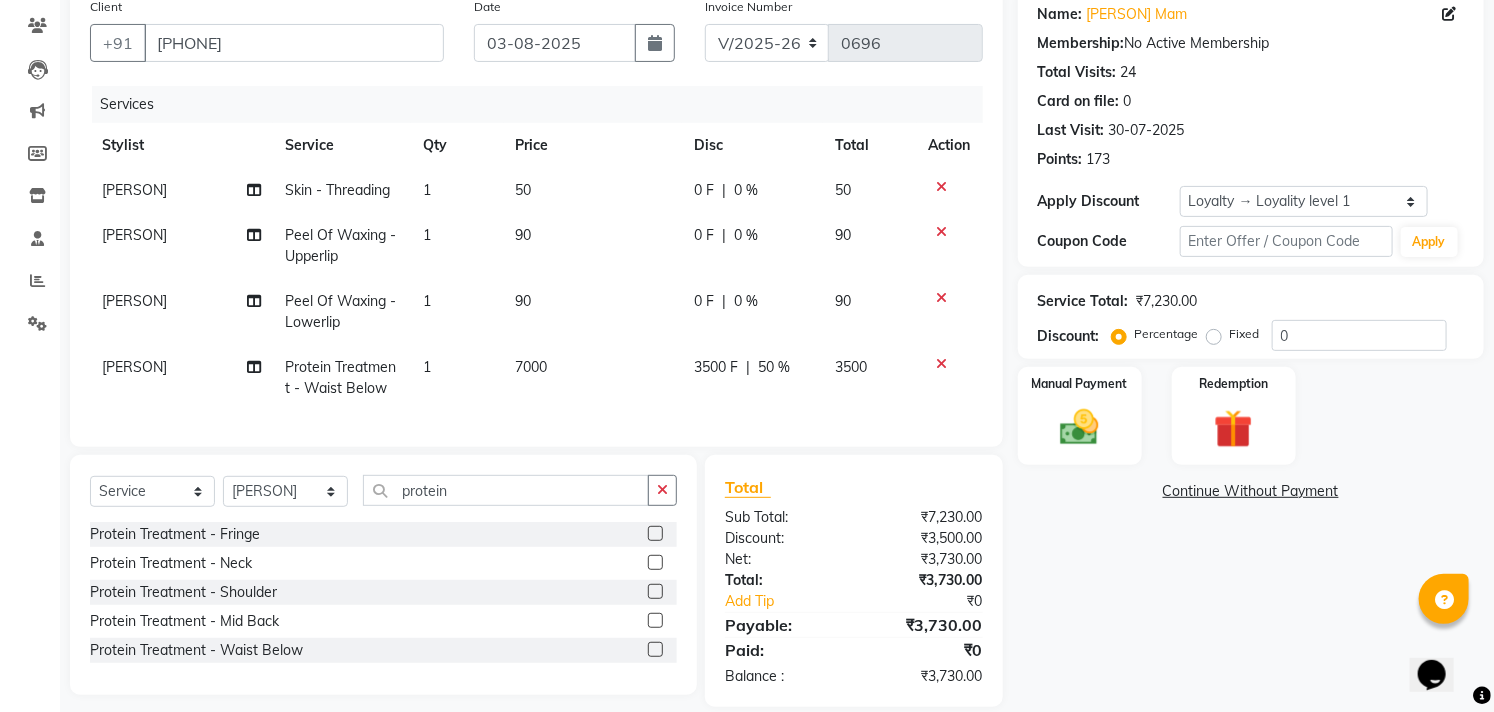 scroll, scrollTop: 203, scrollLeft: 0, axis: vertical 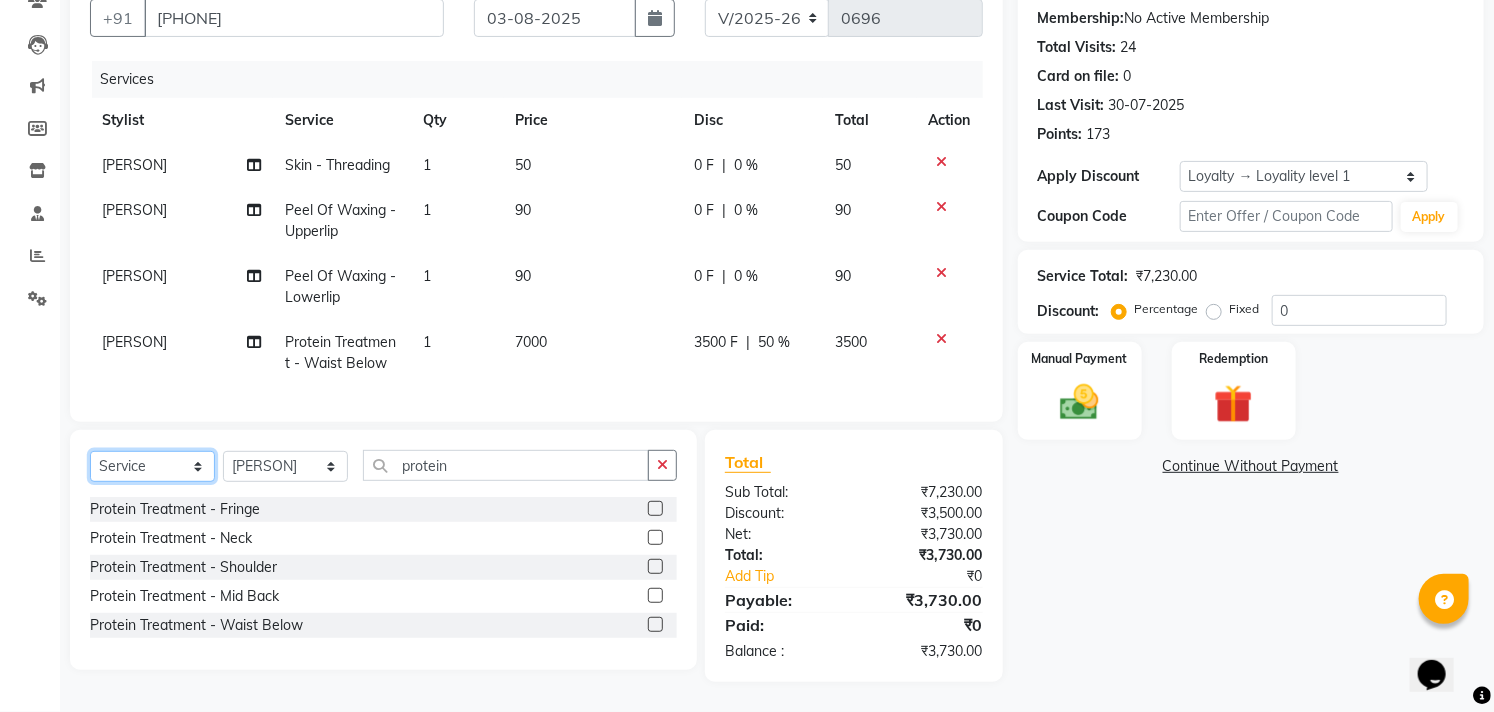 click on "Select  Service  Product  Membership  Package Voucher Prepaid Gift Card" 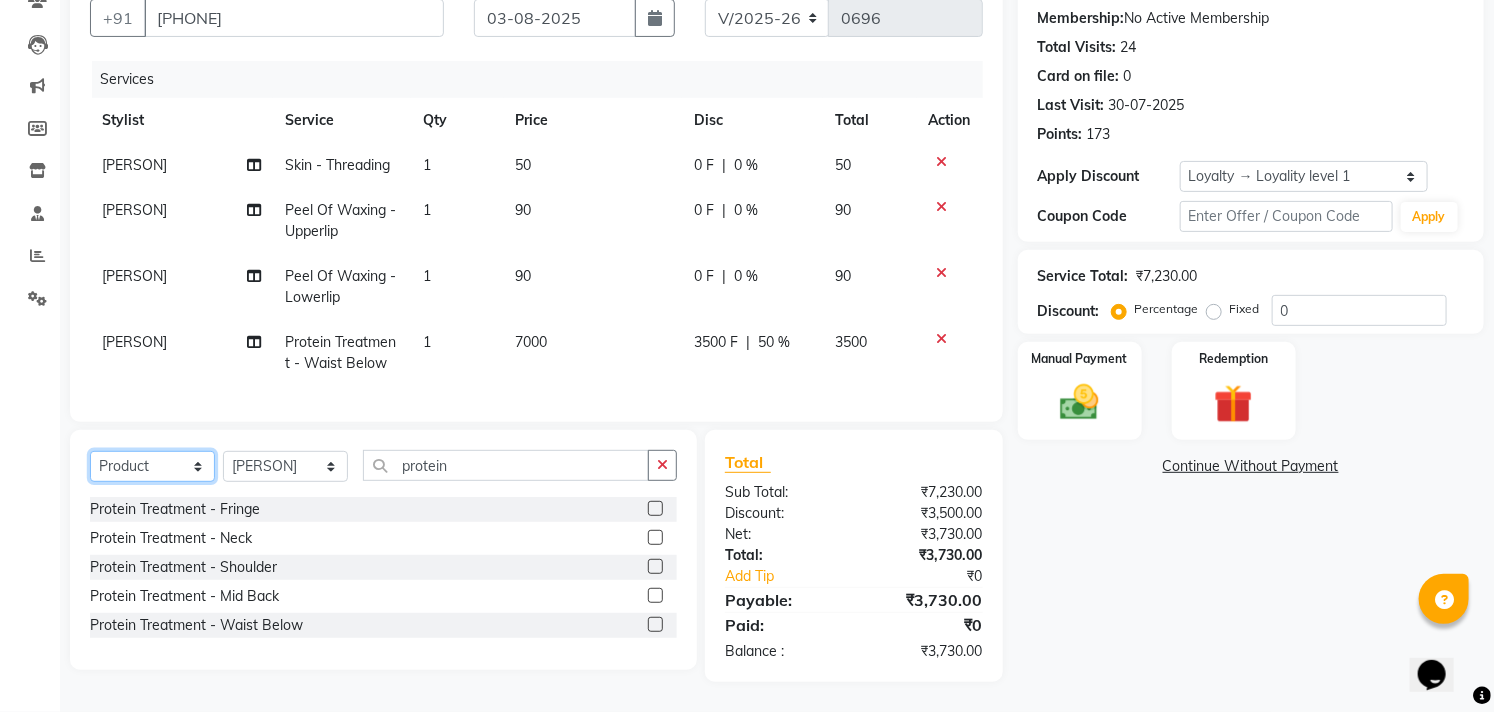 click on "Select  Service  Product  Membership  Package Voucher Prepaid Gift Card" 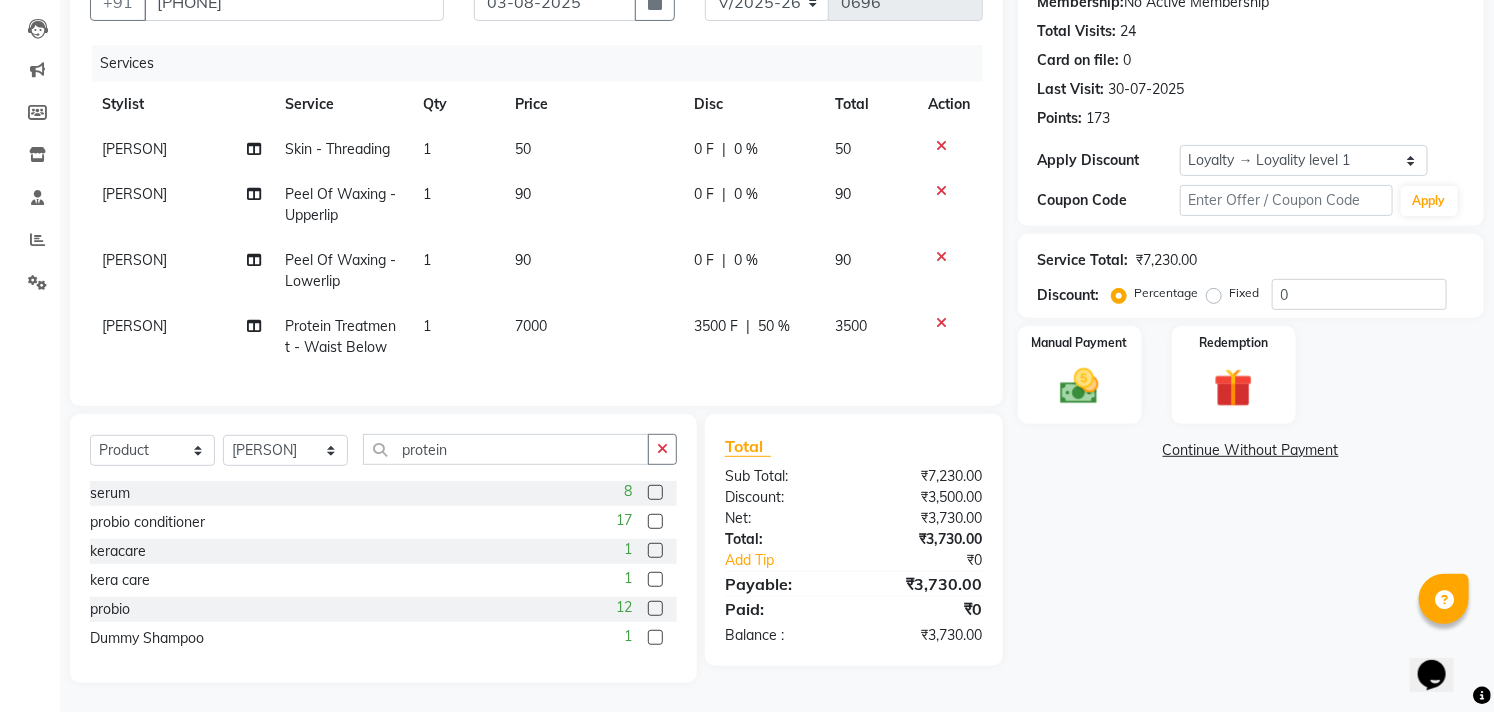 click 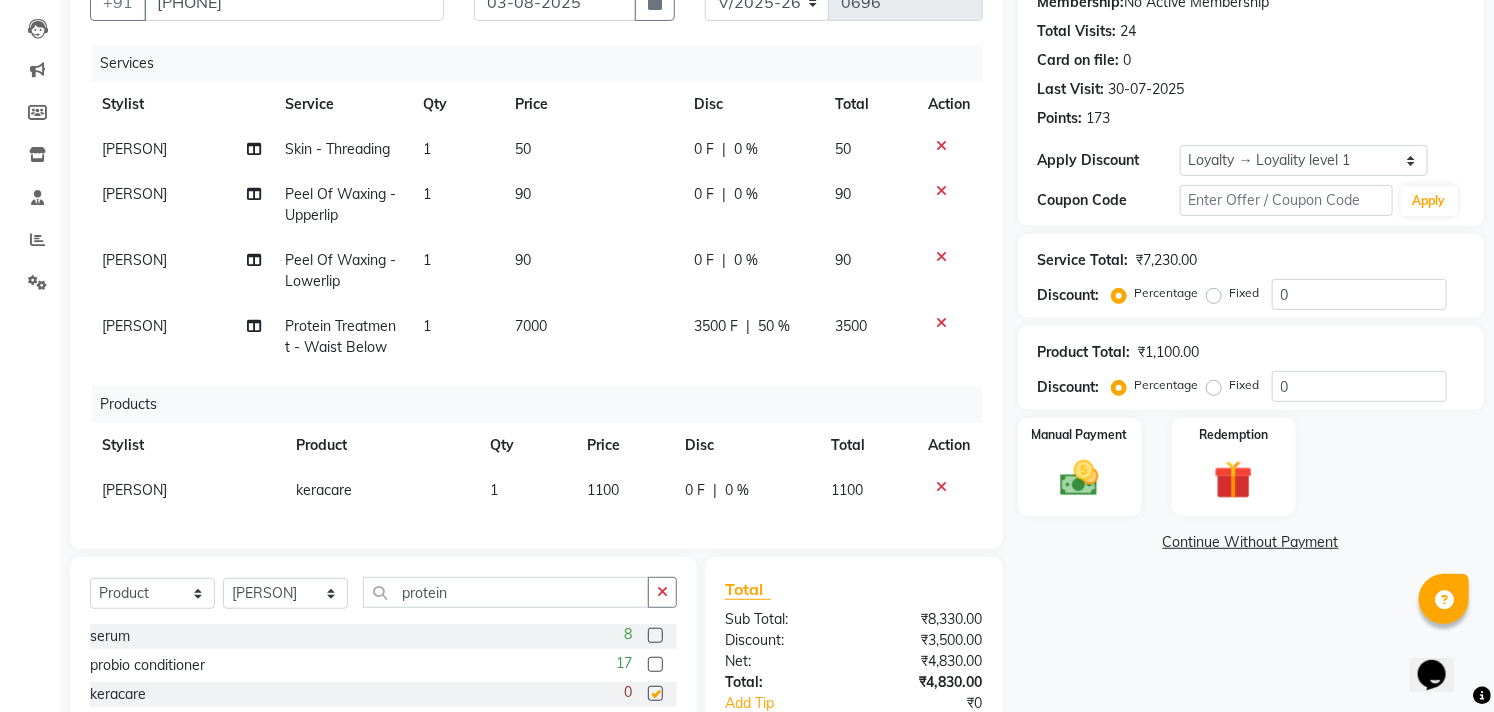 checkbox on "false" 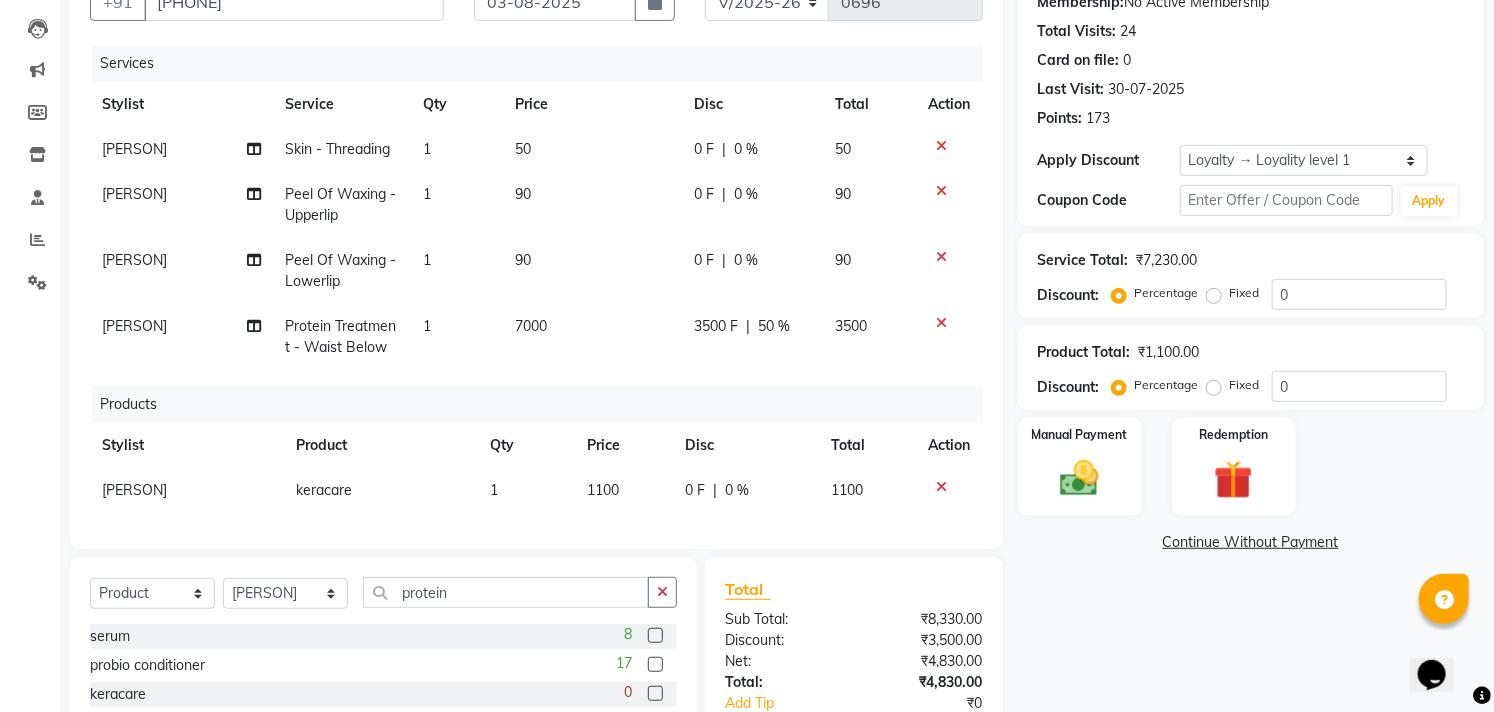 scroll, scrollTop: 314, scrollLeft: 0, axis: vertical 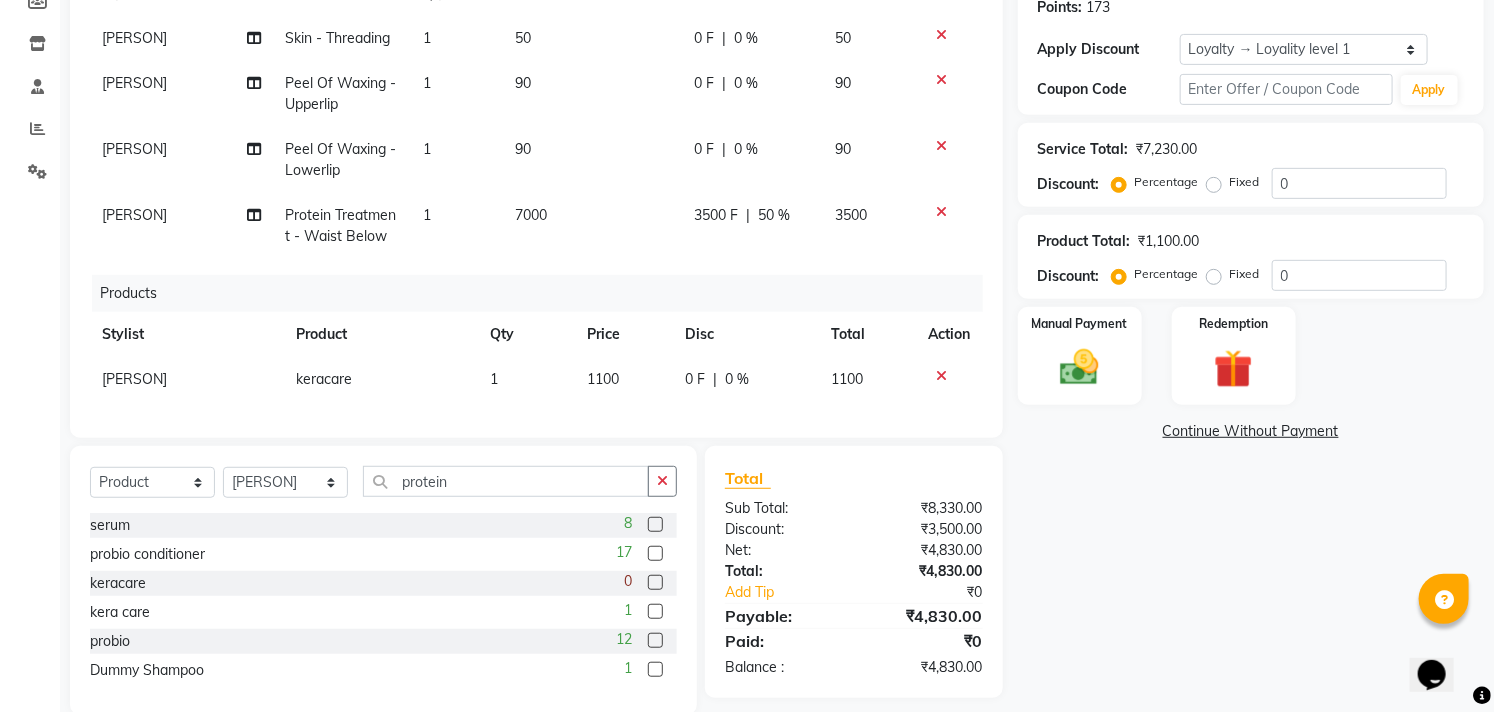 click 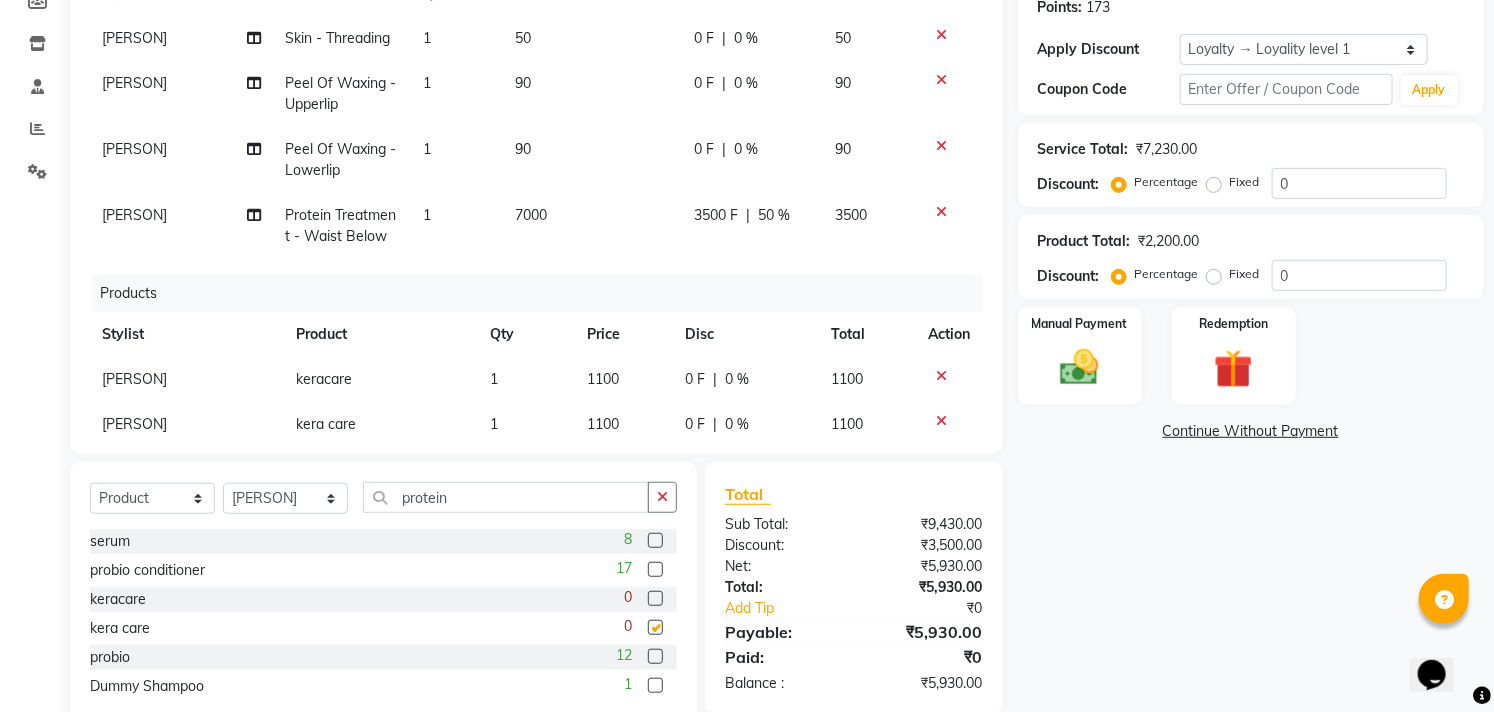checkbox on "false" 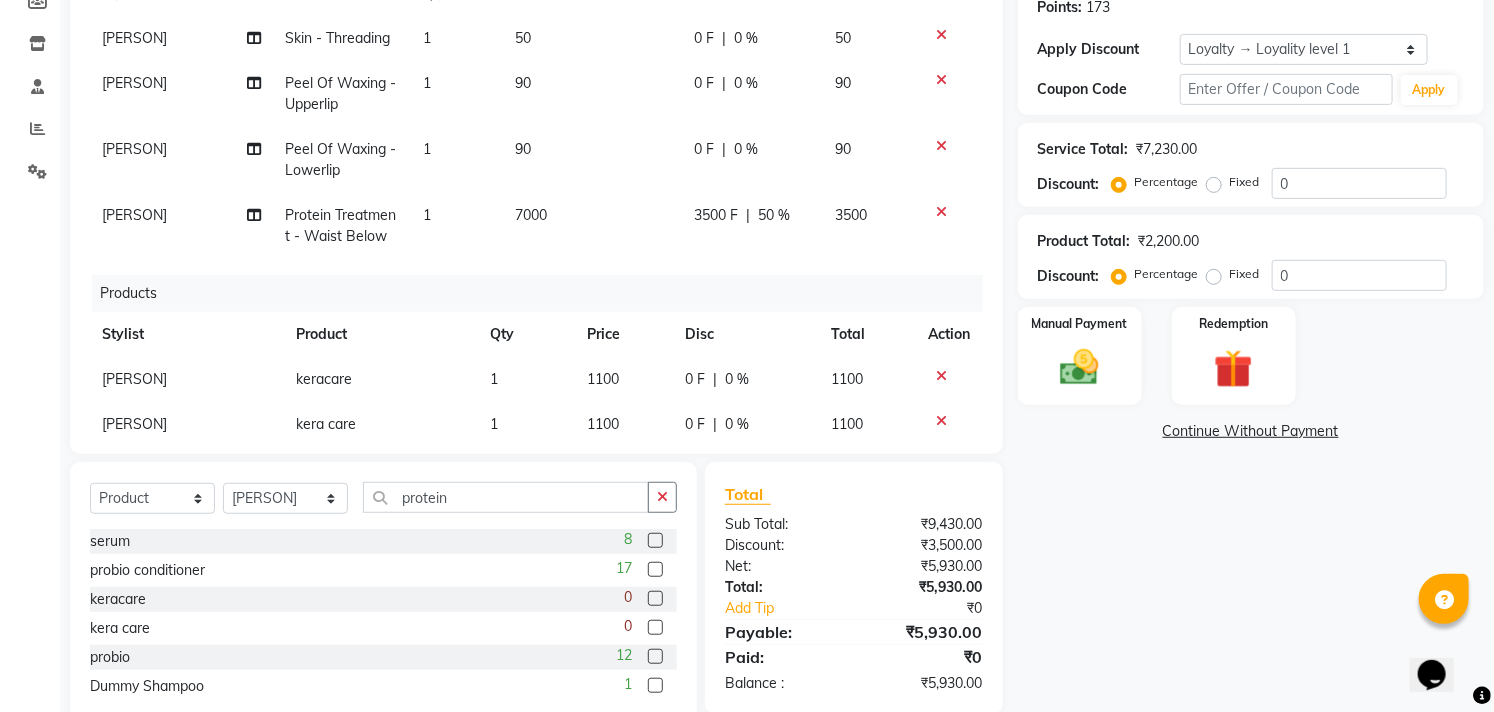 click on "1100" 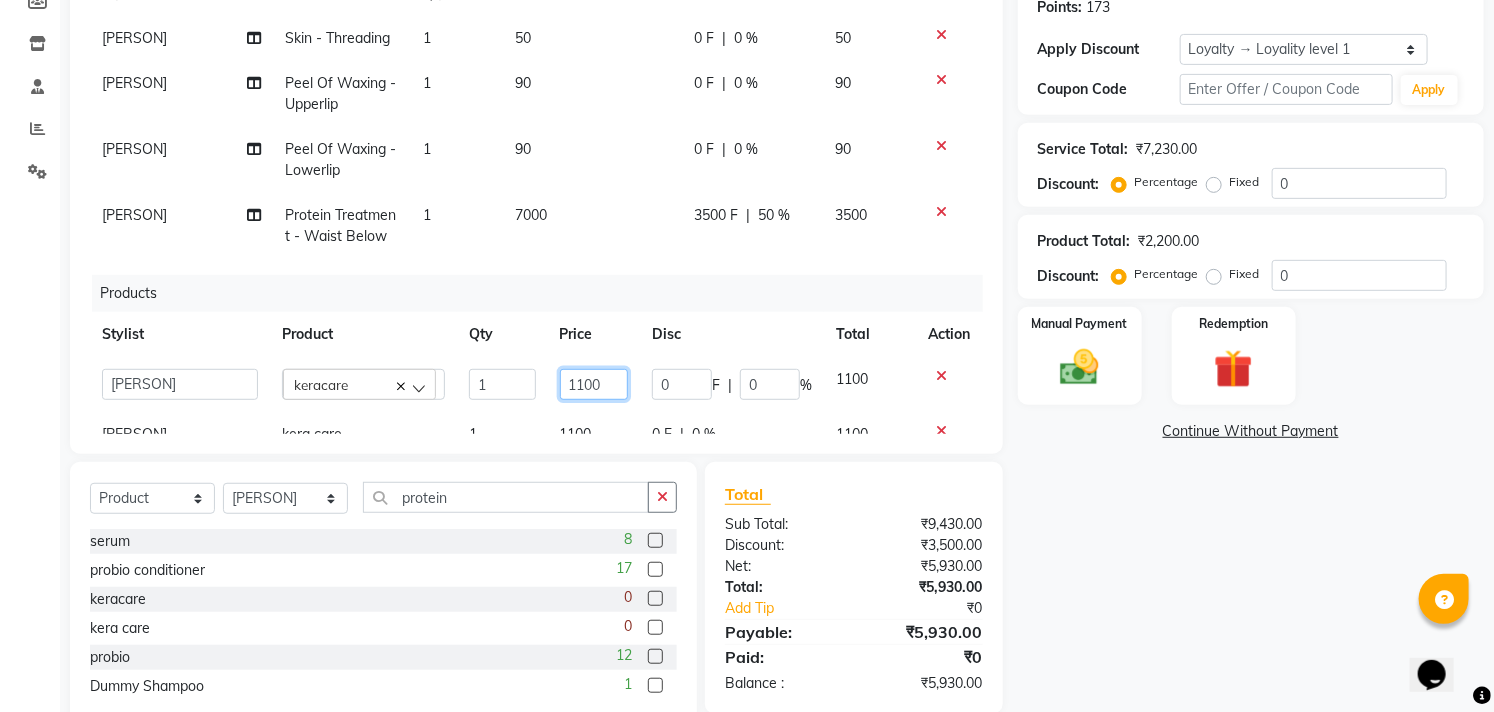 click on "1100" 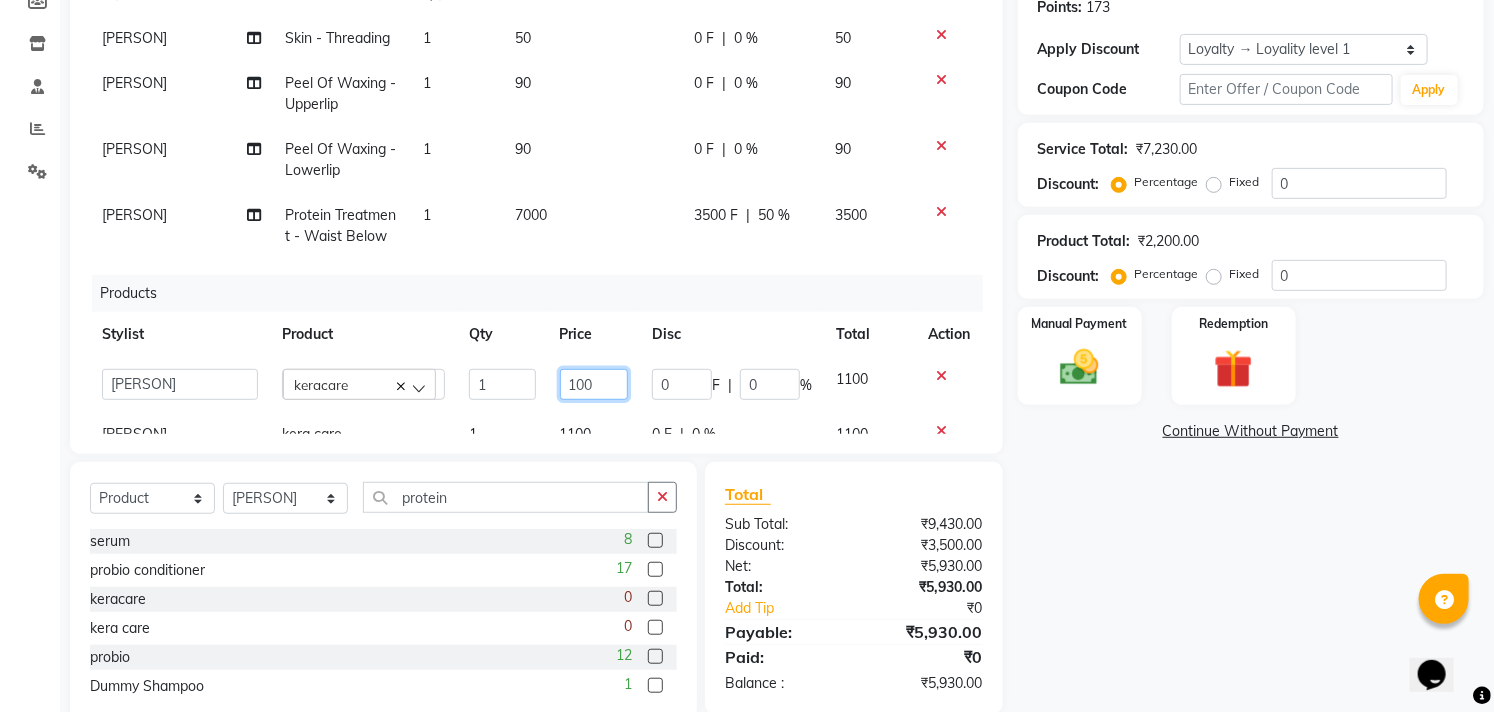 type on "1000" 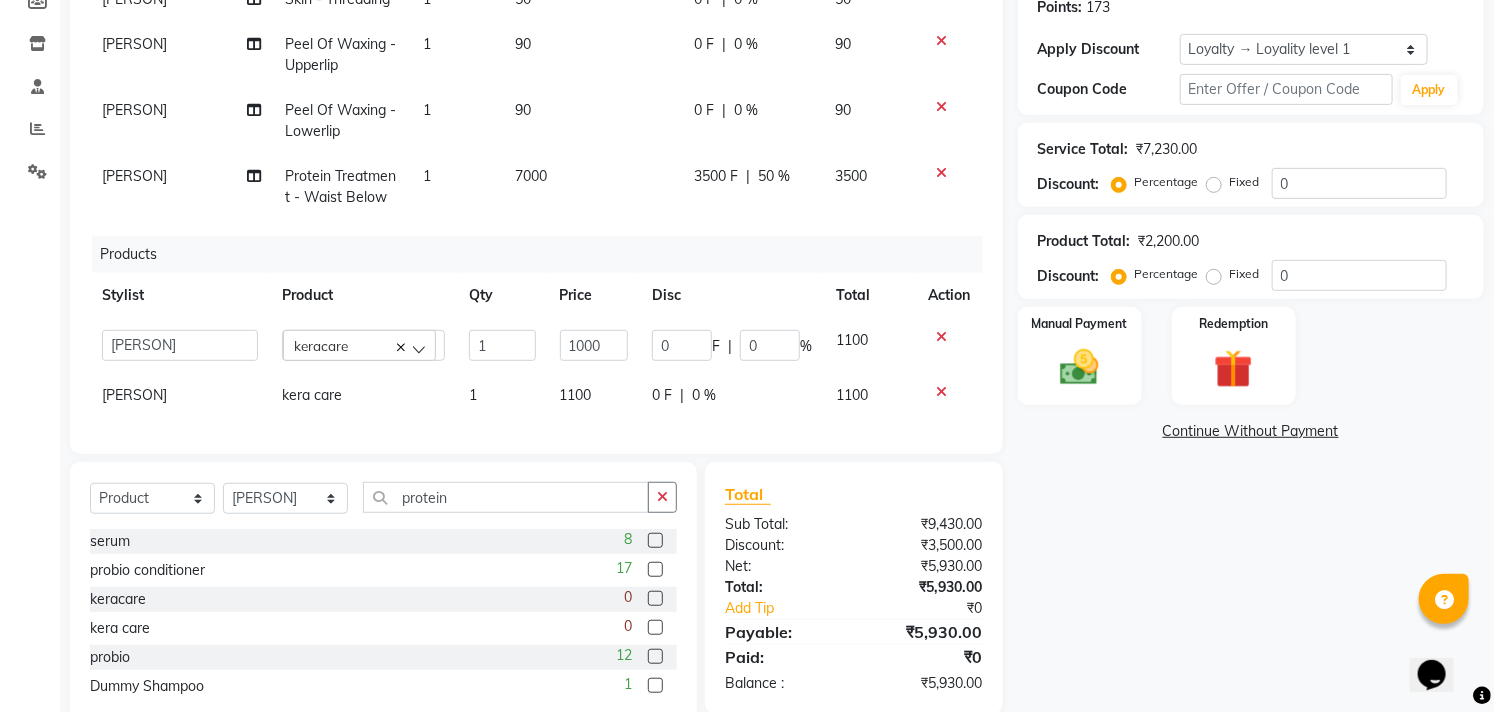scroll, scrollTop: 45, scrollLeft: 0, axis: vertical 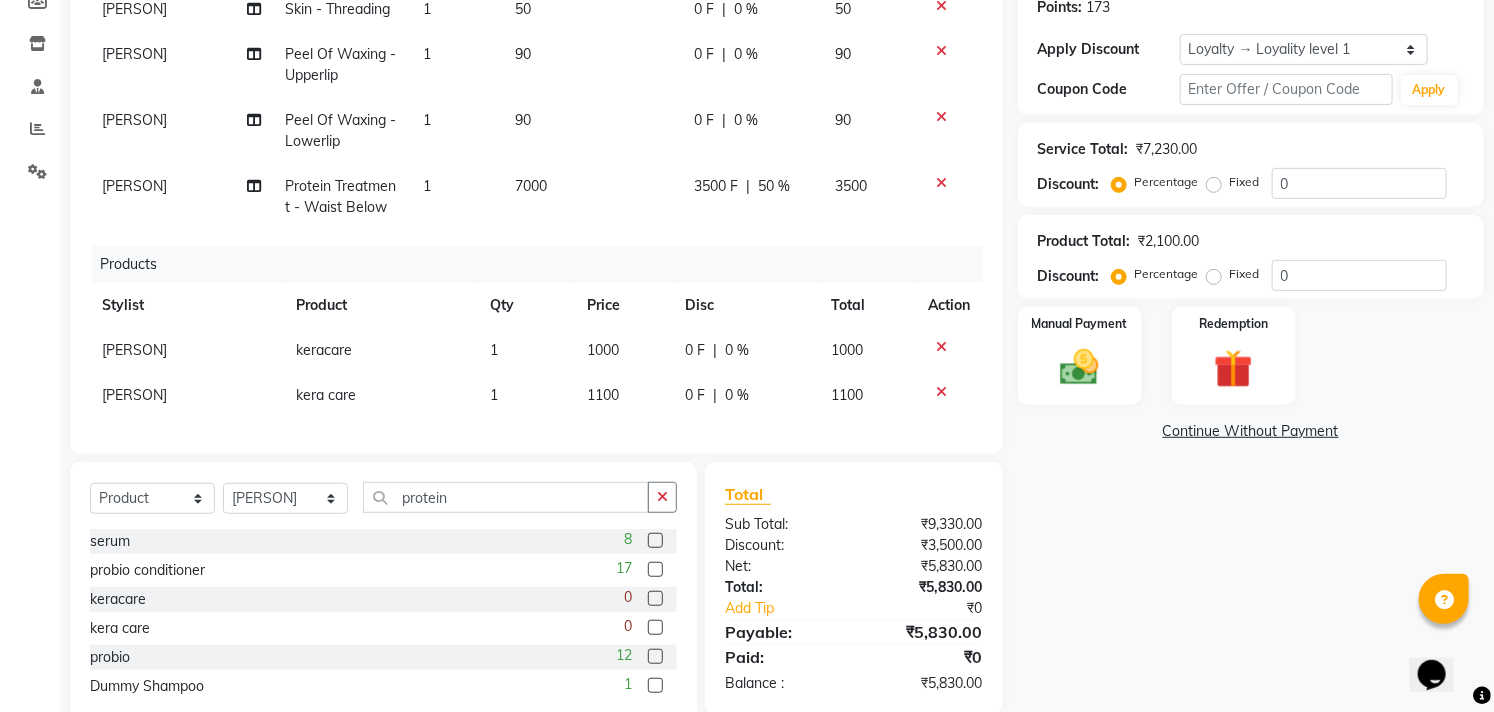 click on "1100" 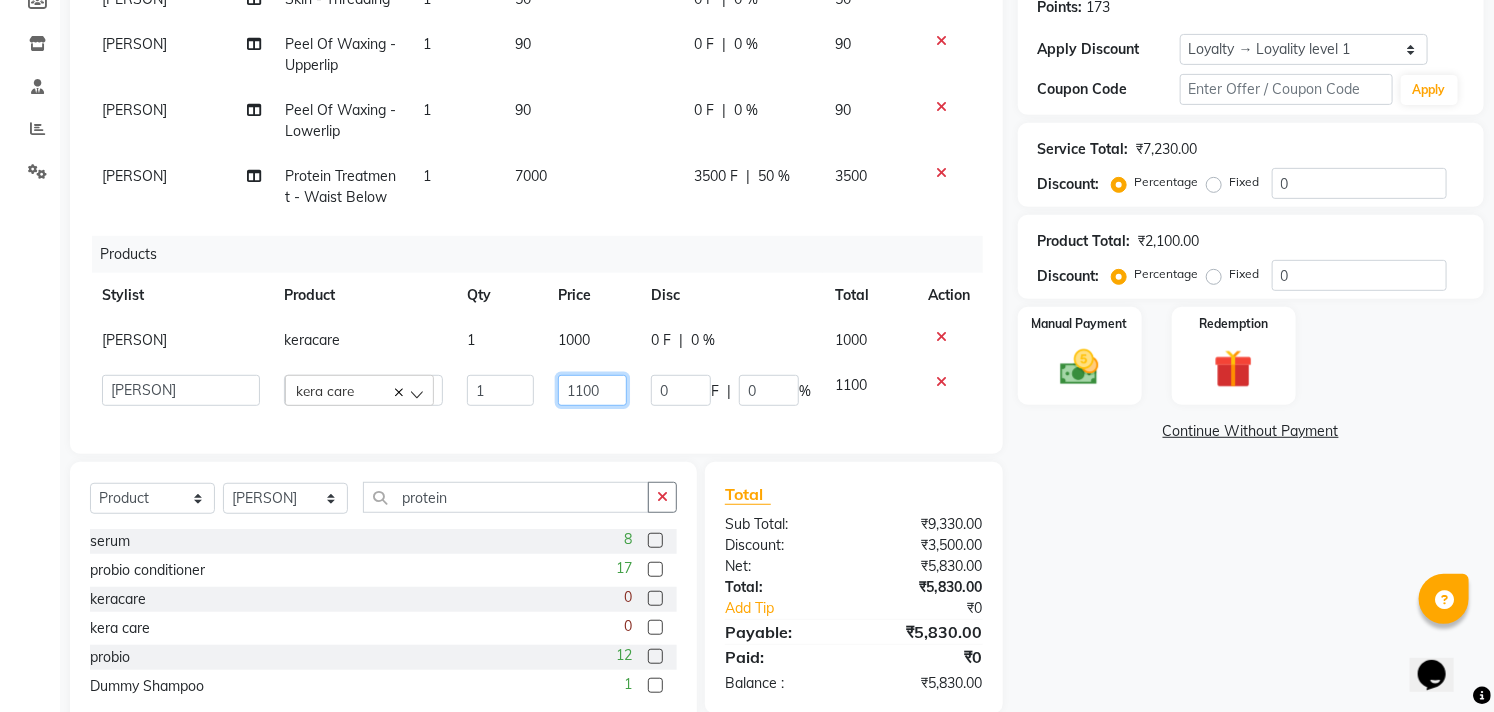 click on "1100" 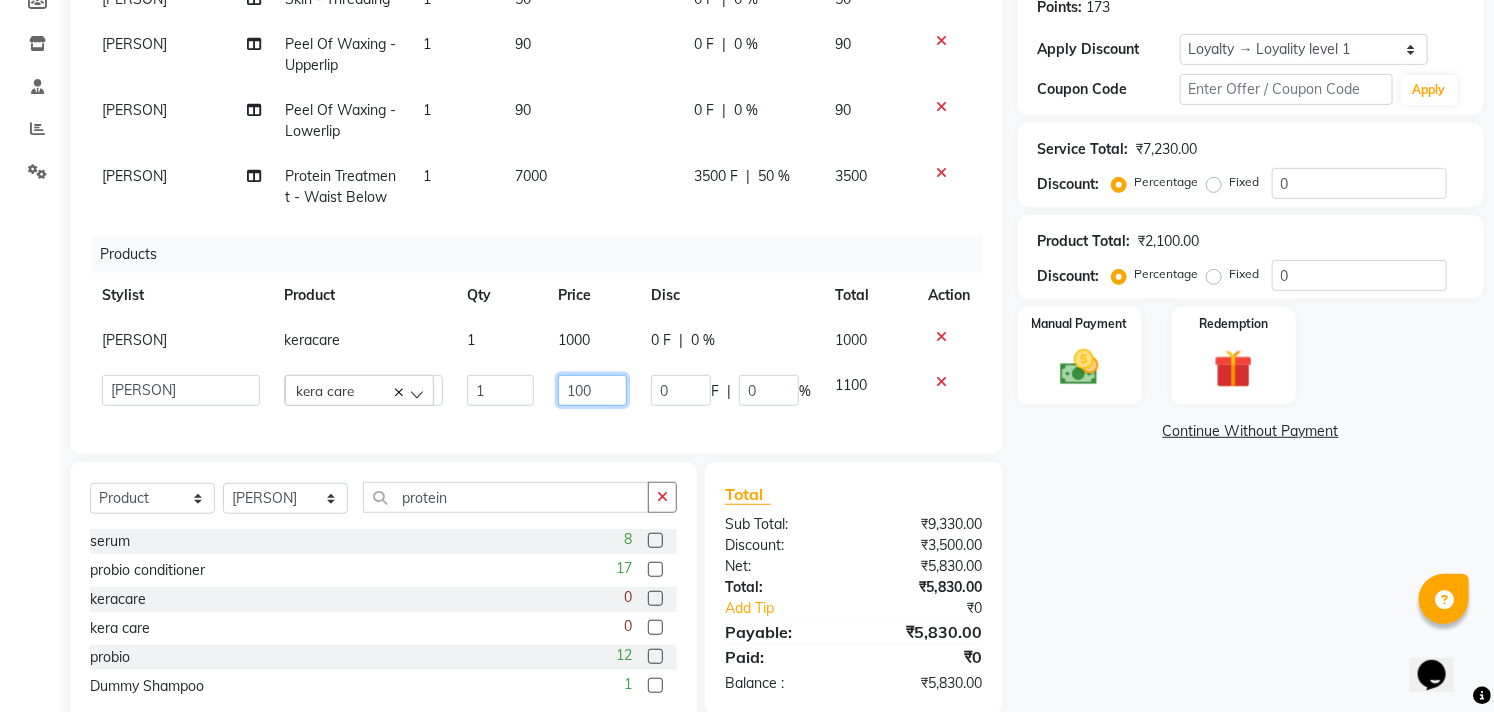 type on "1000" 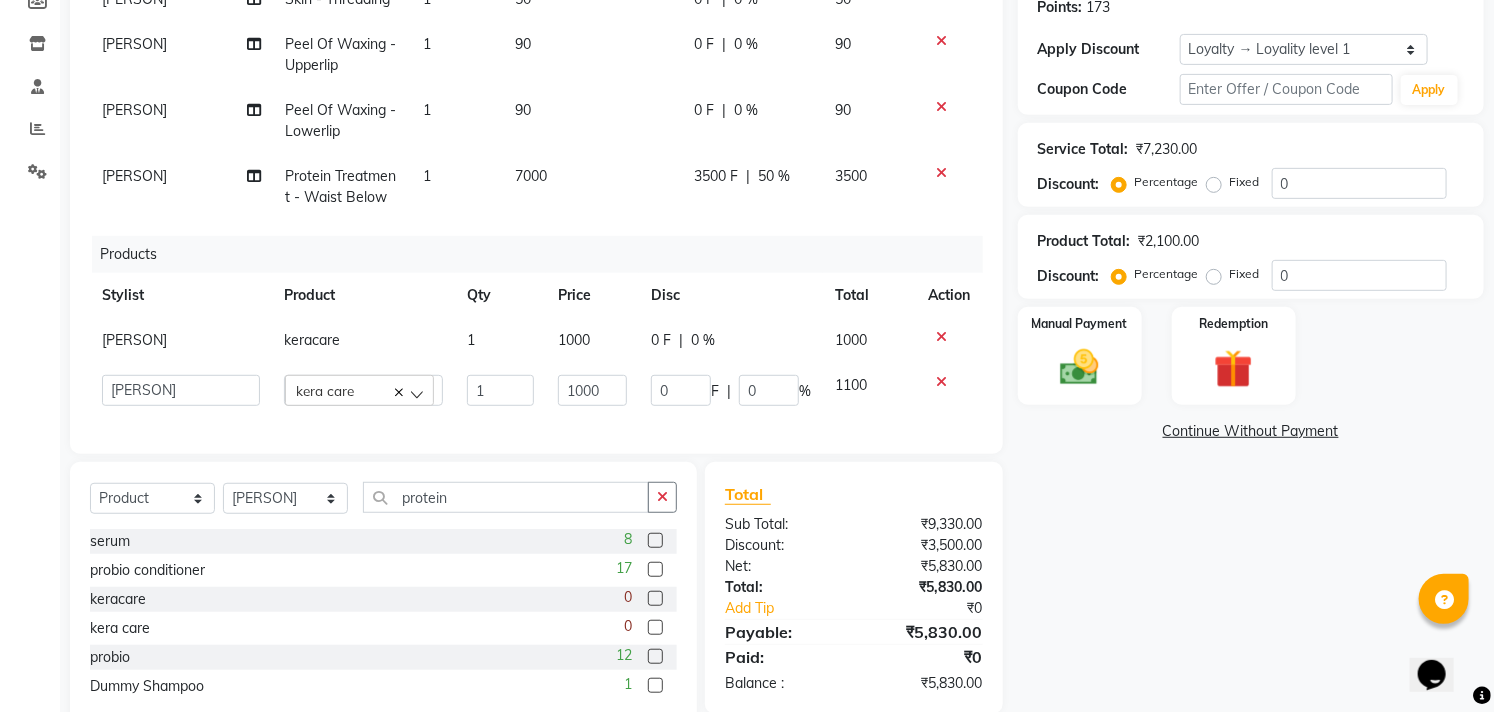 click on "Client +91 7744004975 Date 03-08-2025 Invoice Number V/2025 V/2025-26 0696 Services Stylist Service Qty Price Disc Total Action Minal bidwe Skin  - Threading 1 50 0 F | 0 % 50 Minal bidwe Peel Of Waxing - Upperlip 1 90 0 F | 0 % 90 Minal bidwe Peel Of Waxing - Lowerlip 1 90 0 F | 0 % 90 rushi ausekar Protein Treatment  - Waist Below 1 7000 3500 F | 50 % 3500 Products Stylist Product Qty Price Disc Total Action rushi ausekar keracare 1 1000 0 F | 0 % 1000  laxmi bhosle   Minal bidwe   rushi ausekar   sagar nadrekar   Uma Badgu   kera care  1 1000 0 F | 0 % 1100" 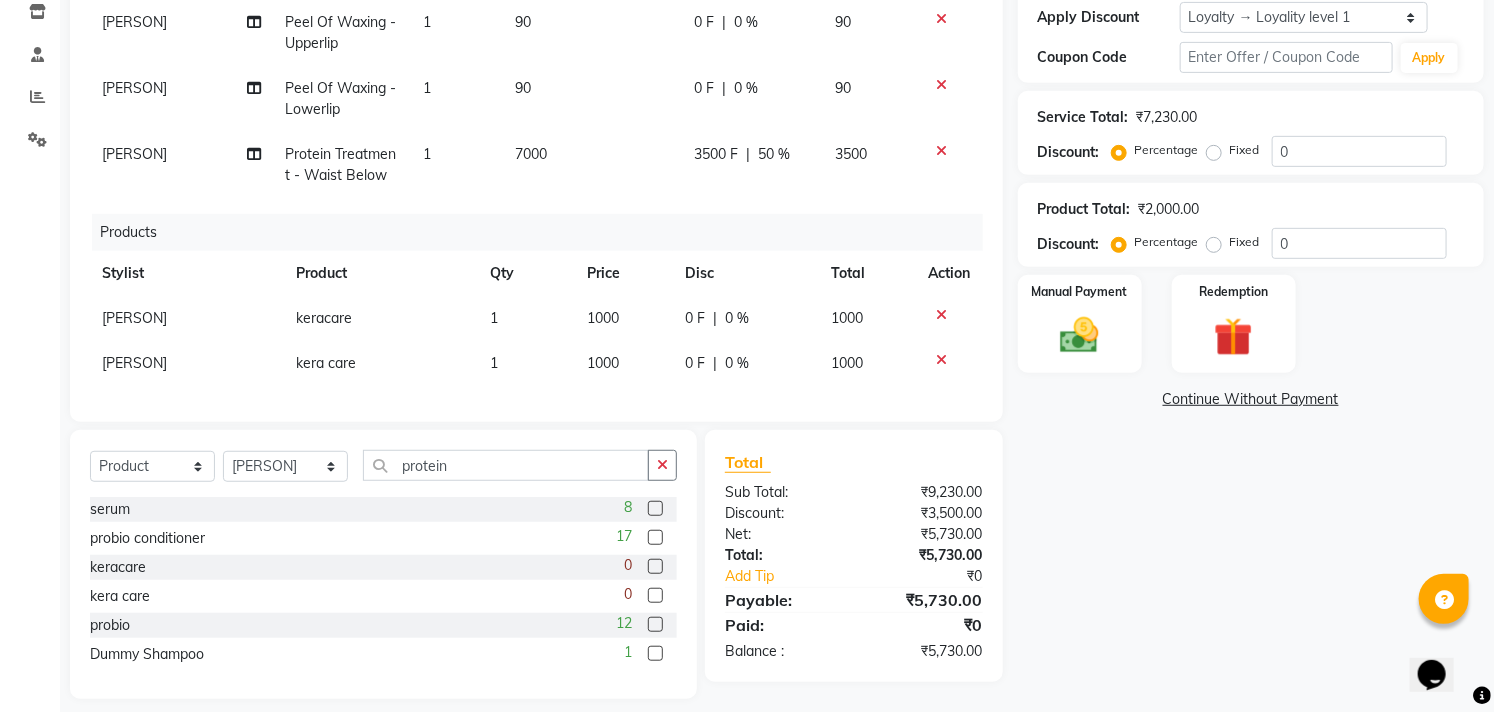scroll, scrollTop: 363, scrollLeft: 0, axis: vertical 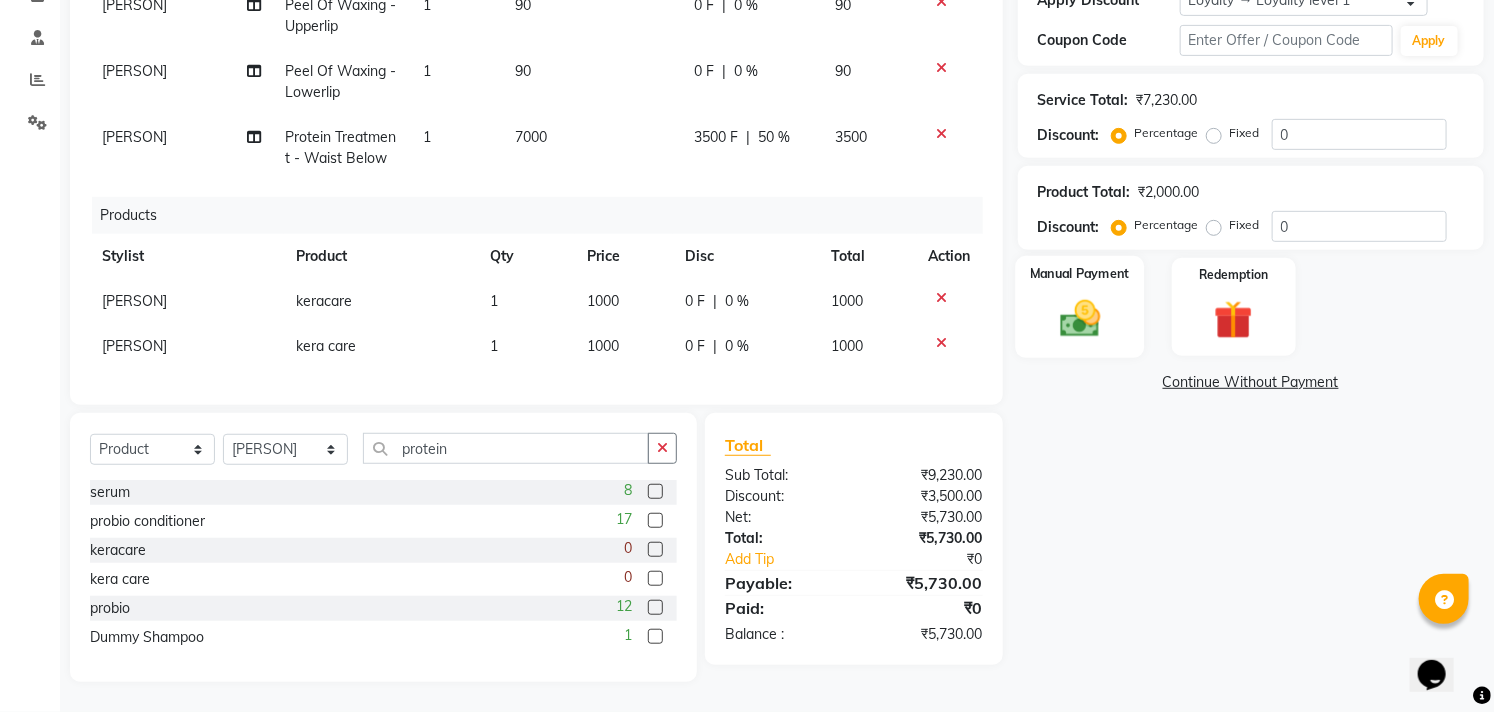 click 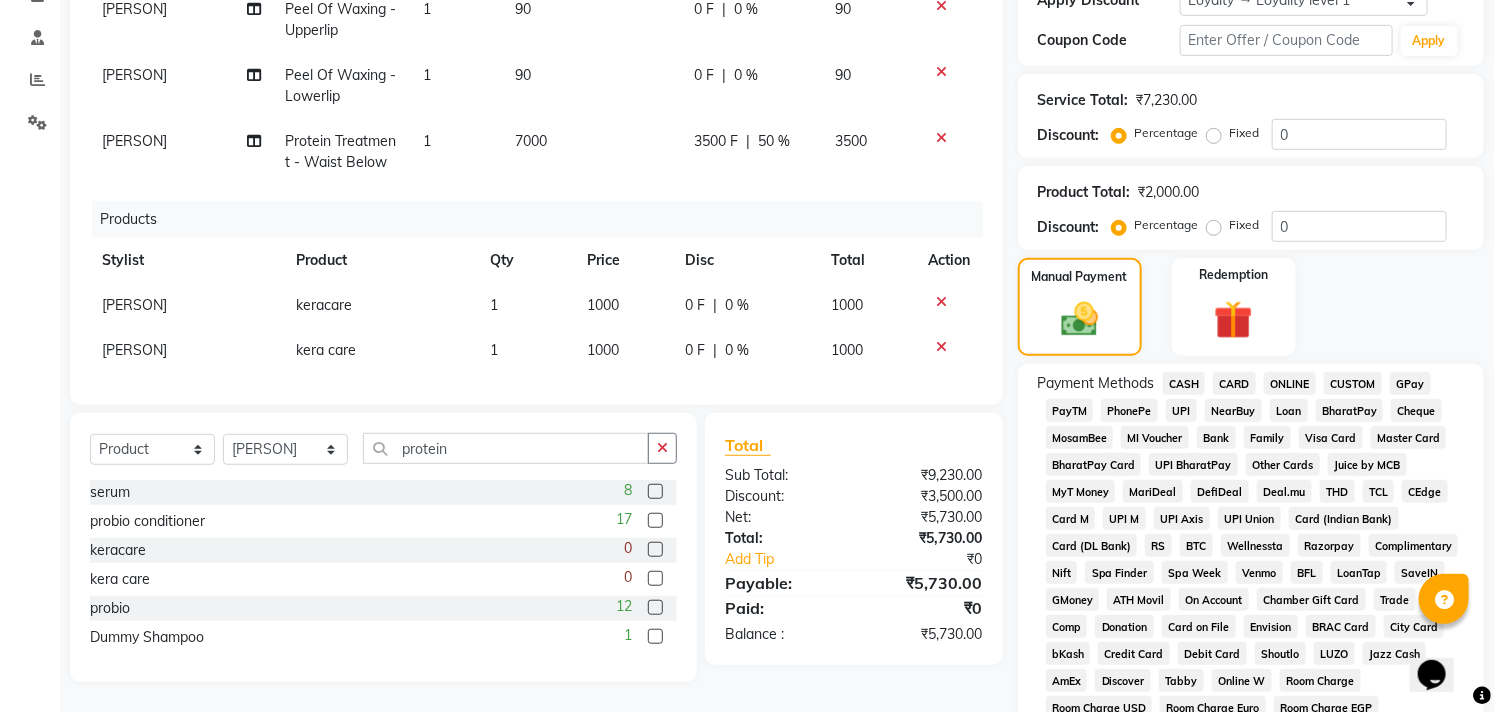 scroll, scrollTop: 45, scrollLeft: 0, axis: vertical 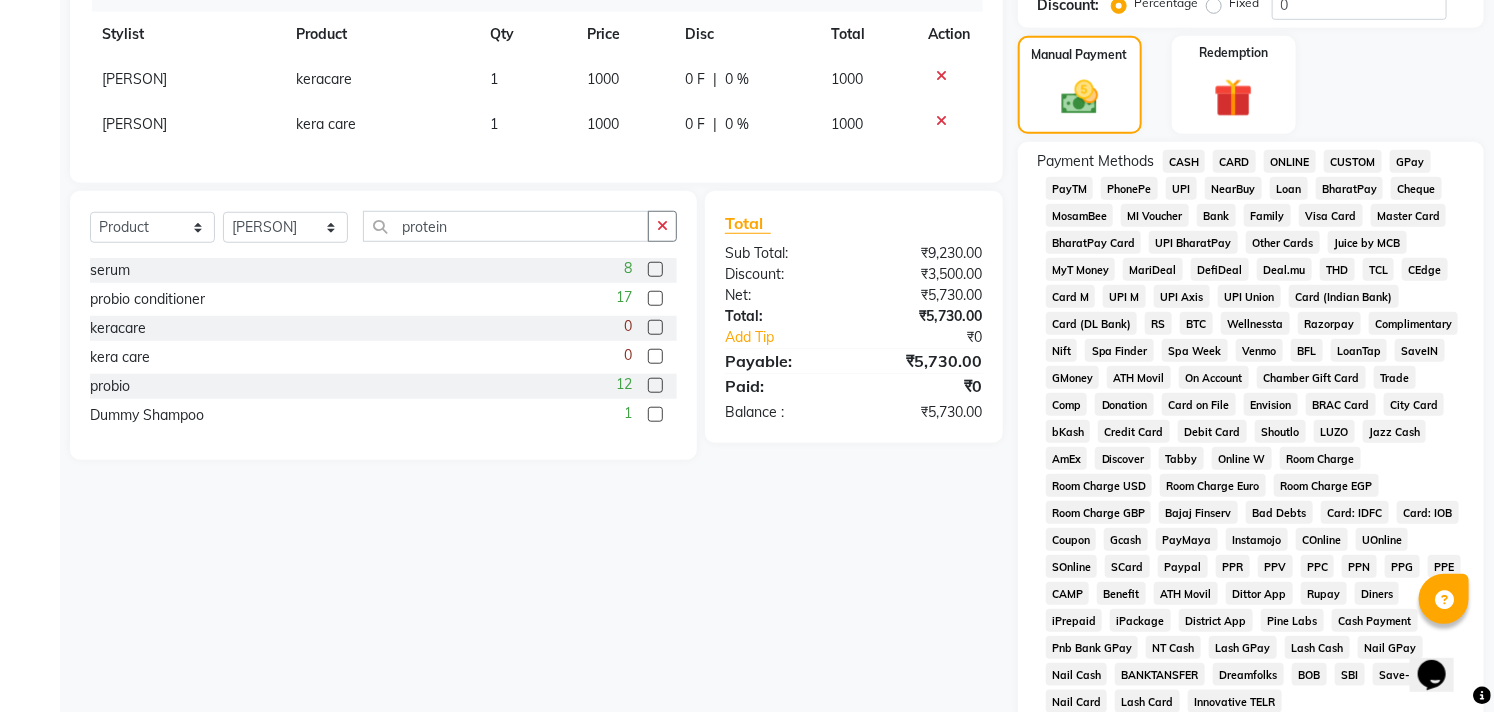 click on "ONLINE" 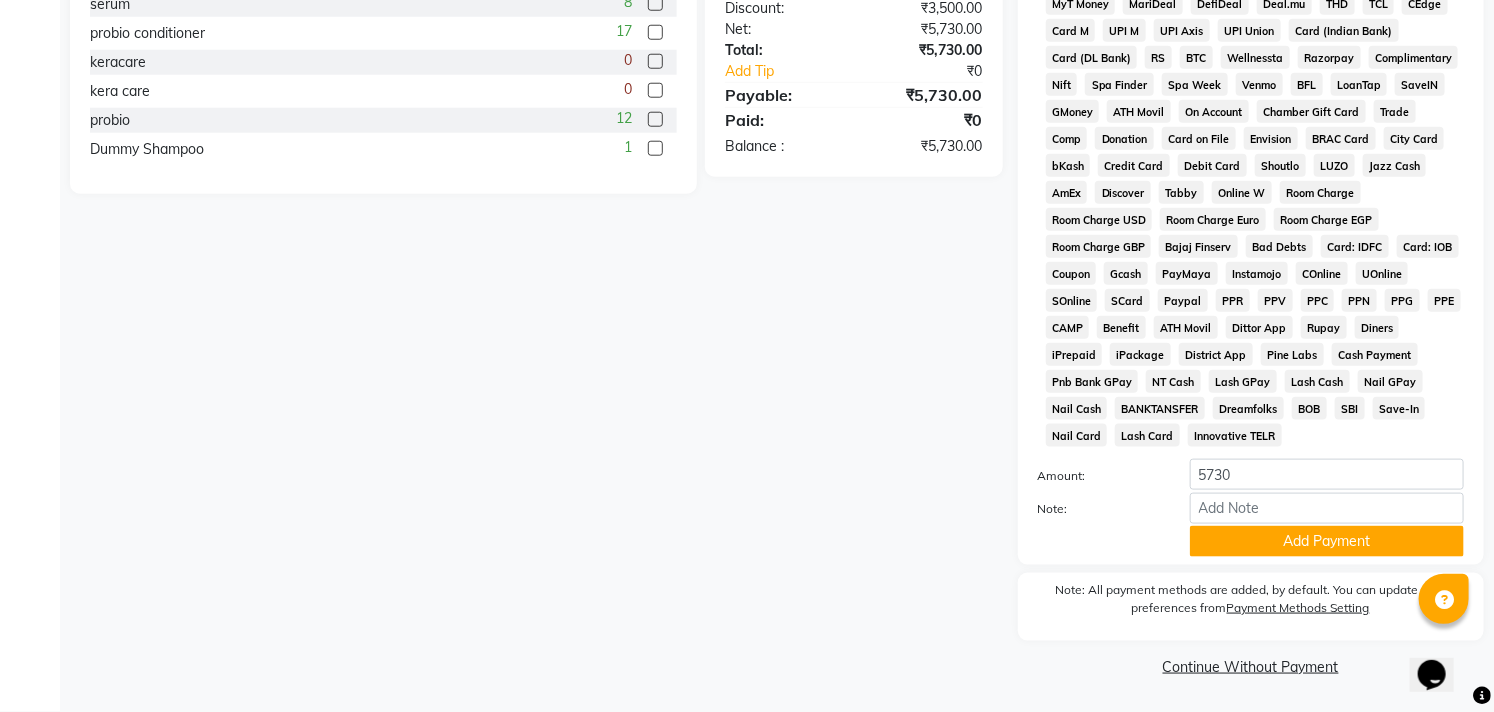 scroll, scrollTop: 856, scrollLeft: 0, axis: vertical 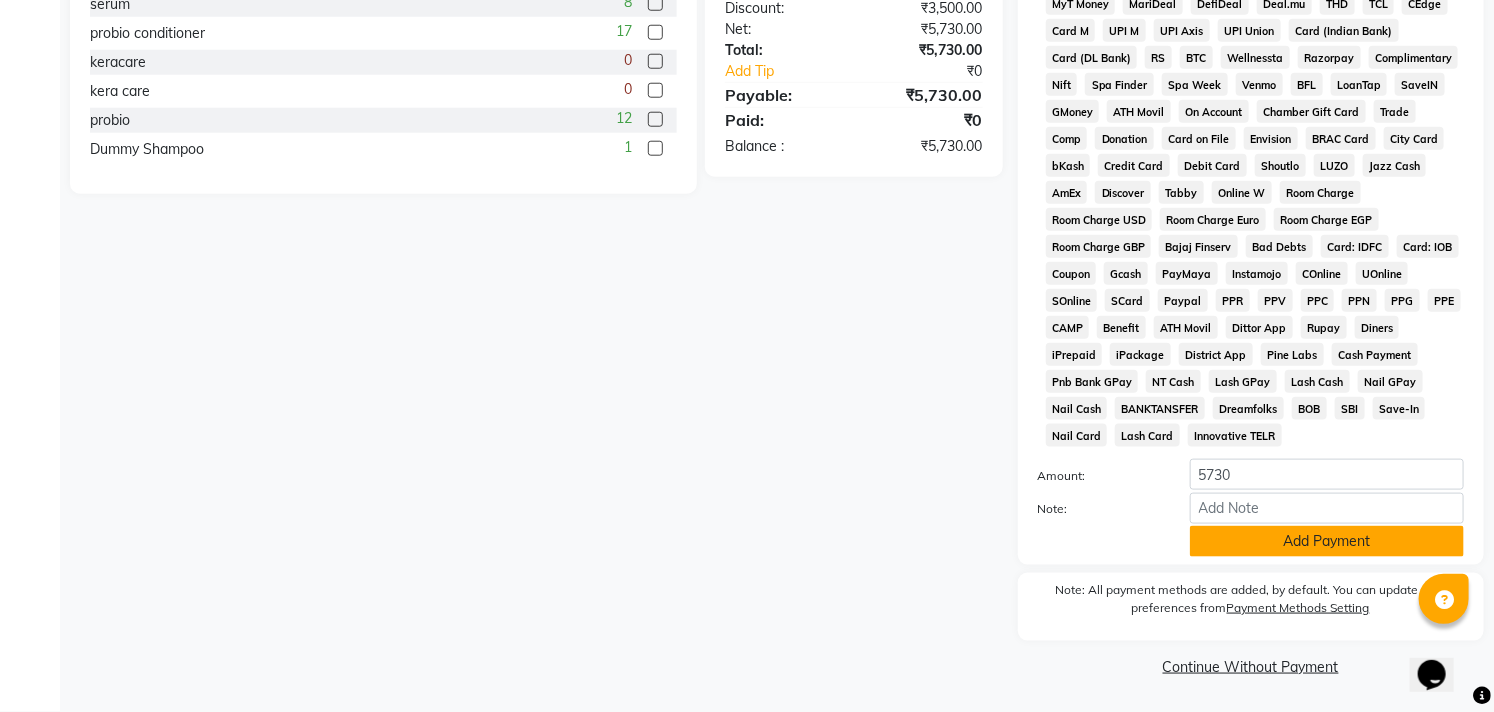 click on "Add Payment" 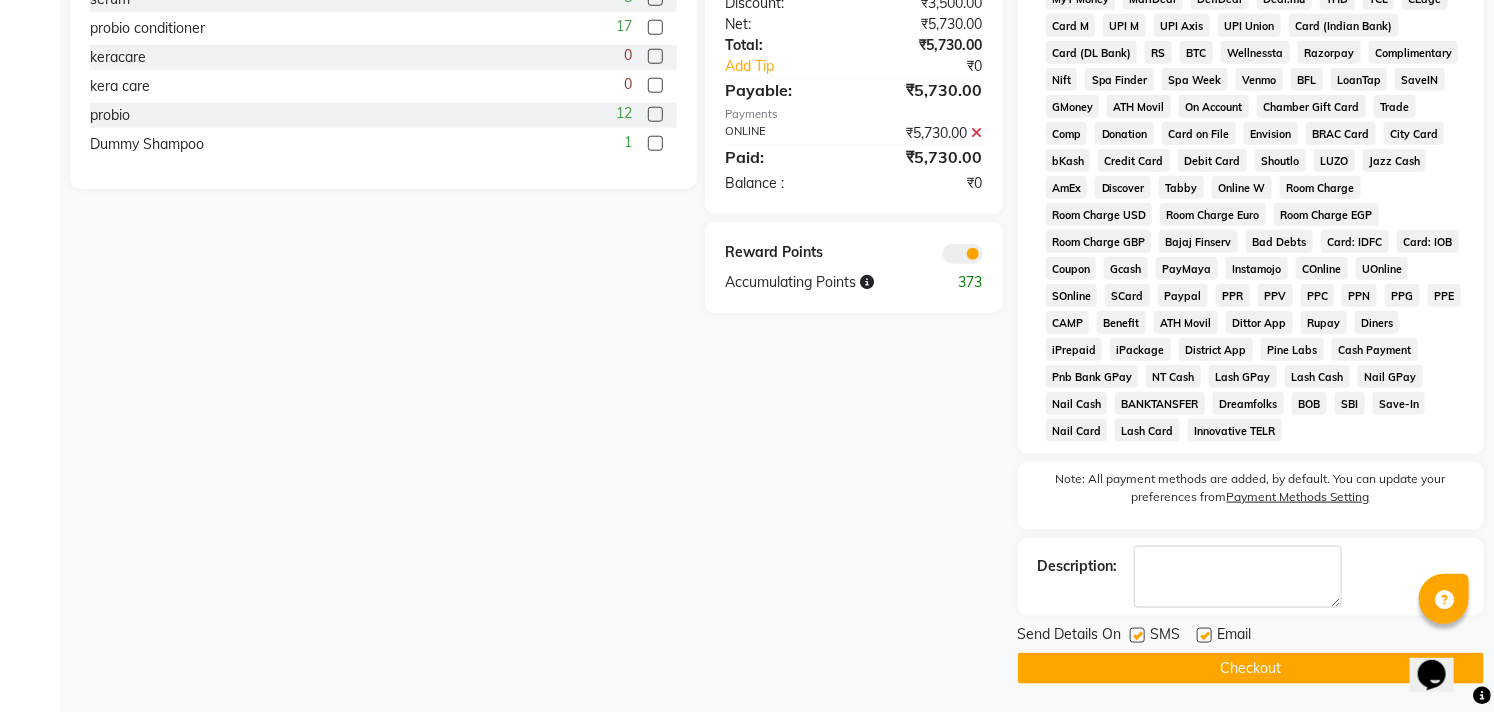 click on "Checkout" 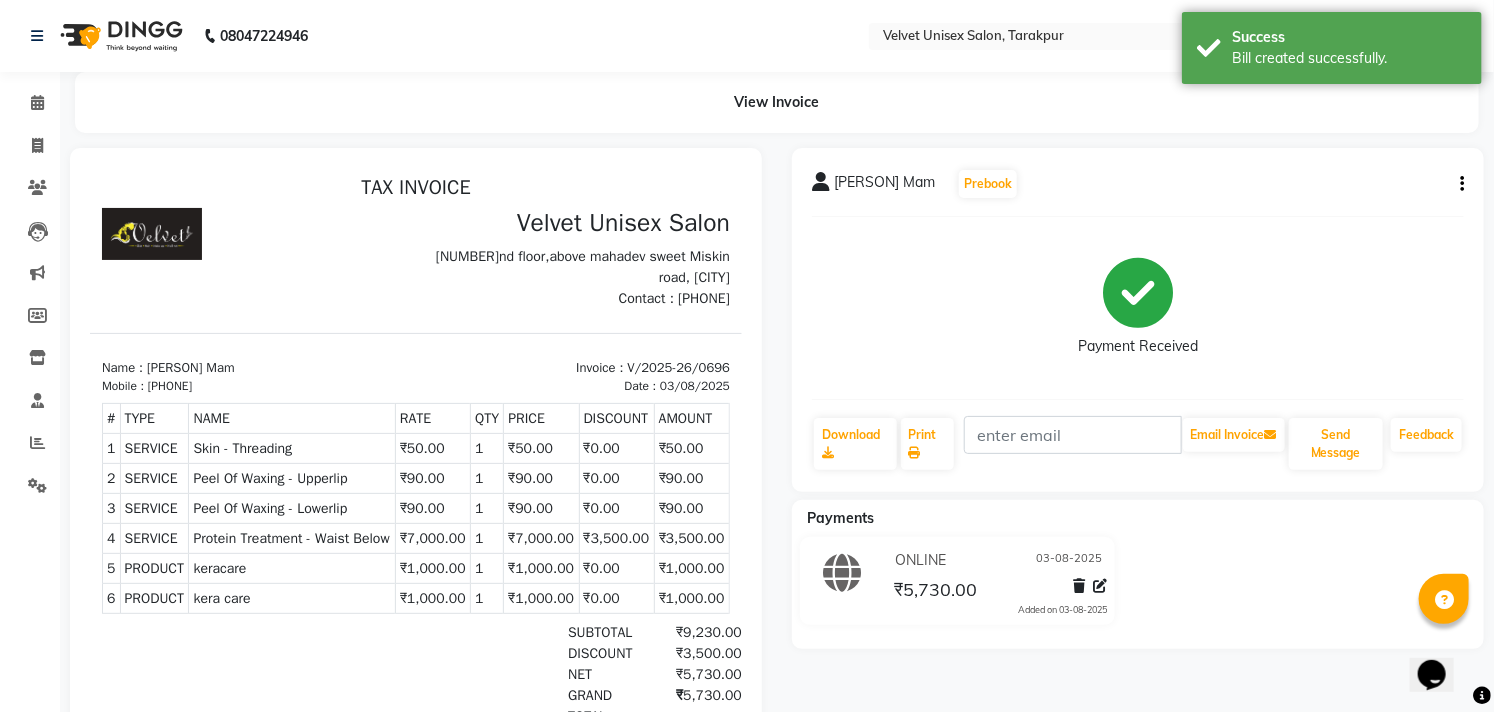 scroll, scrollTop: 0, scrollLeft: 0, axis: both 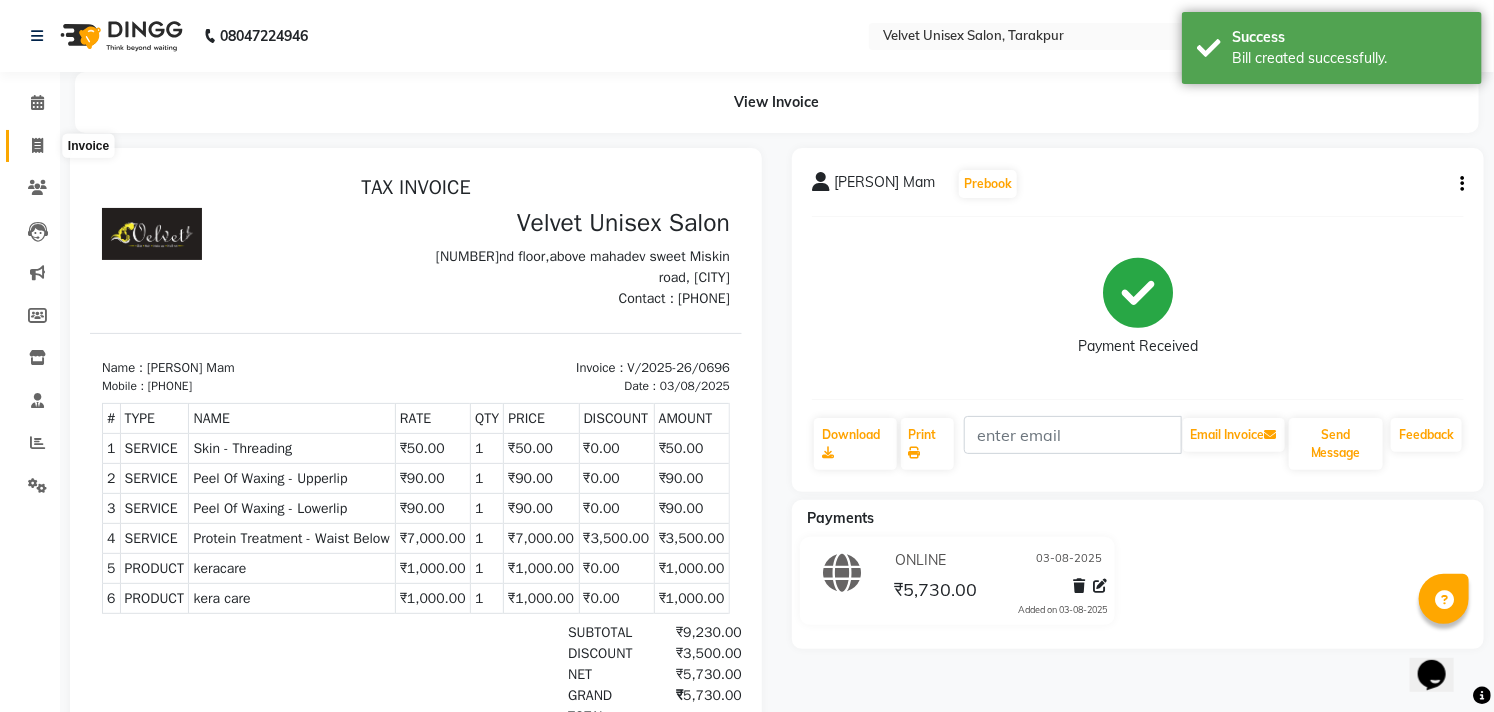 click 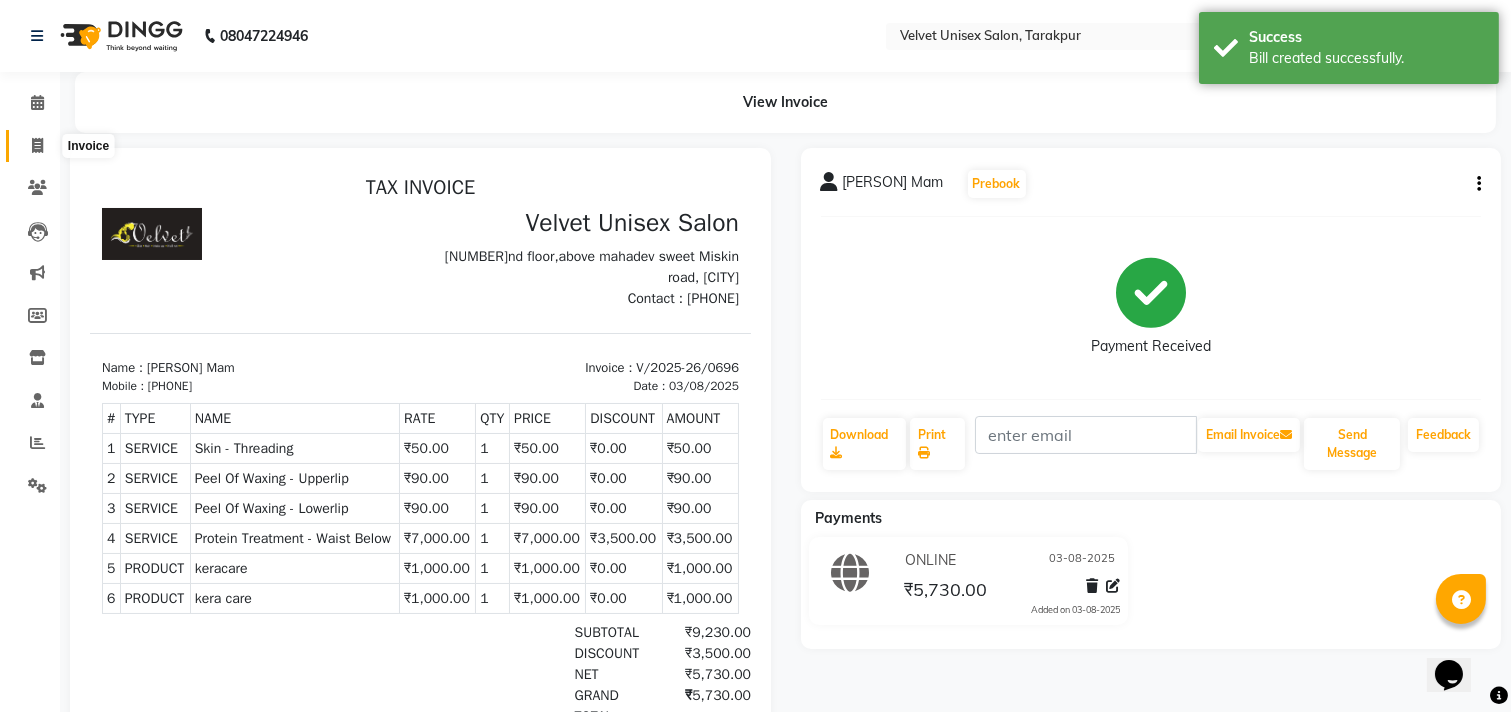 select on "5384" 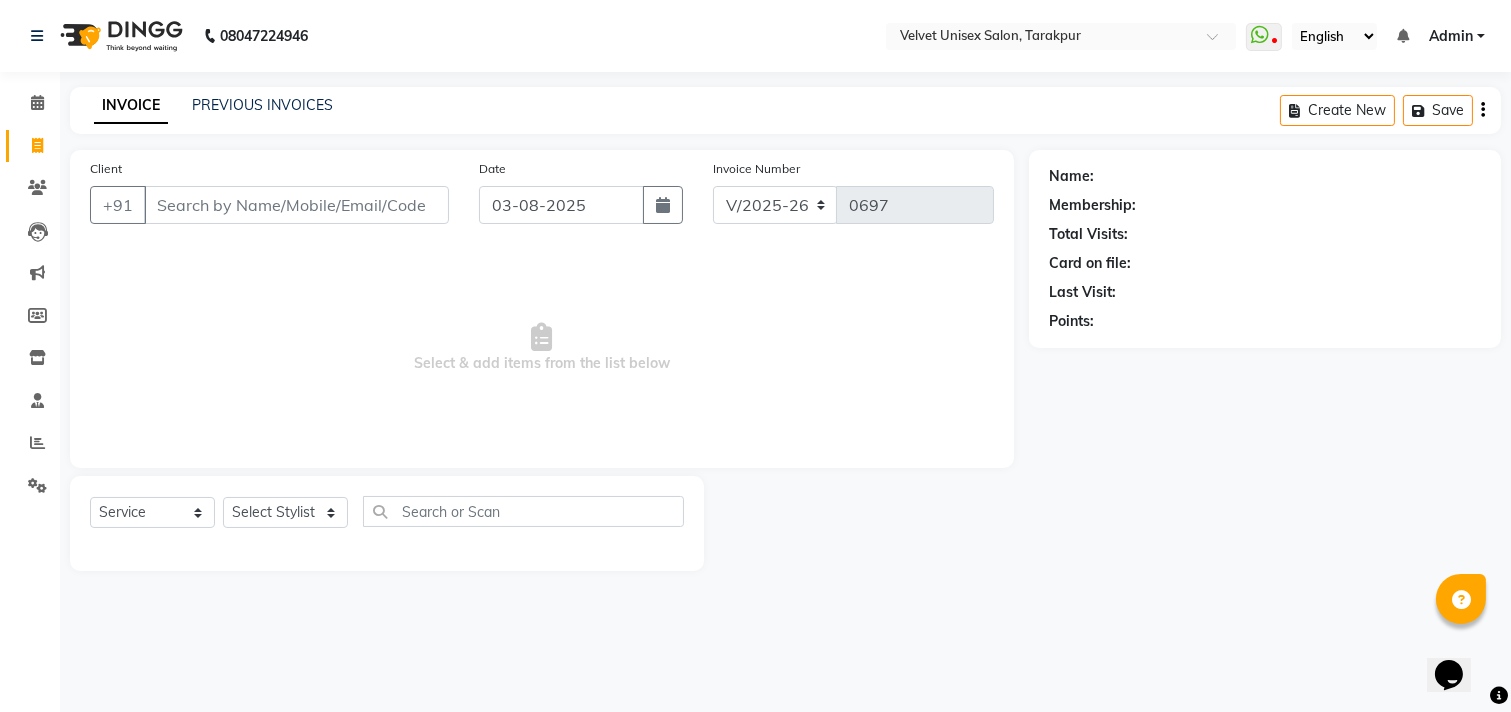 click on "INVOICE PREVIOUS INVOICES Create New   Save" 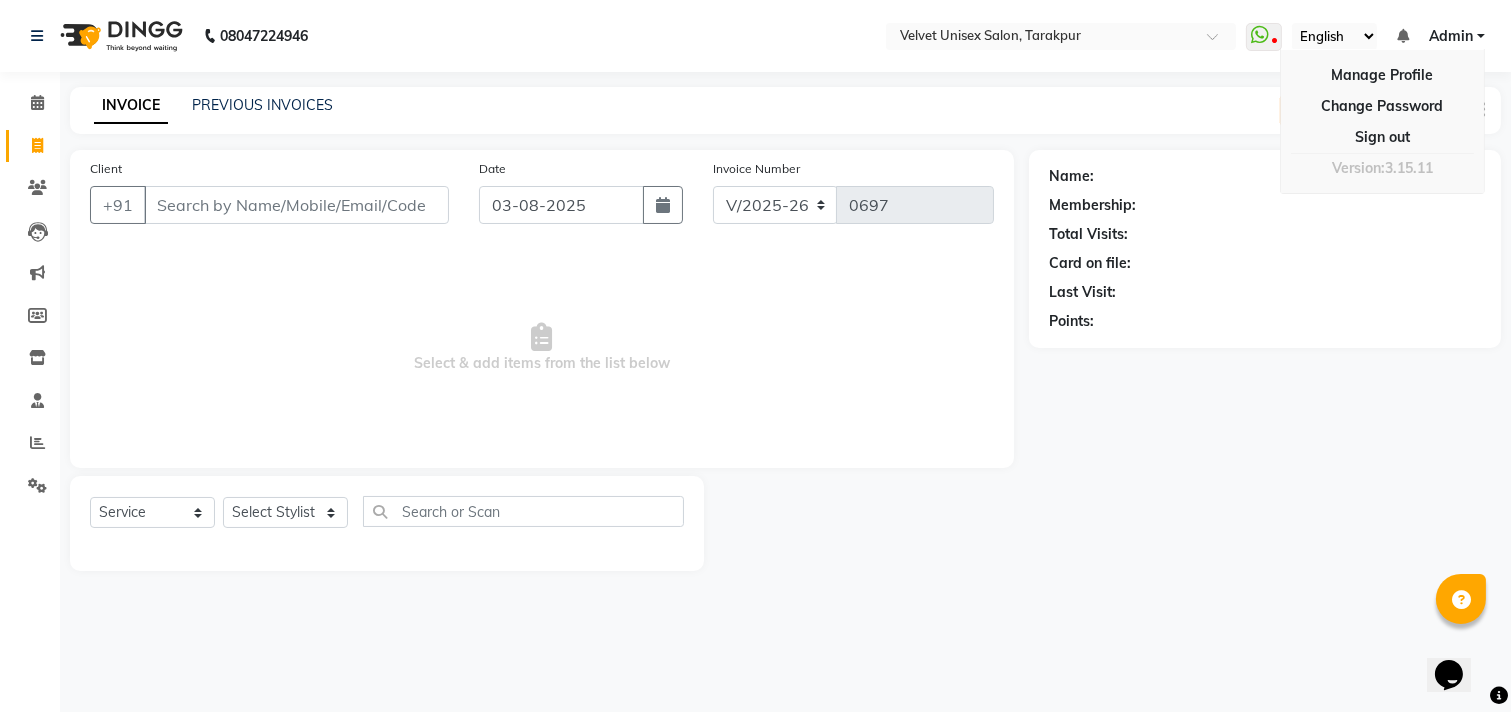 click on "Card on file:" 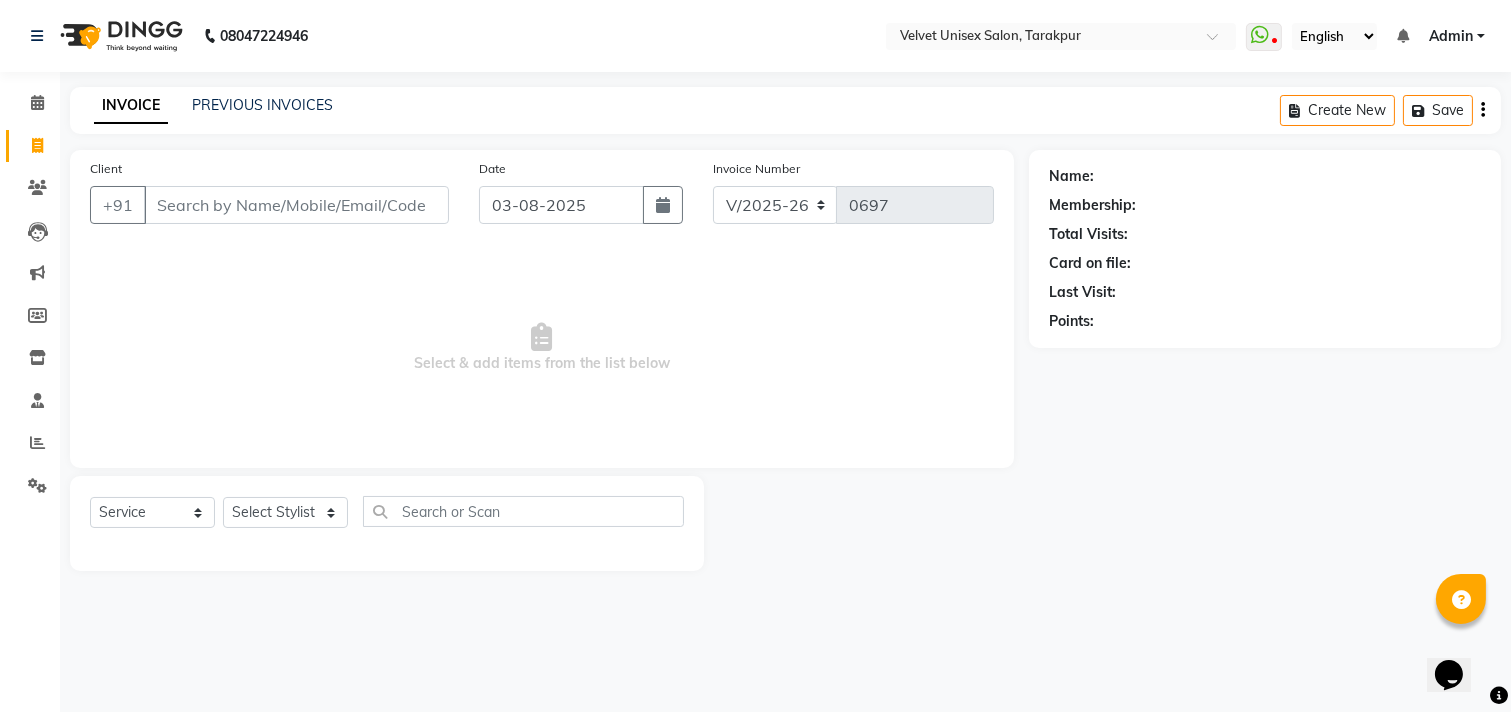 click 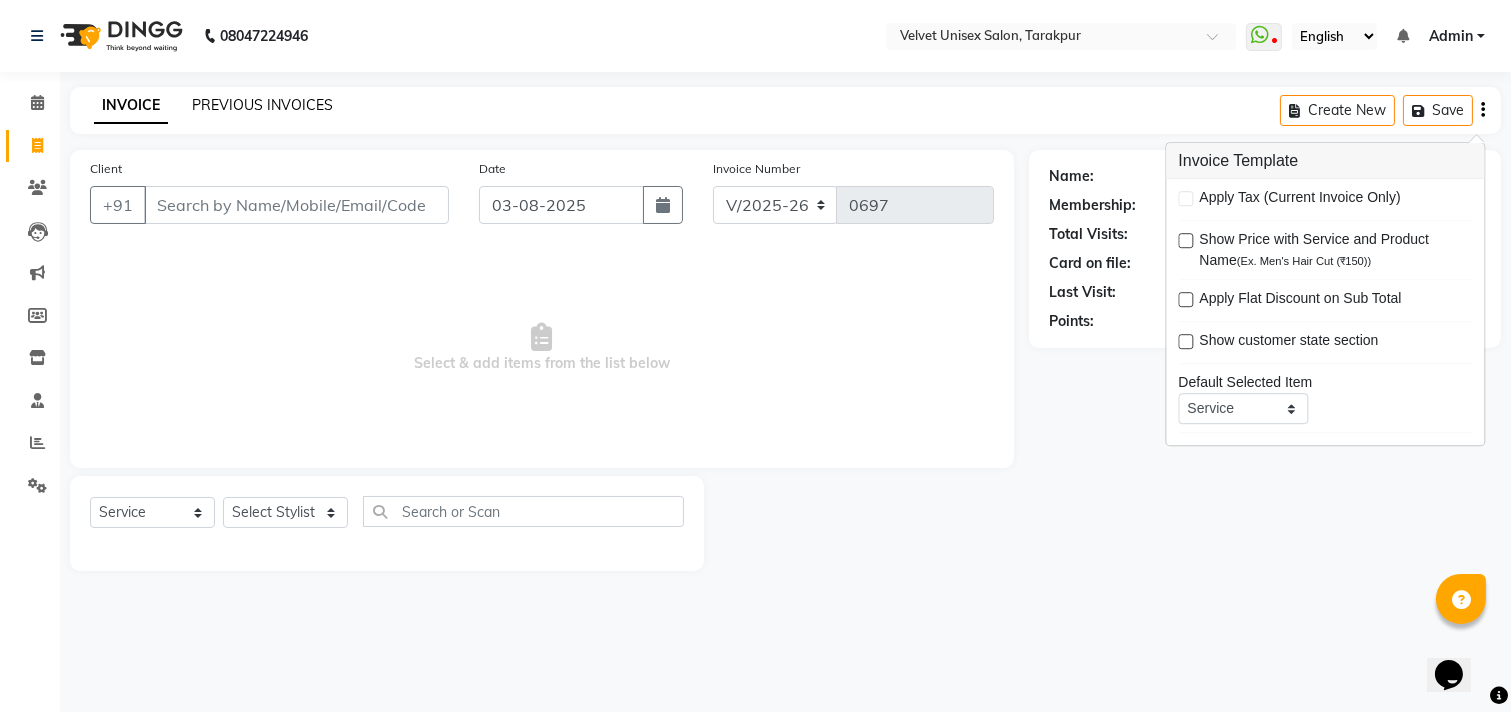 click on "PREVIOUS INVOICES" 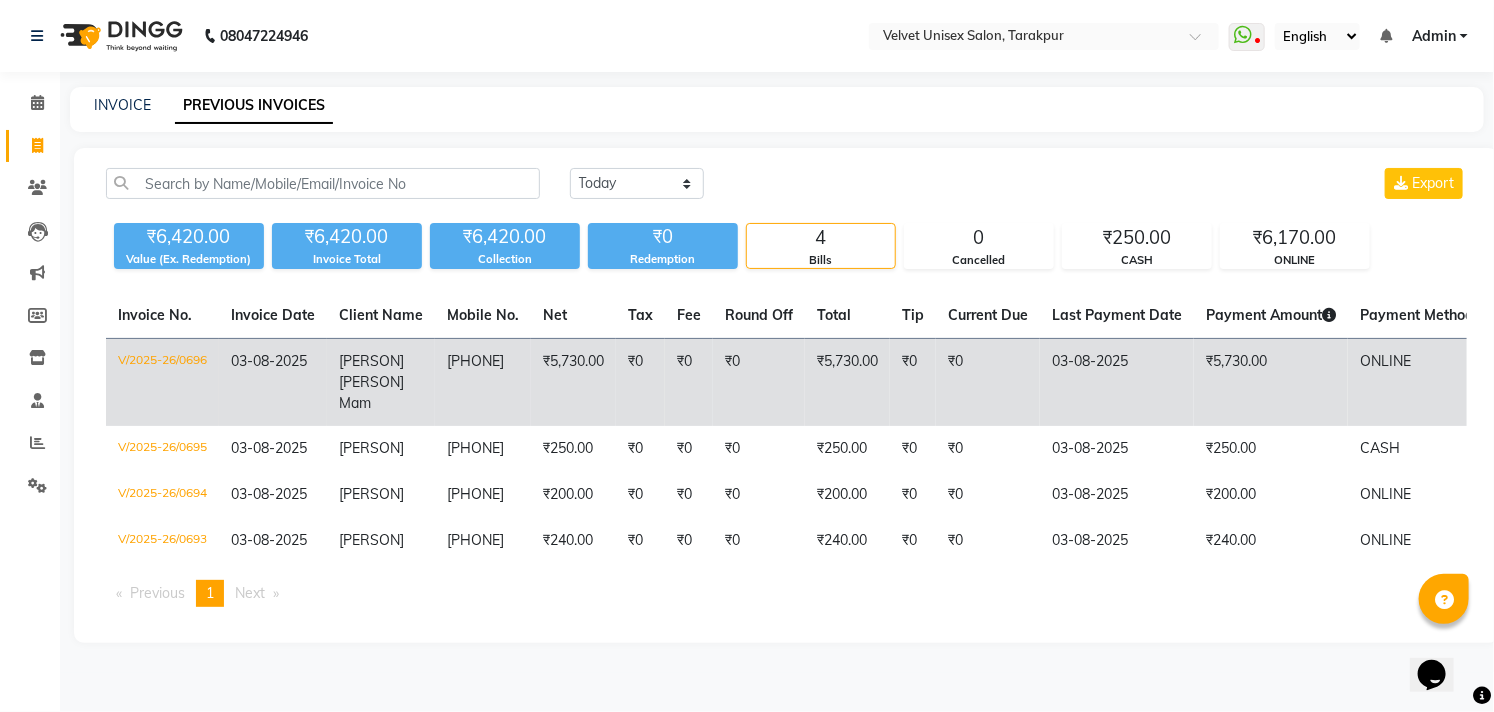 click on "V/2025-26/0696" 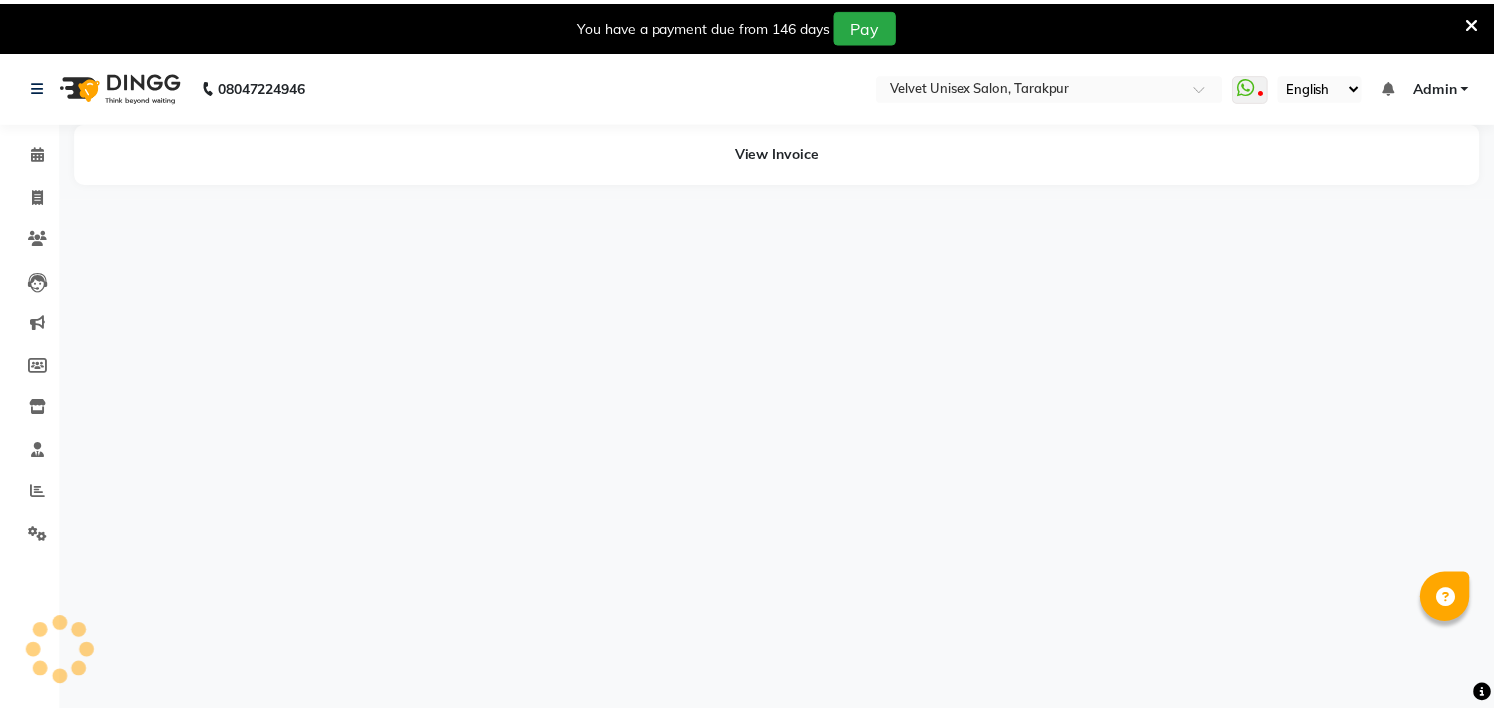 scroll, scrollTop: 0, scrollLeft: 0, axis: both 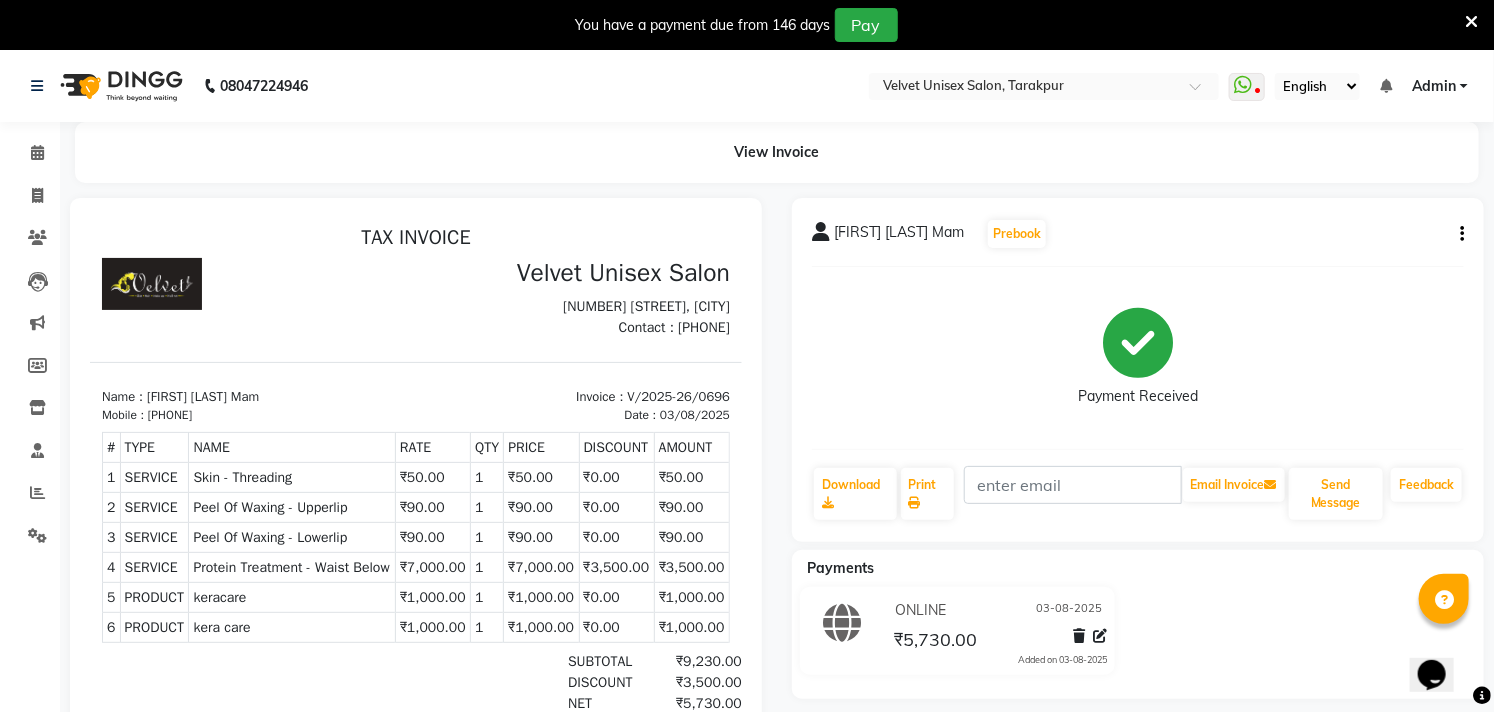 click 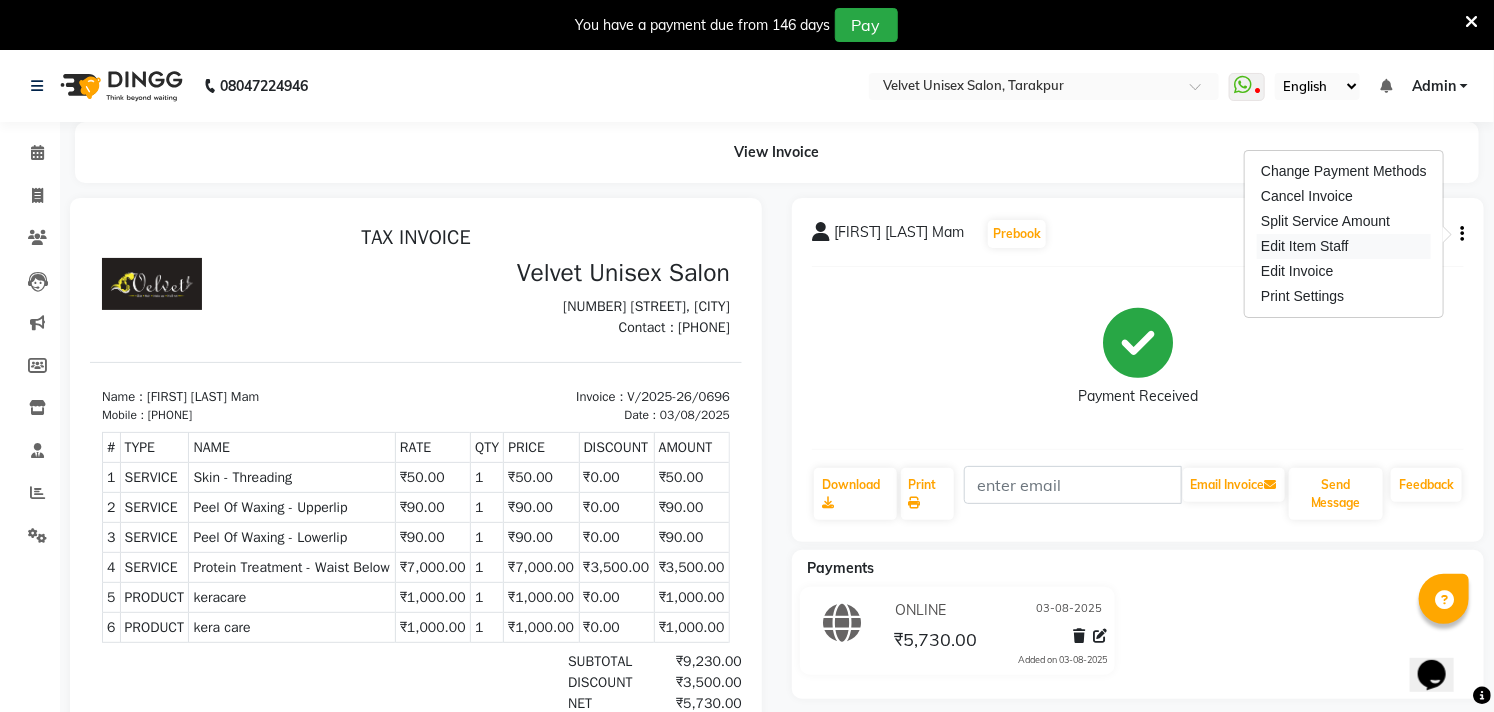 click on "Edit Item Staff" at bounding box center [1344, 246] 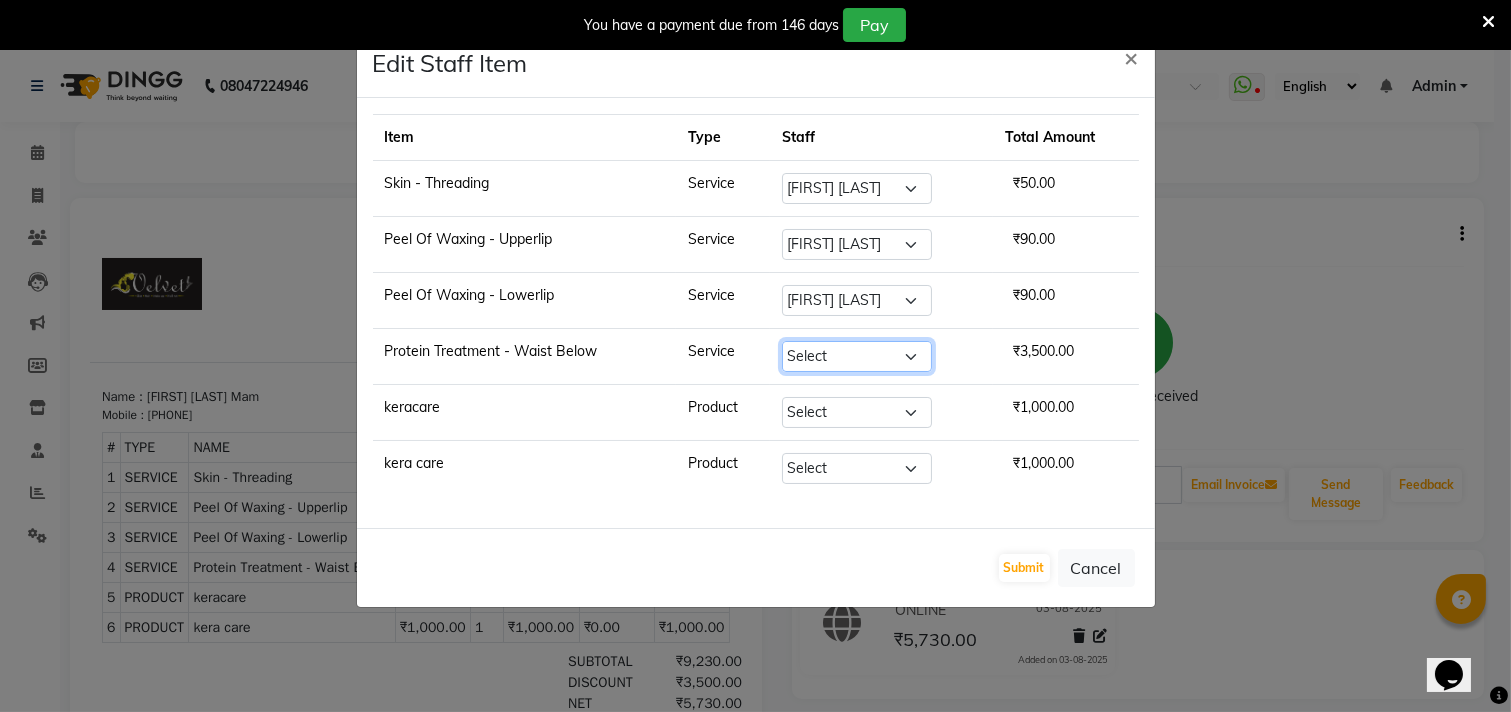 click on "Select  laxmi bhosle   Minal bidwe   rushi ausekar   sagar nadrekar   Uma Badgu" 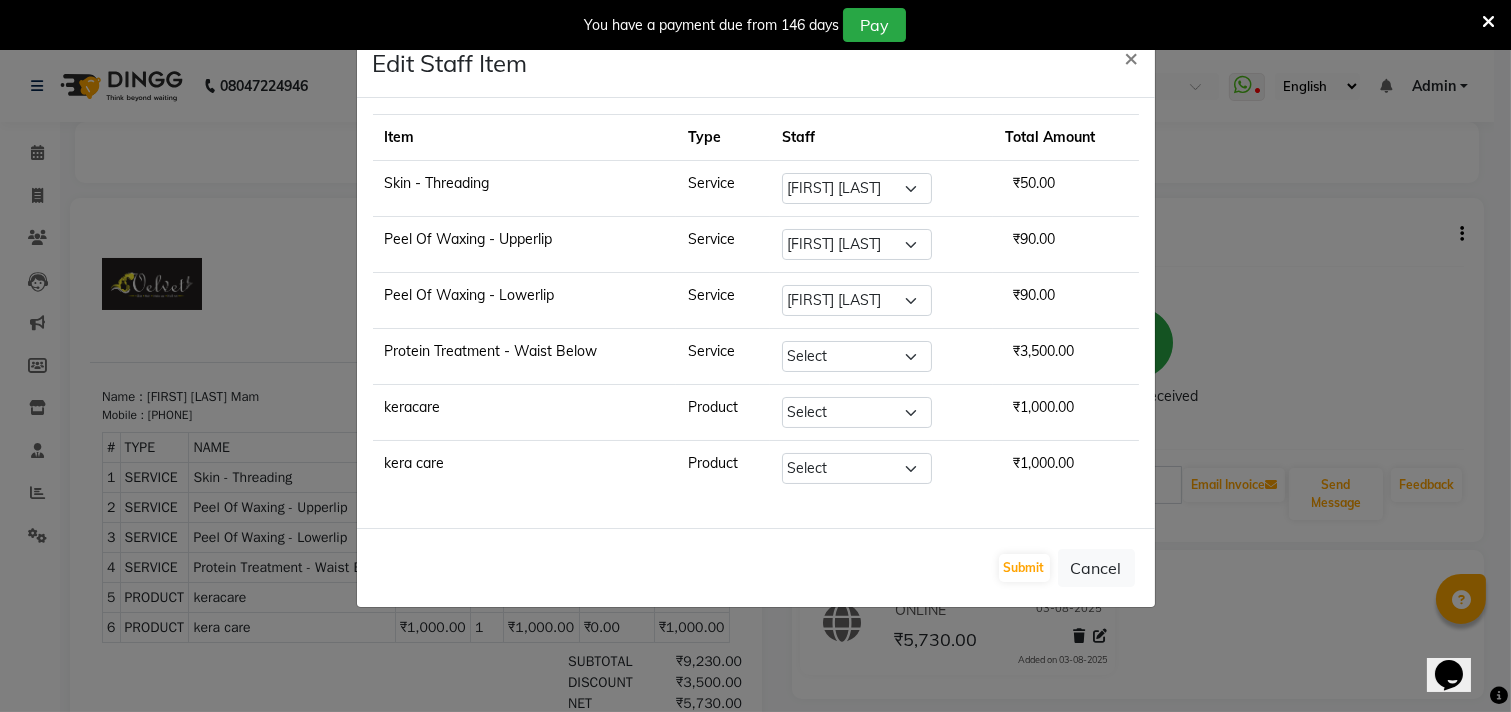click on "Submit   Cancel" 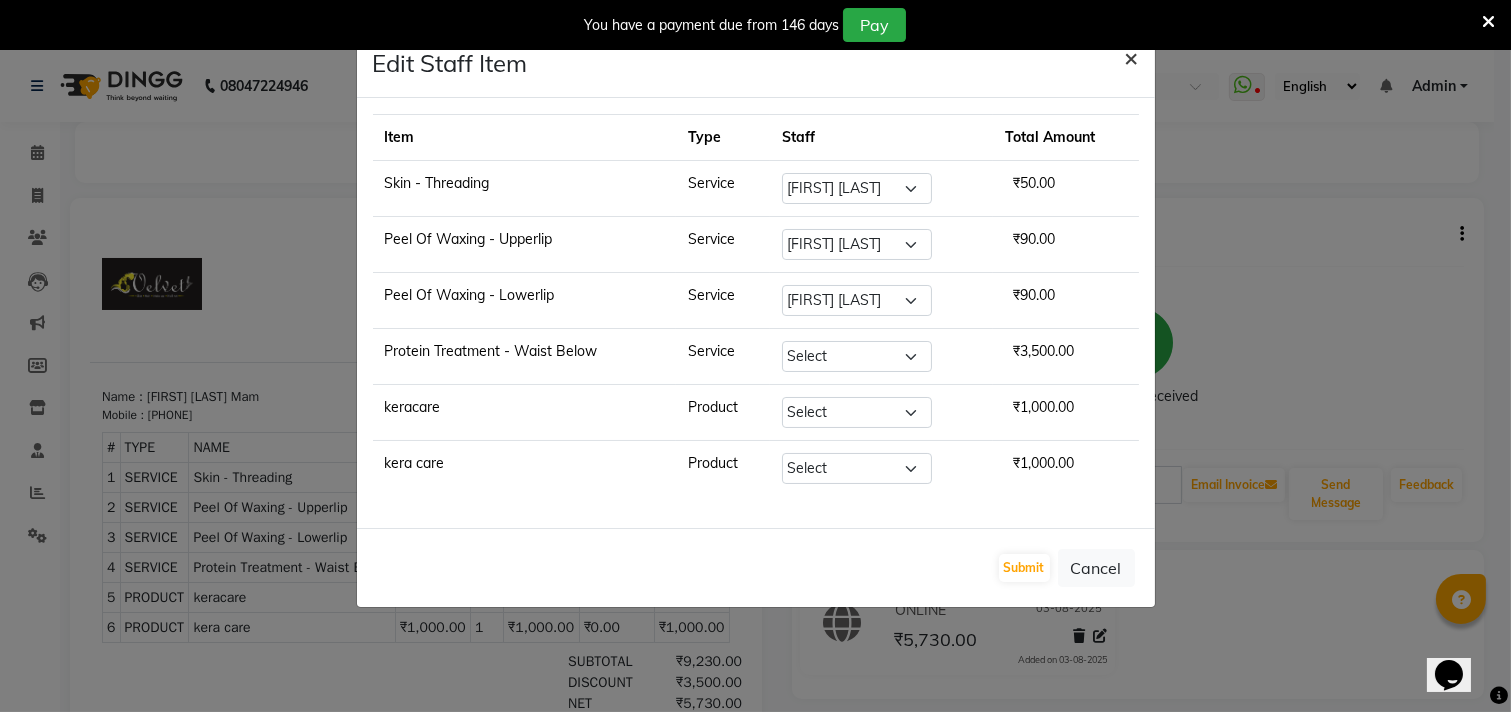 click on "×" 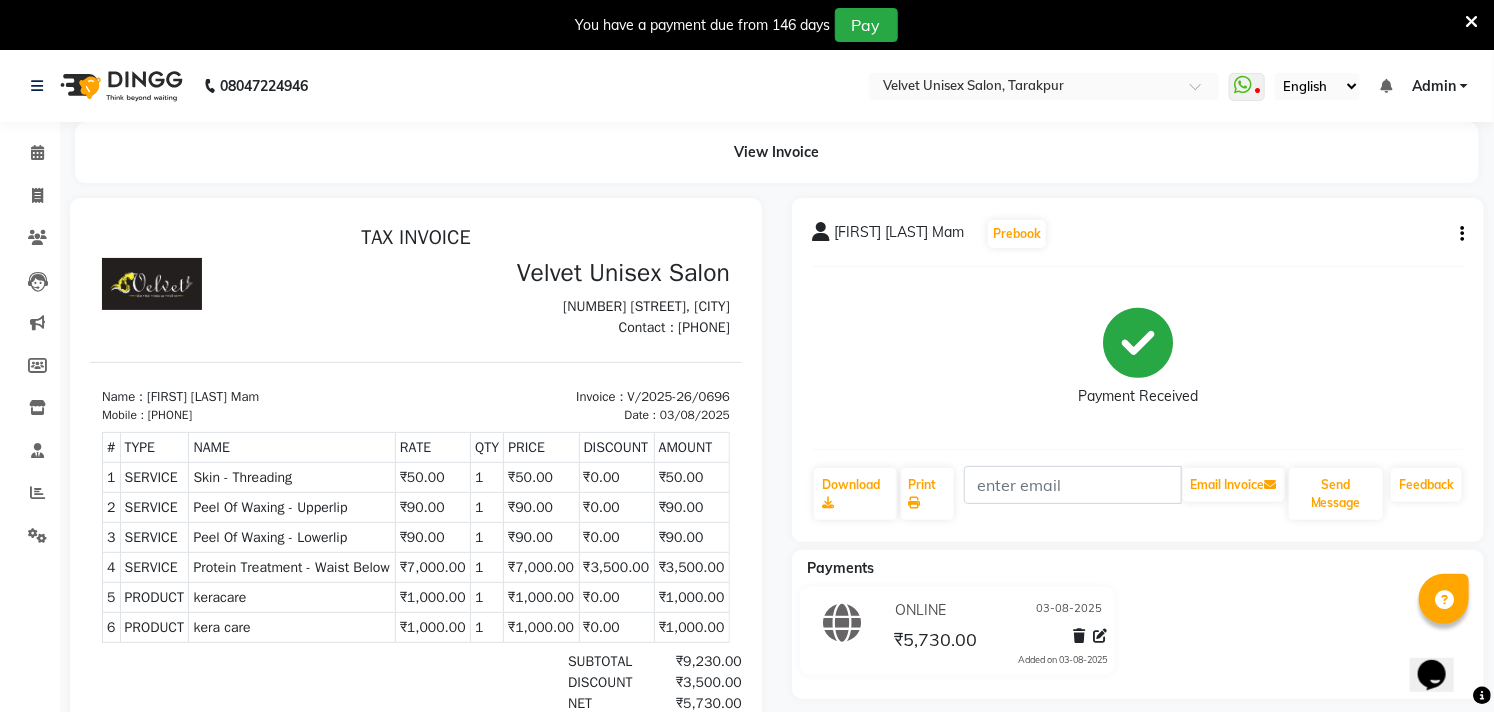 click 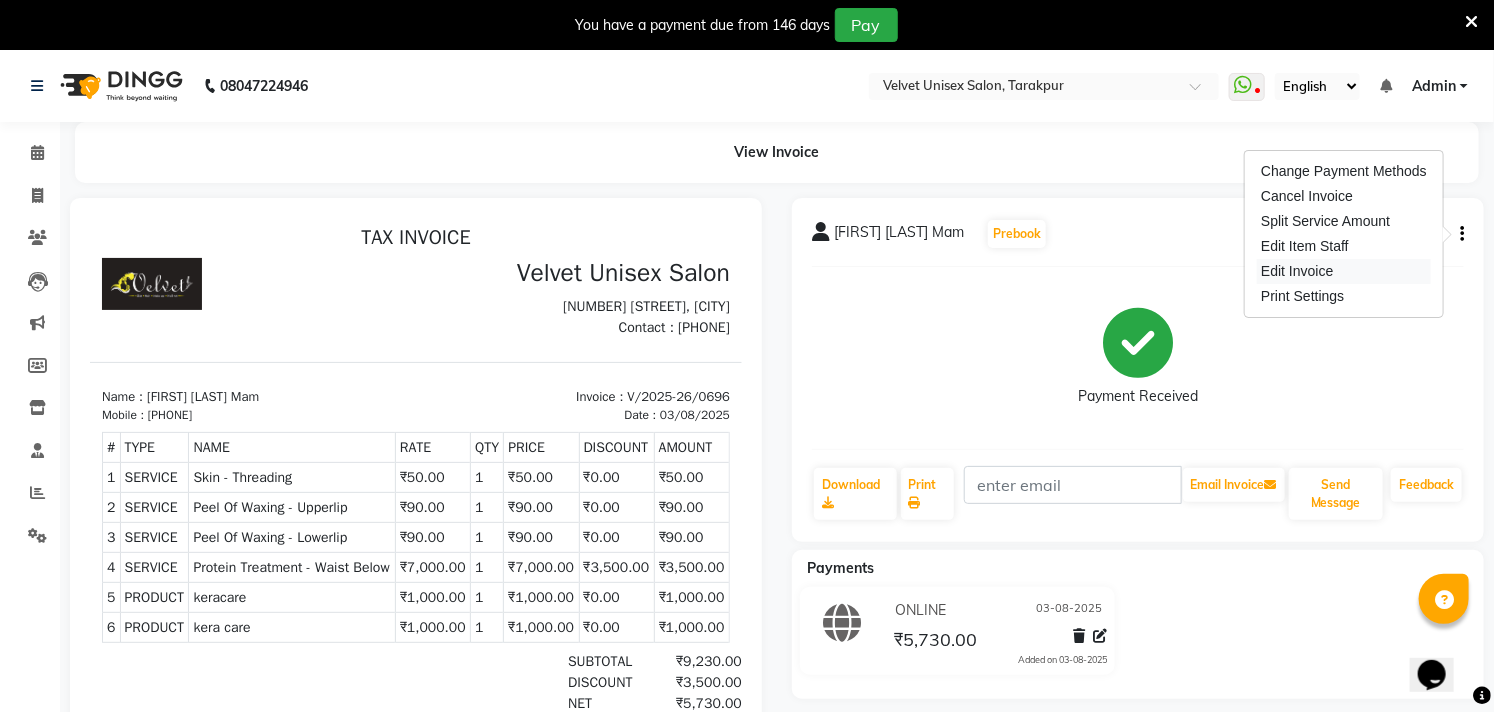click on "Edit Invoice" at bounding box center (1344, 271) 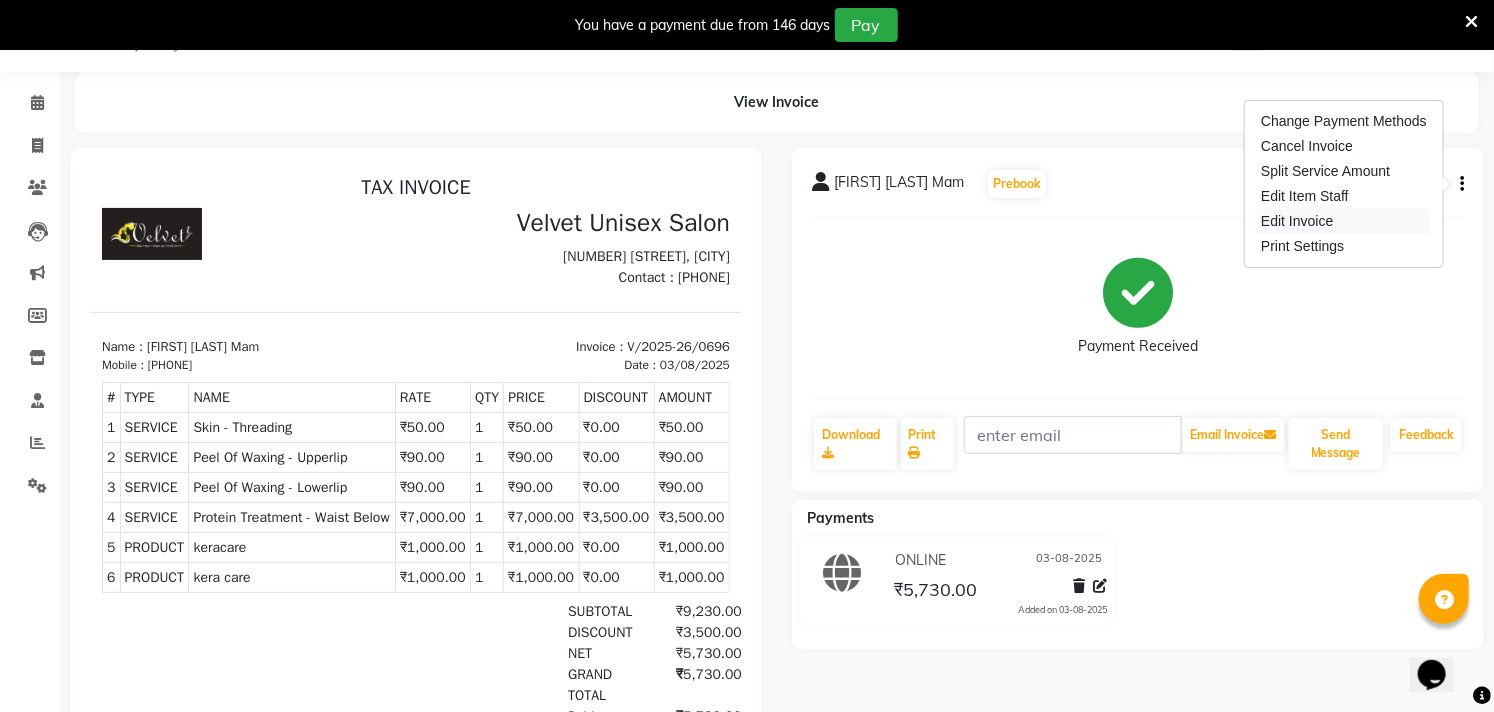 select on "service" 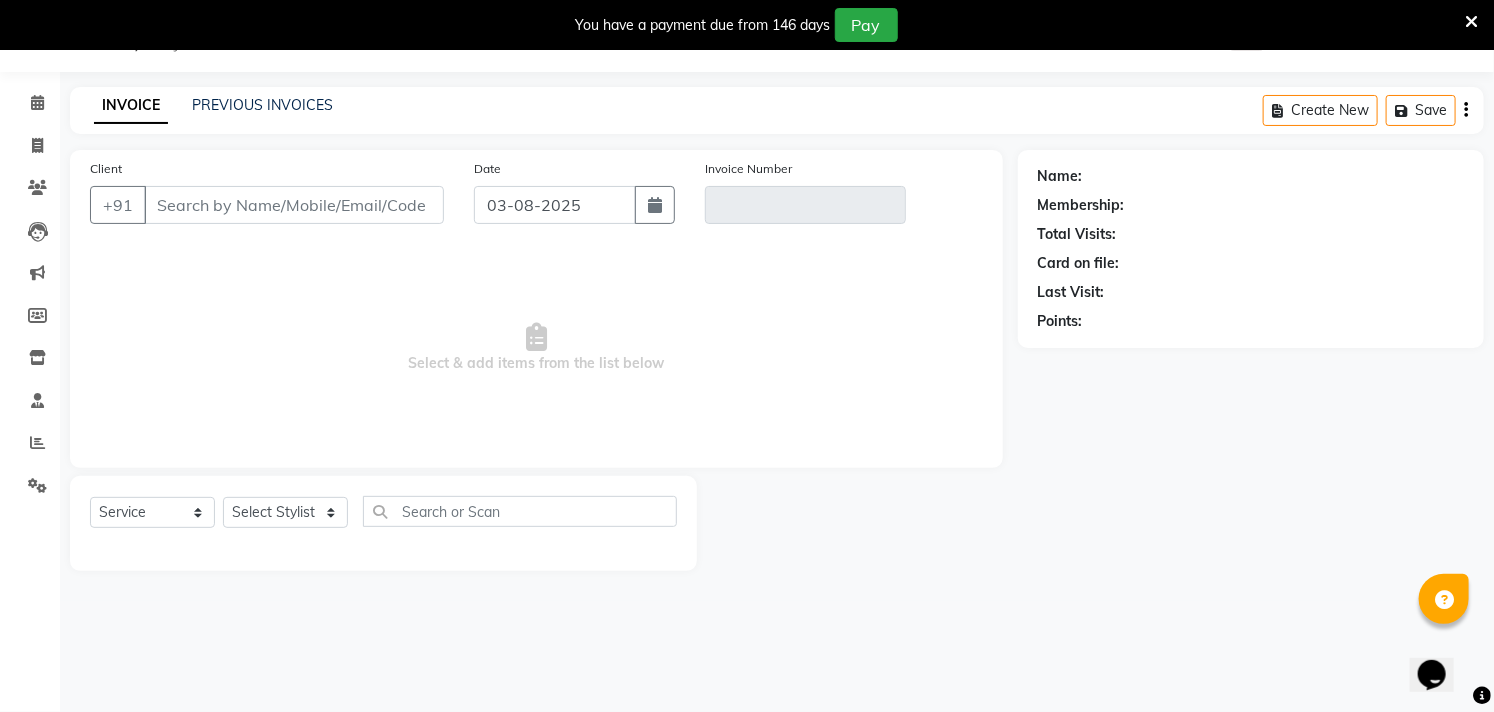 type on "[PHONE]" 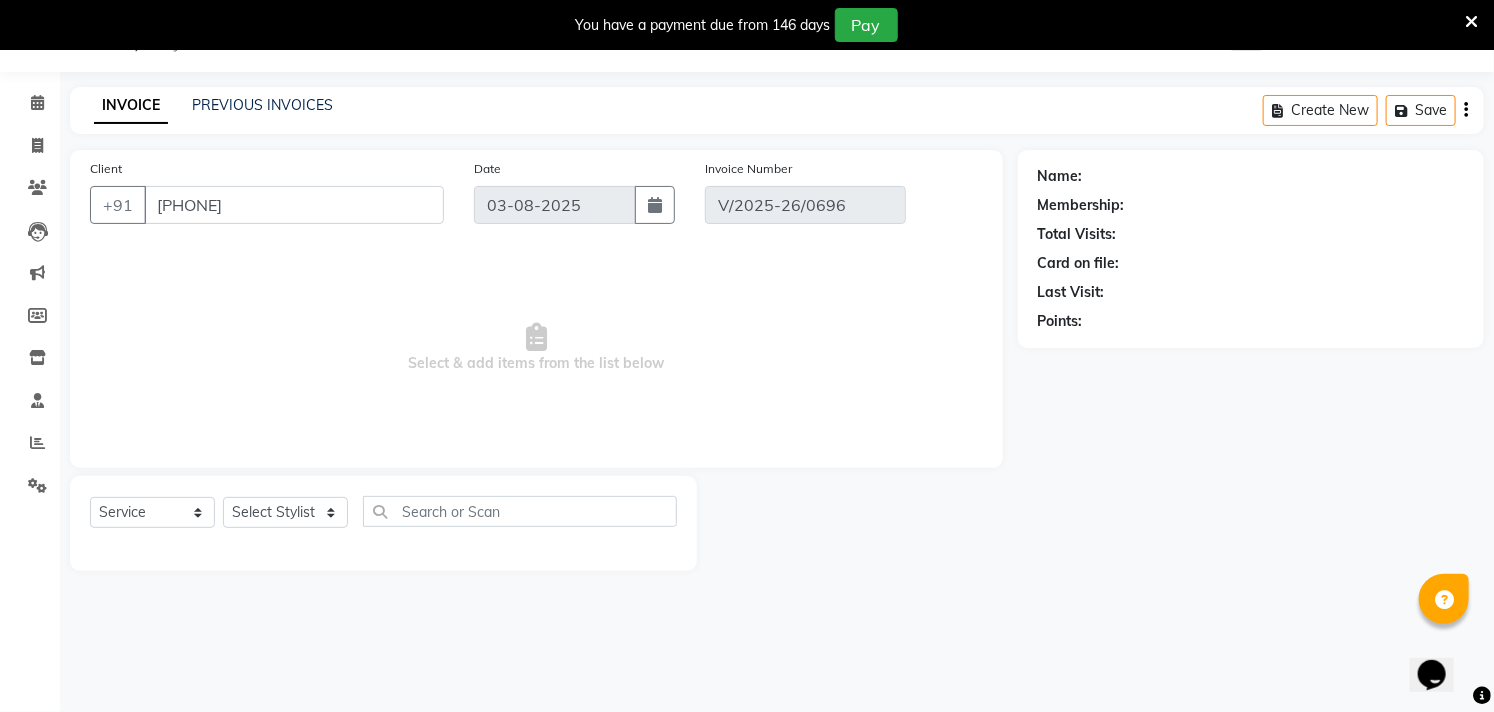 select on "select" 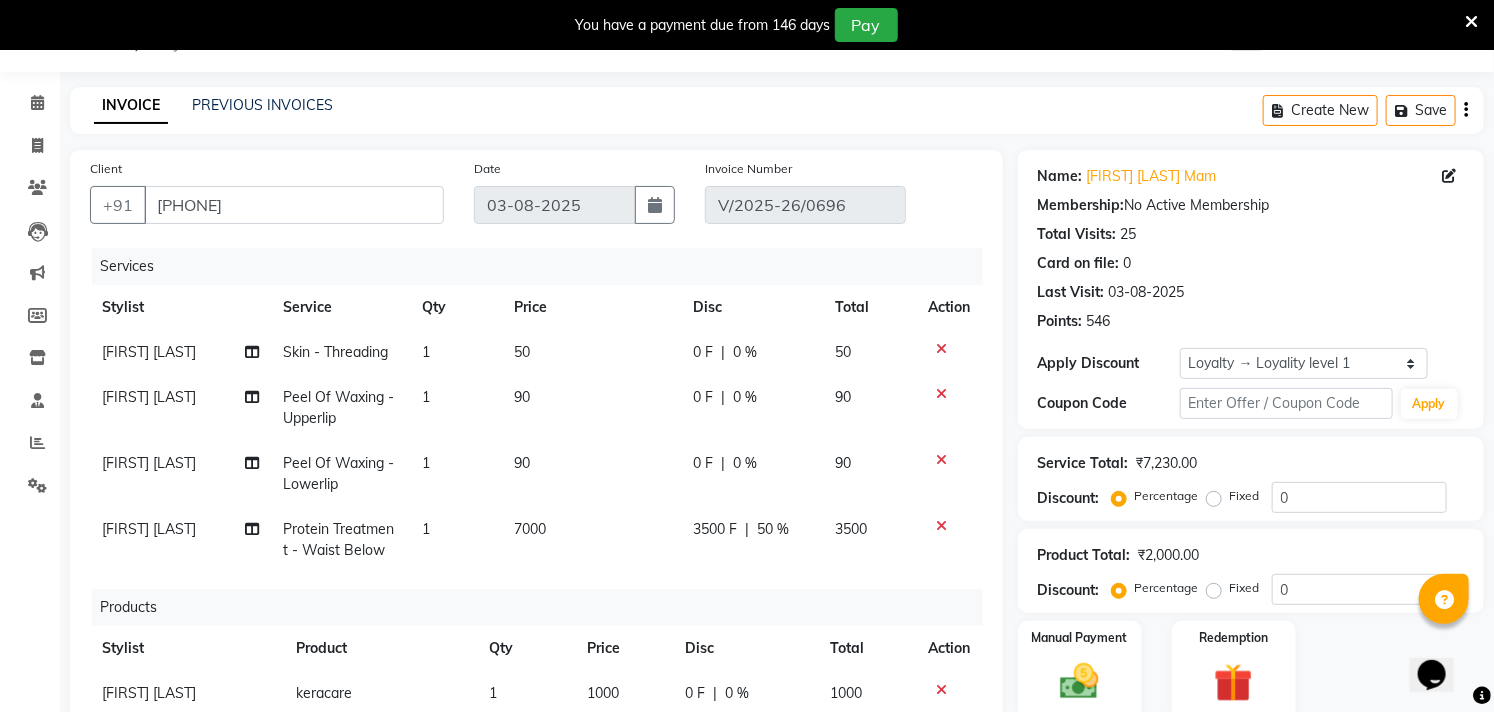 scroll, scrollTop: 45, scrollLeft: 0, axis: vertical 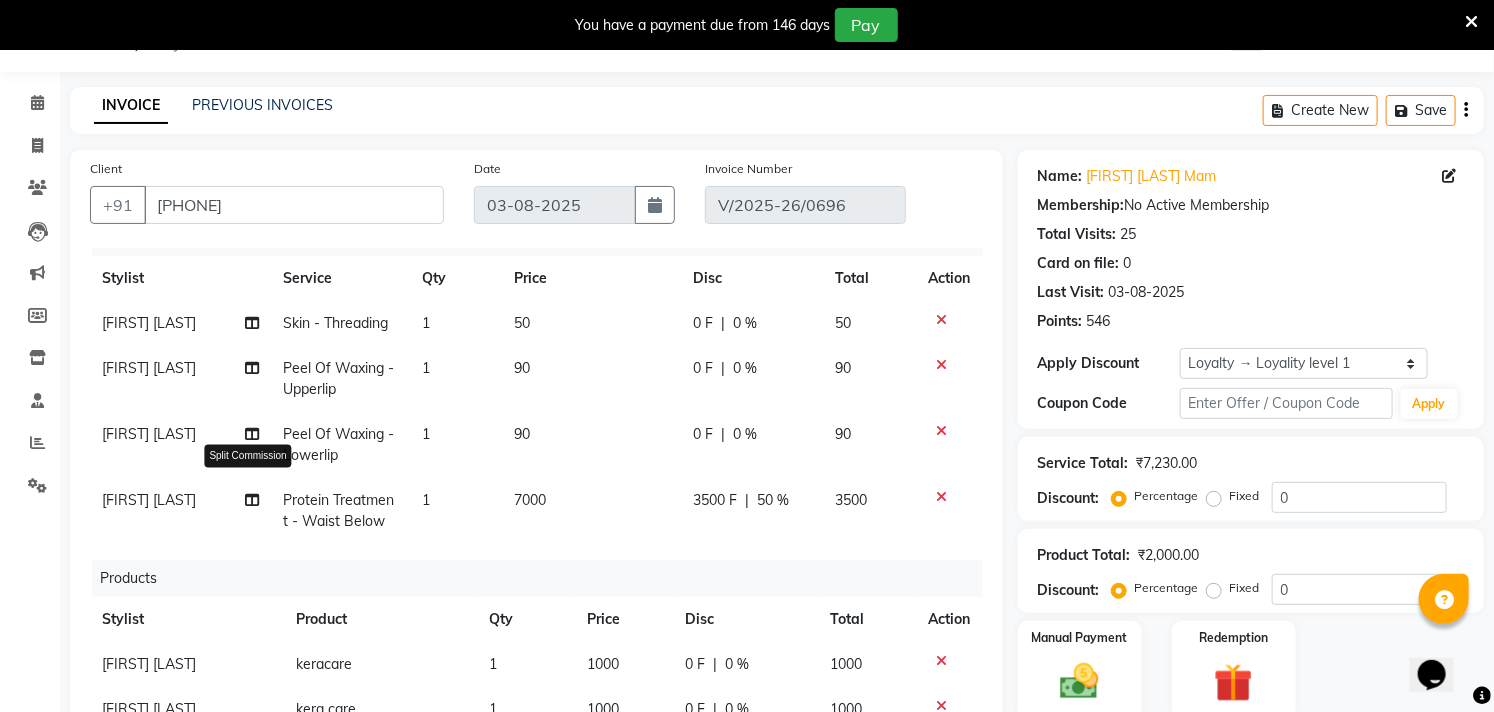 click 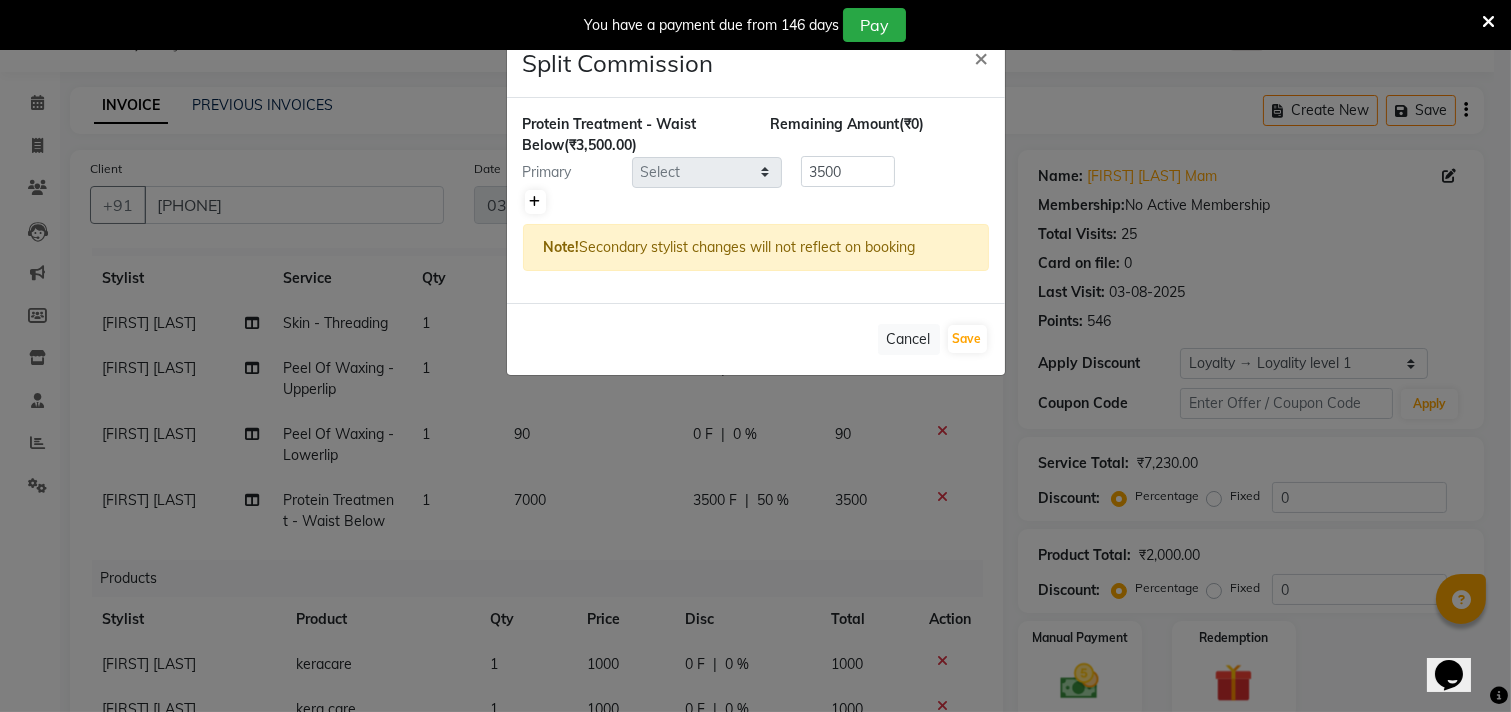 click 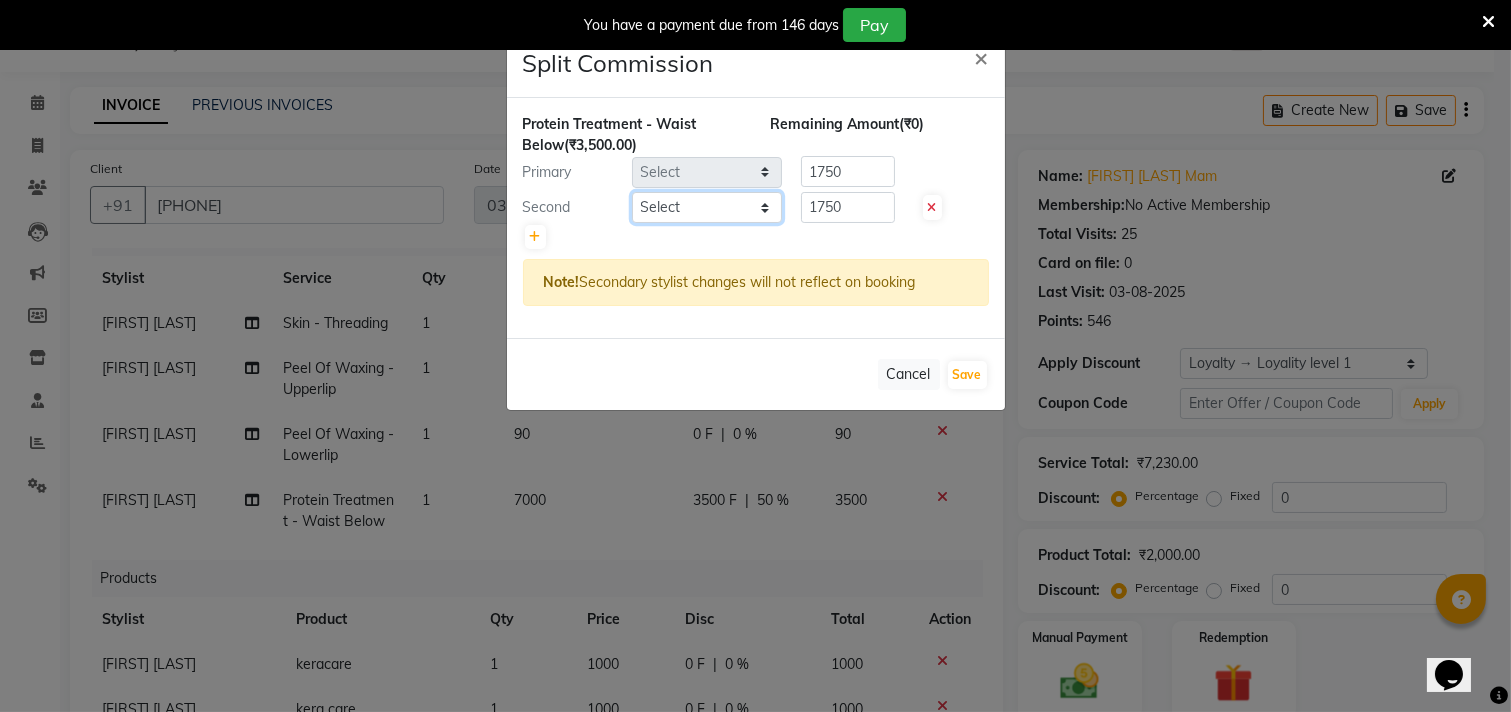 click on "Select  laxmi bhosle   Minal bidwe   rushi ausekar   sagar nadrekar   Uma Badgu" 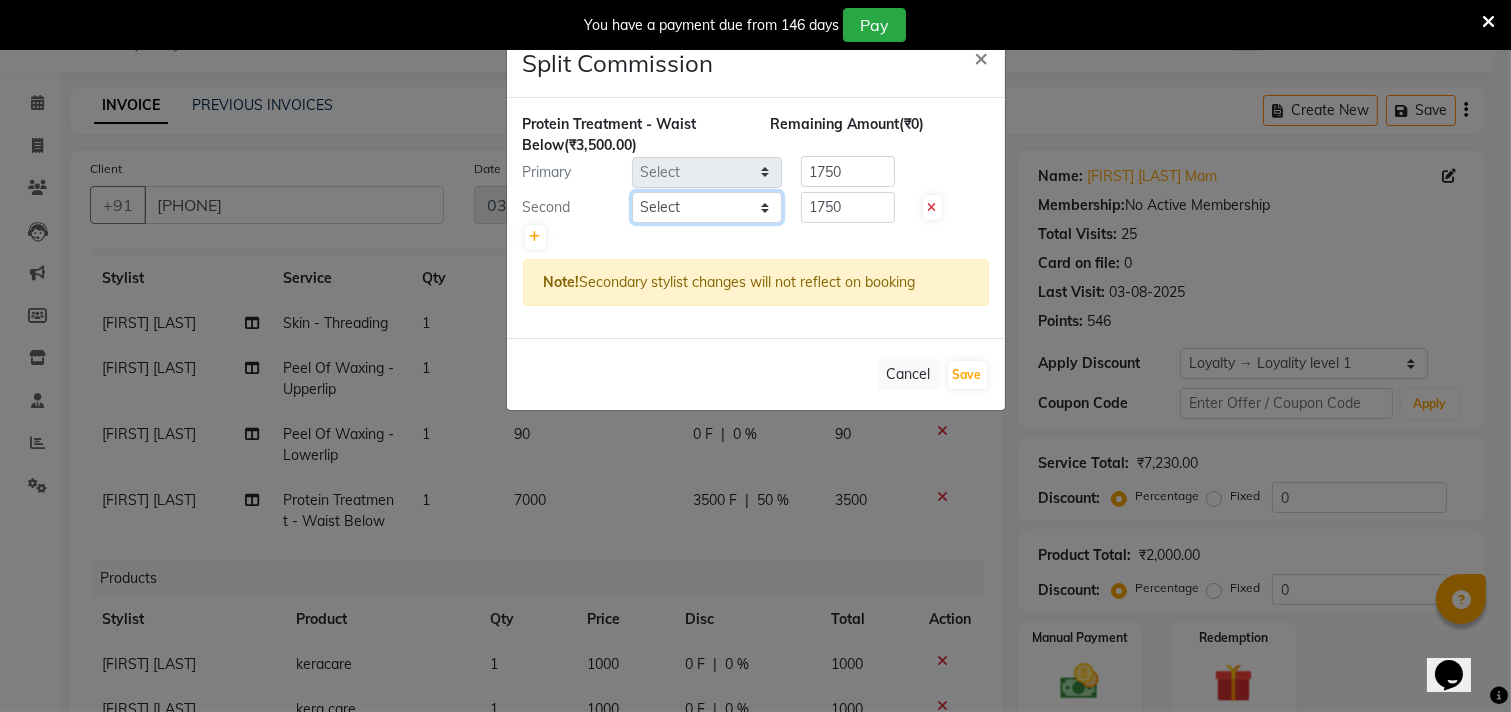 select on "35743" 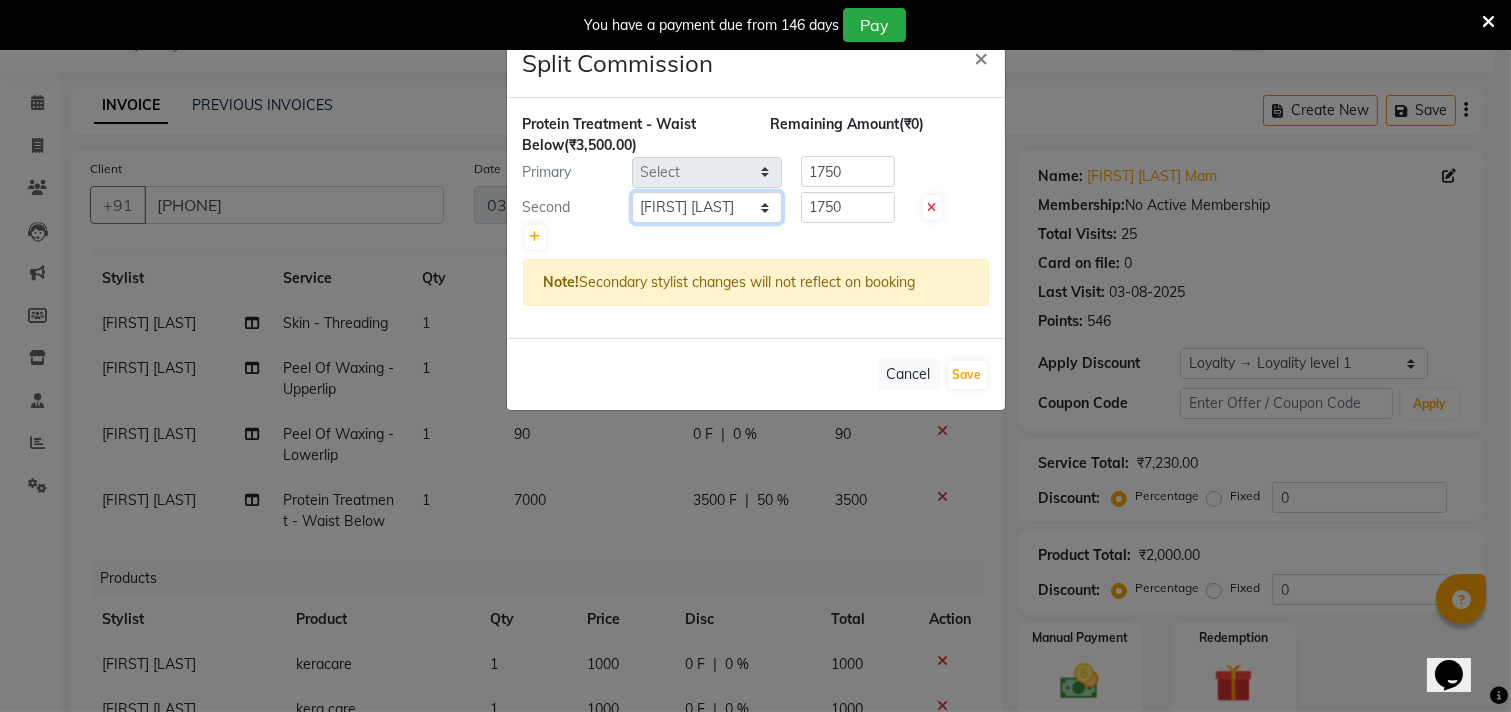 click on "Select  laxmi bhosle   Minal bidwe   rushi ausekar   sagar nadrekar   Uma Badgu" 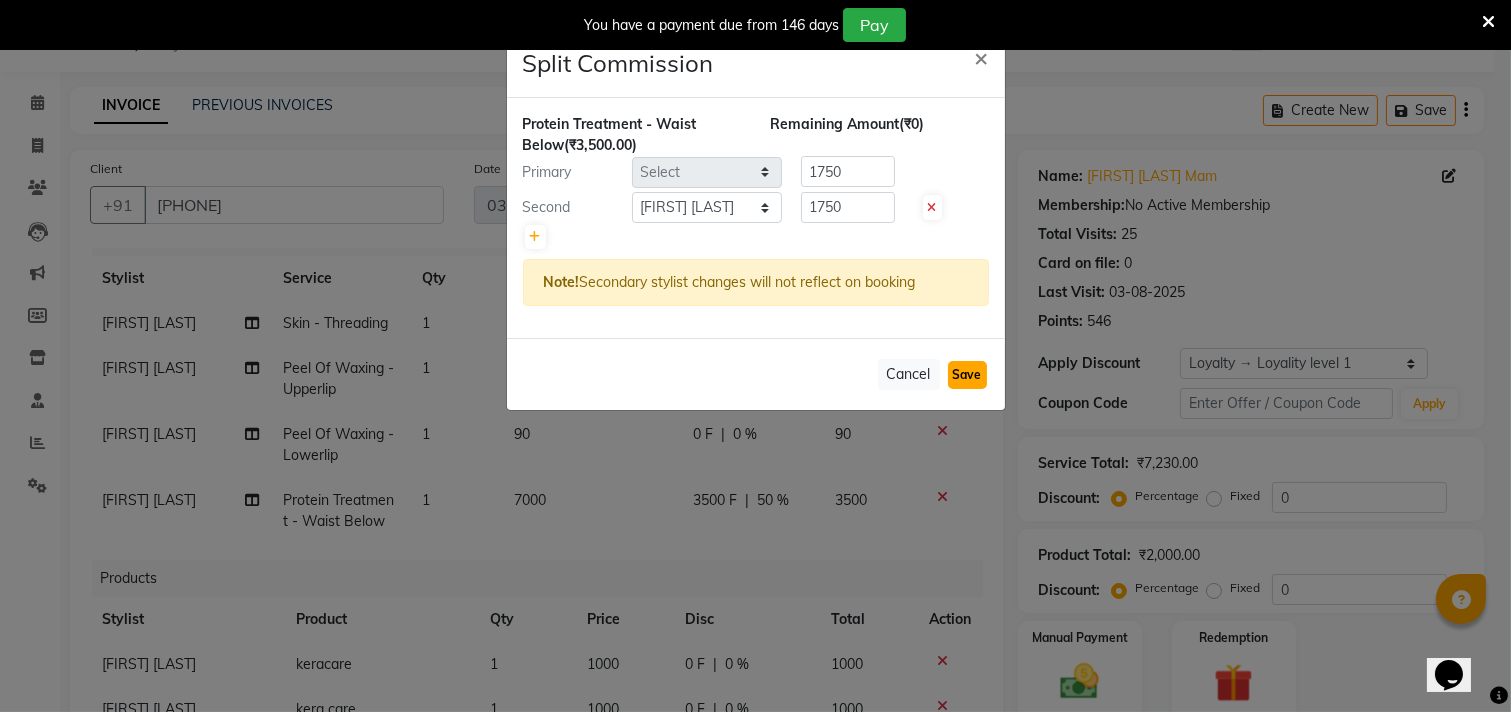 click on "Save" 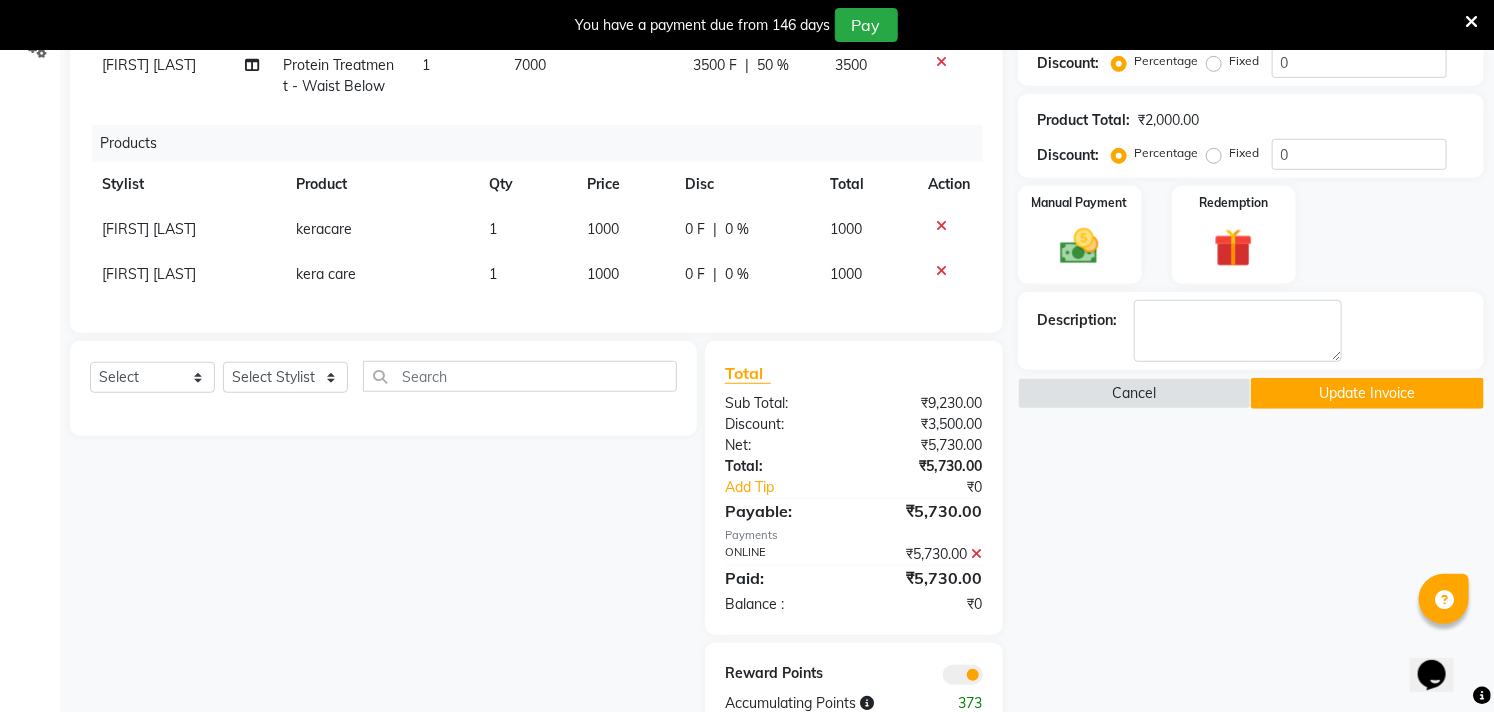 scroll, scrollTop: 494, scrollLeft: 0, axis: vertical 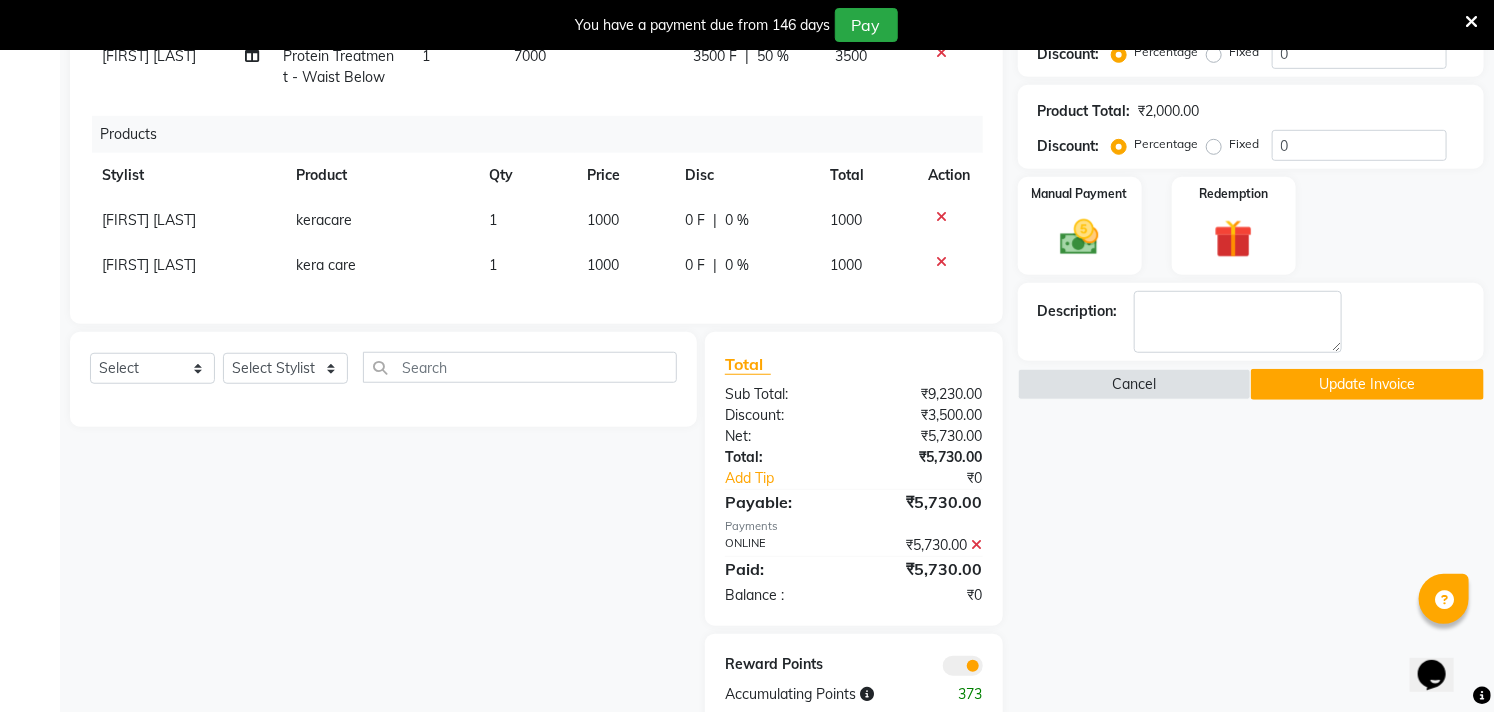 click on "Update Invoice" 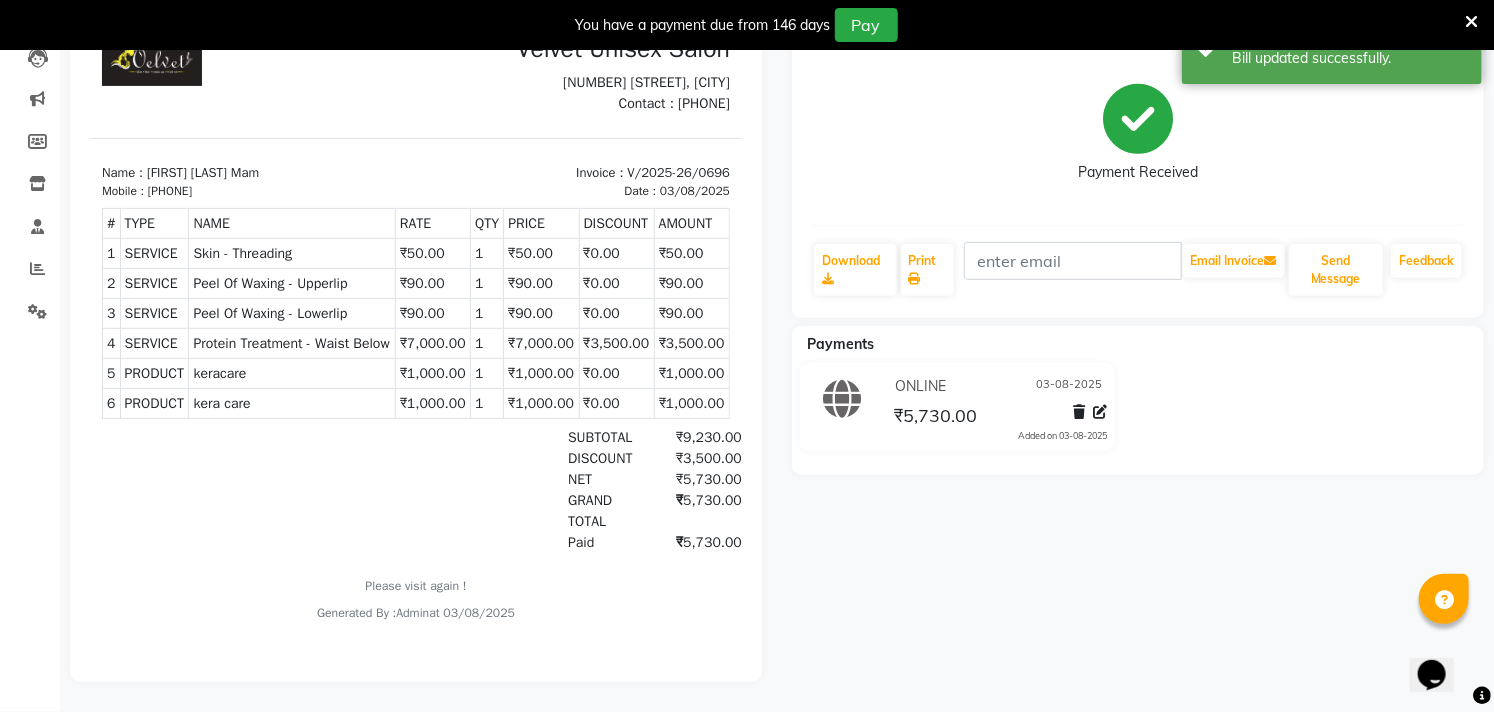 scroll, scrollTop: 0, scrollLeft: 0, axis: both 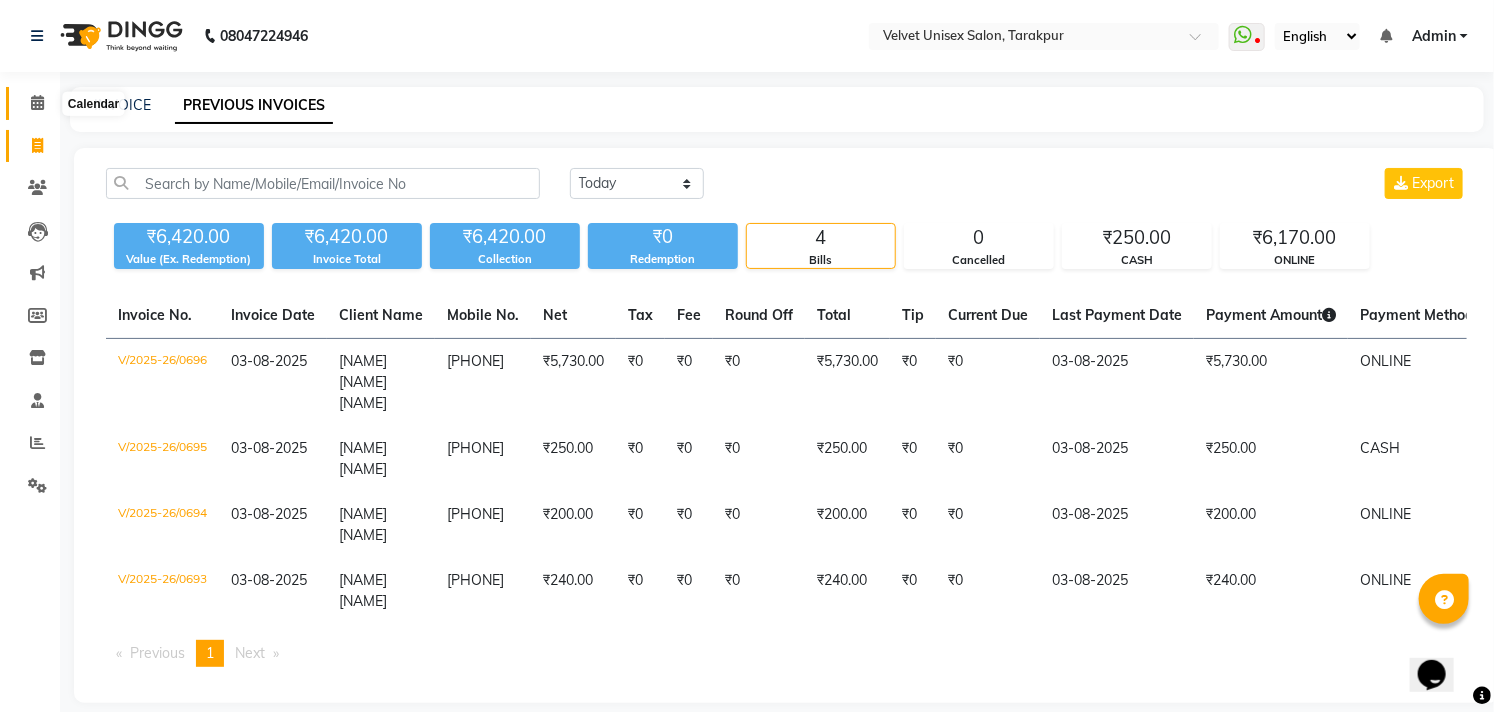 click 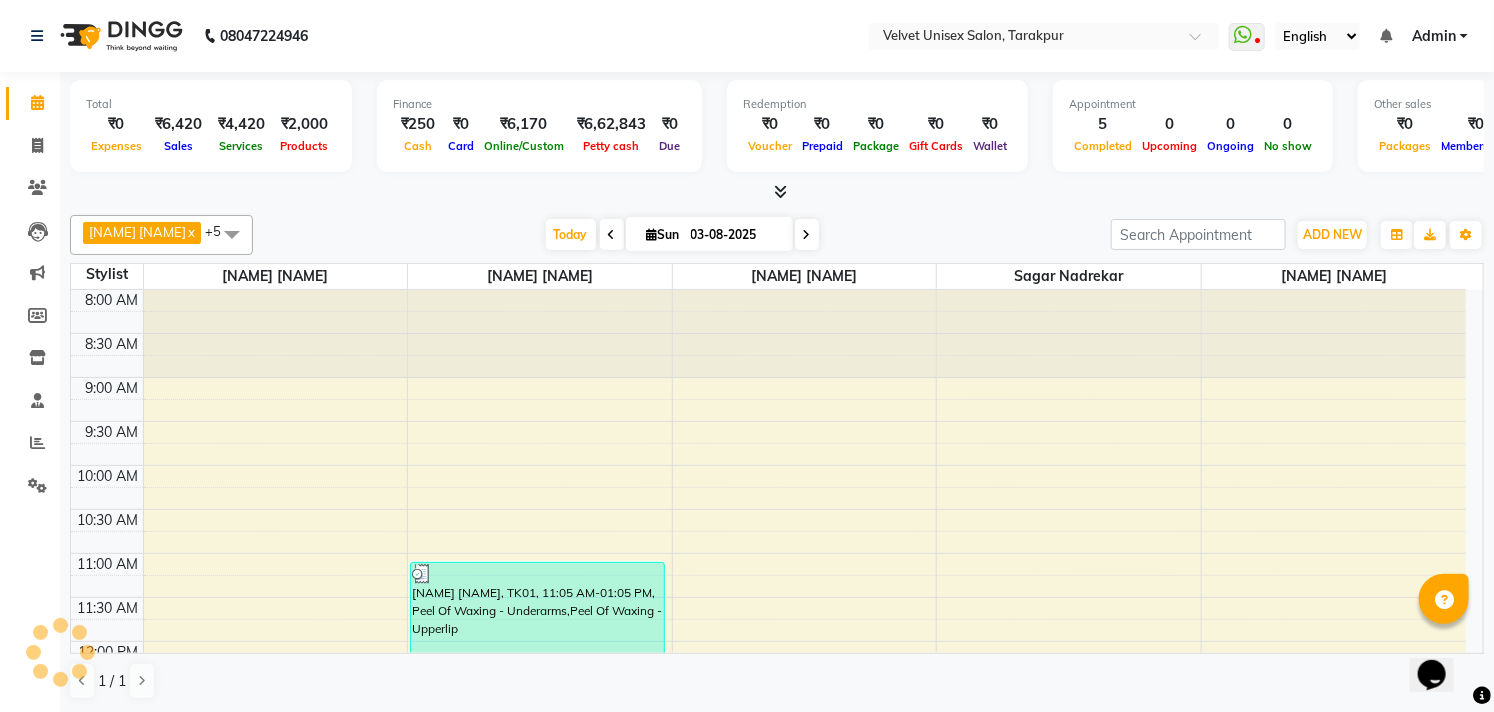 scroll, scrollTop: 784, scrollLeft: 0, axis: vertical 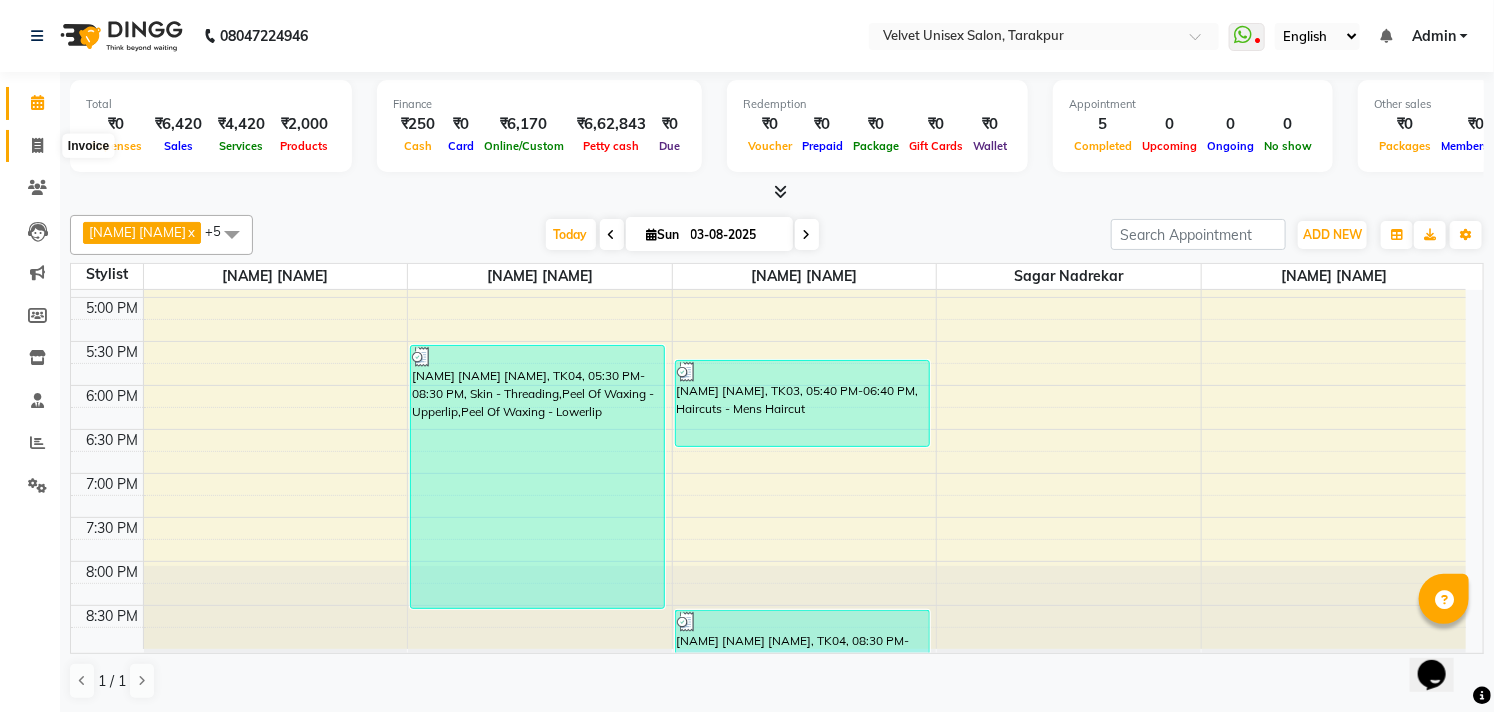 click 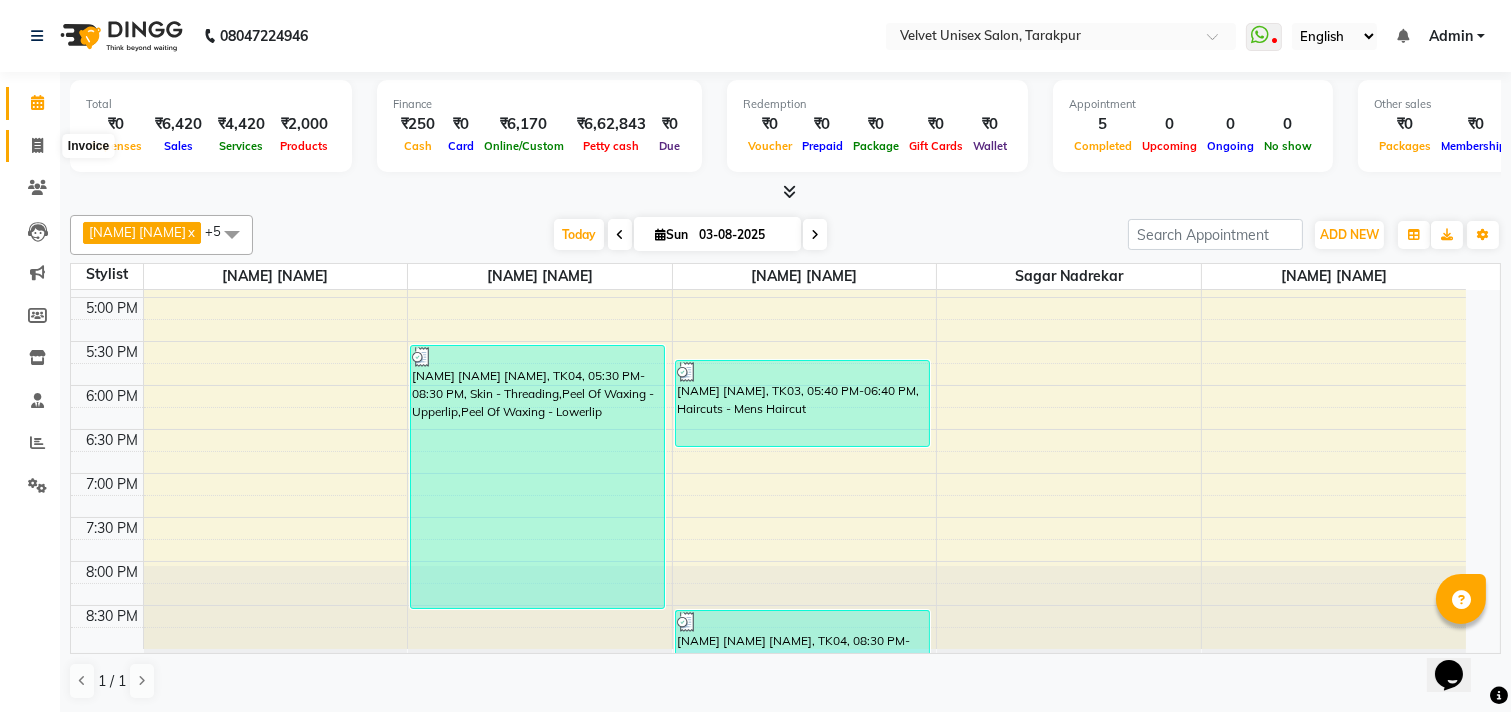 select on "5384" 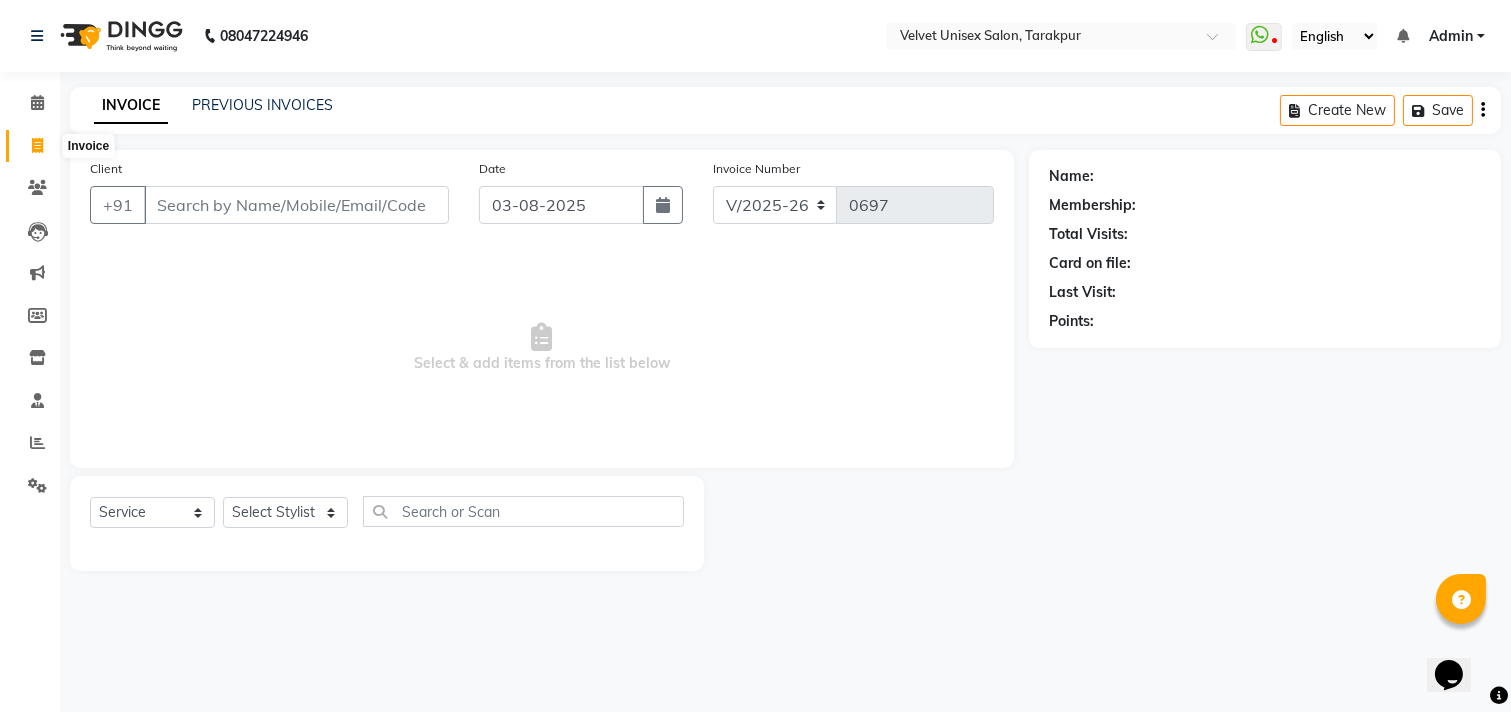 click 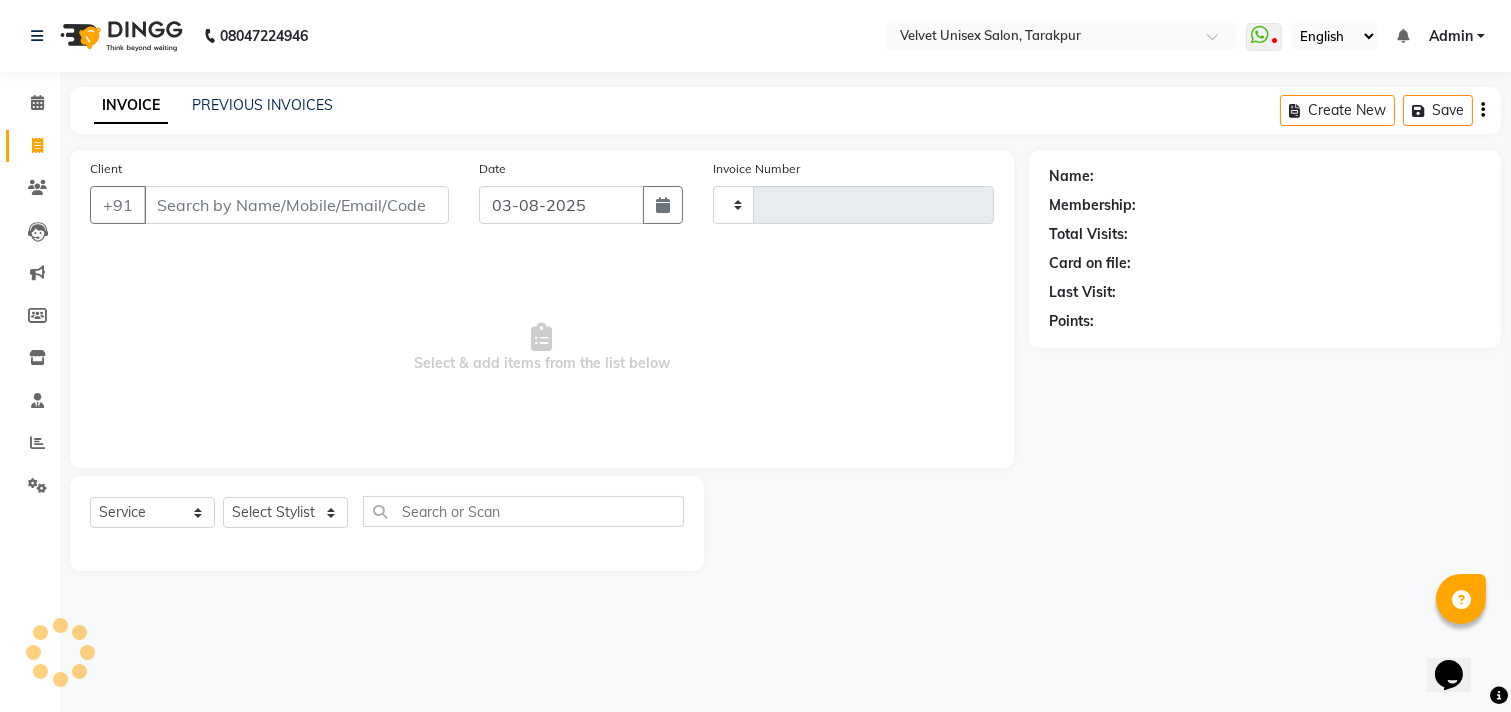 type on "0697" 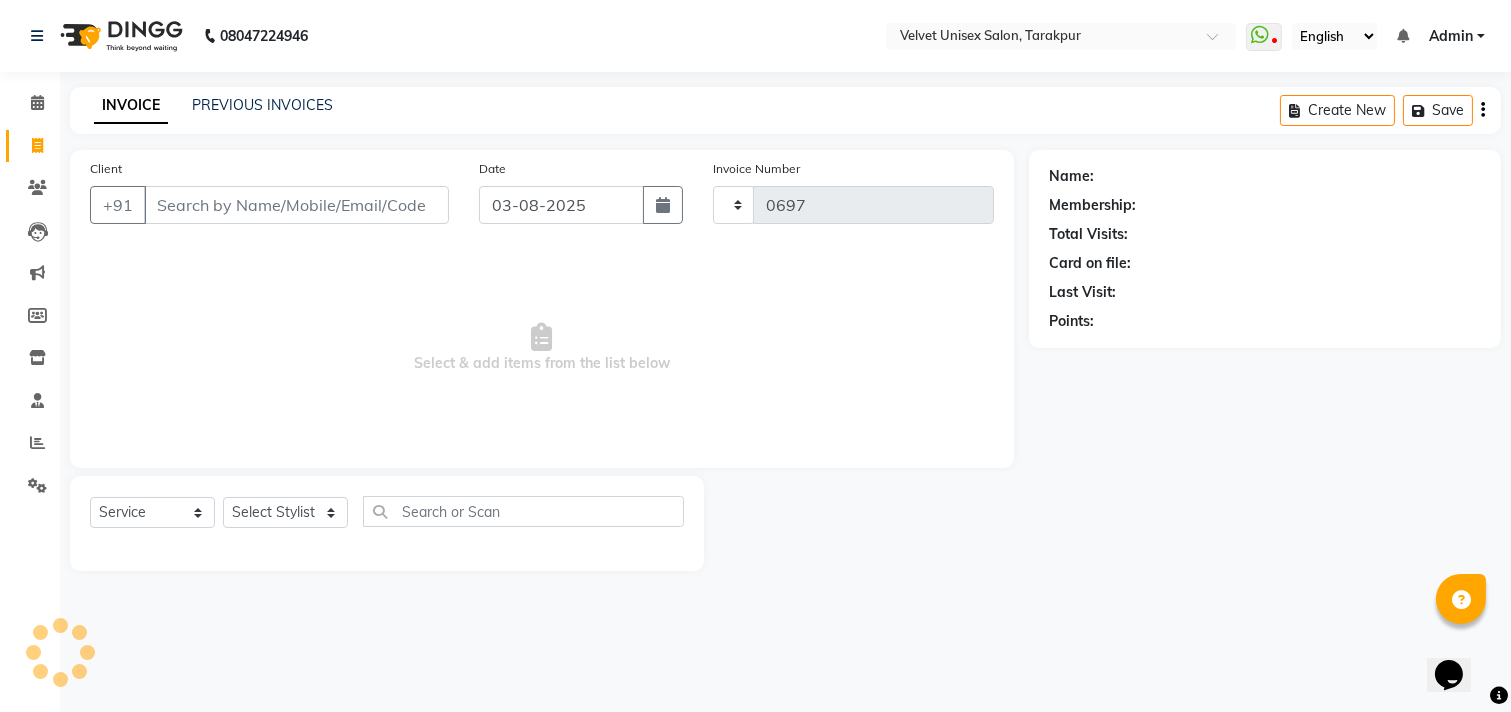 select on "5384" 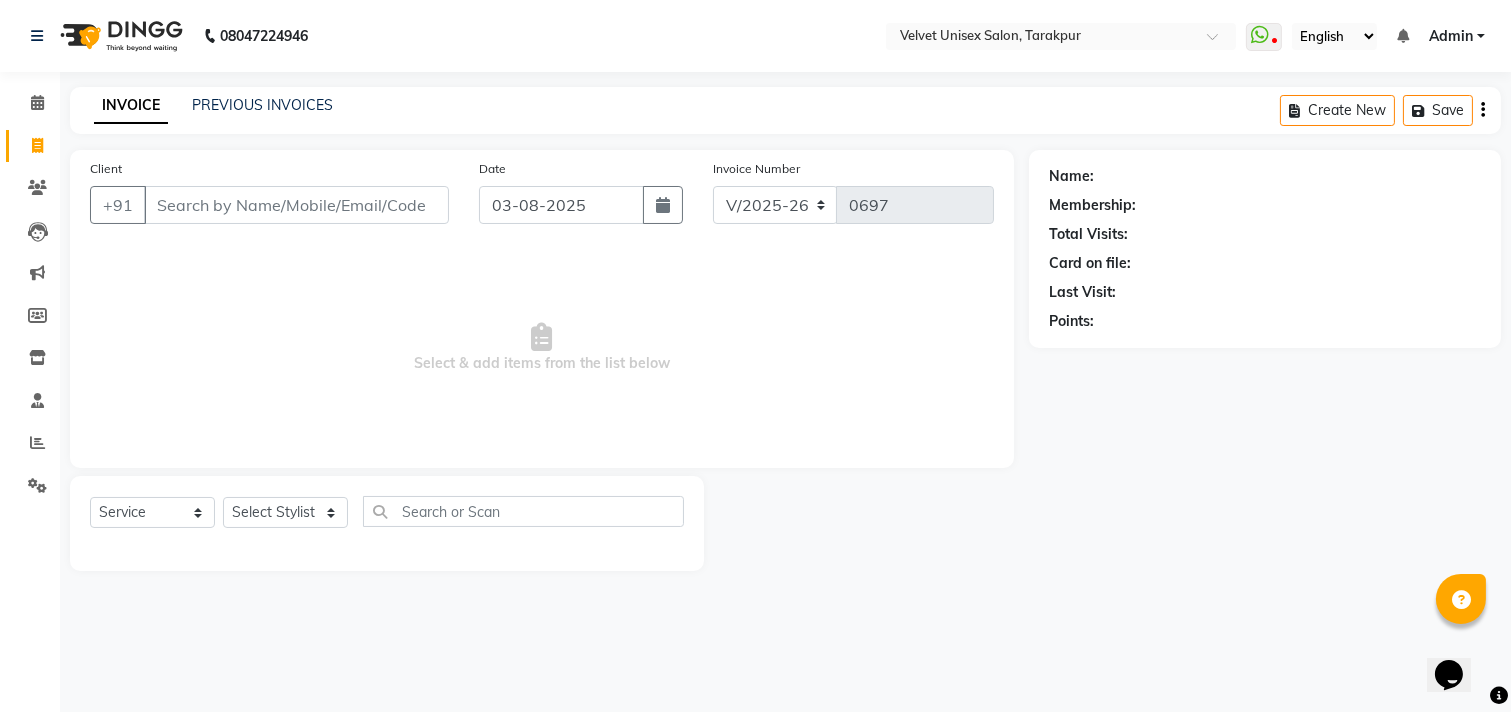 click 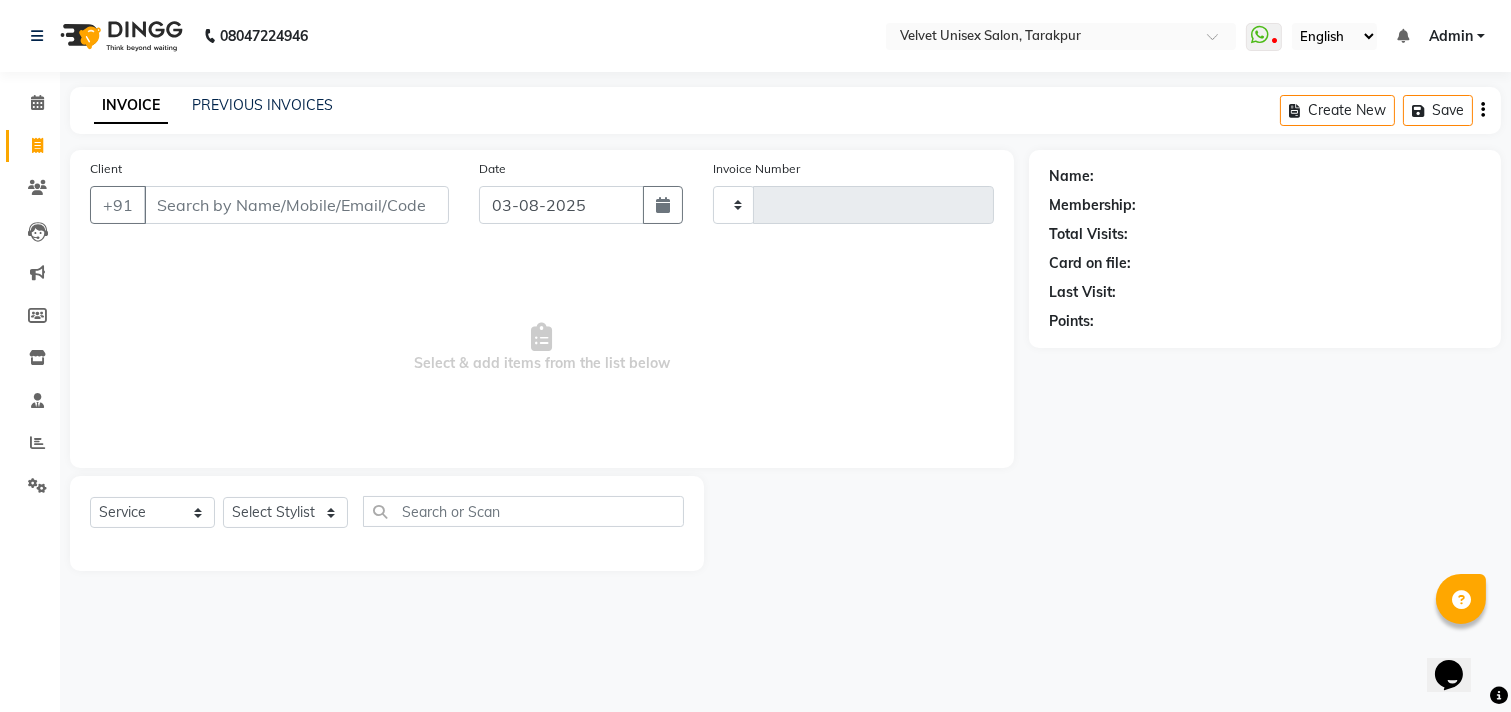 type on "0697" 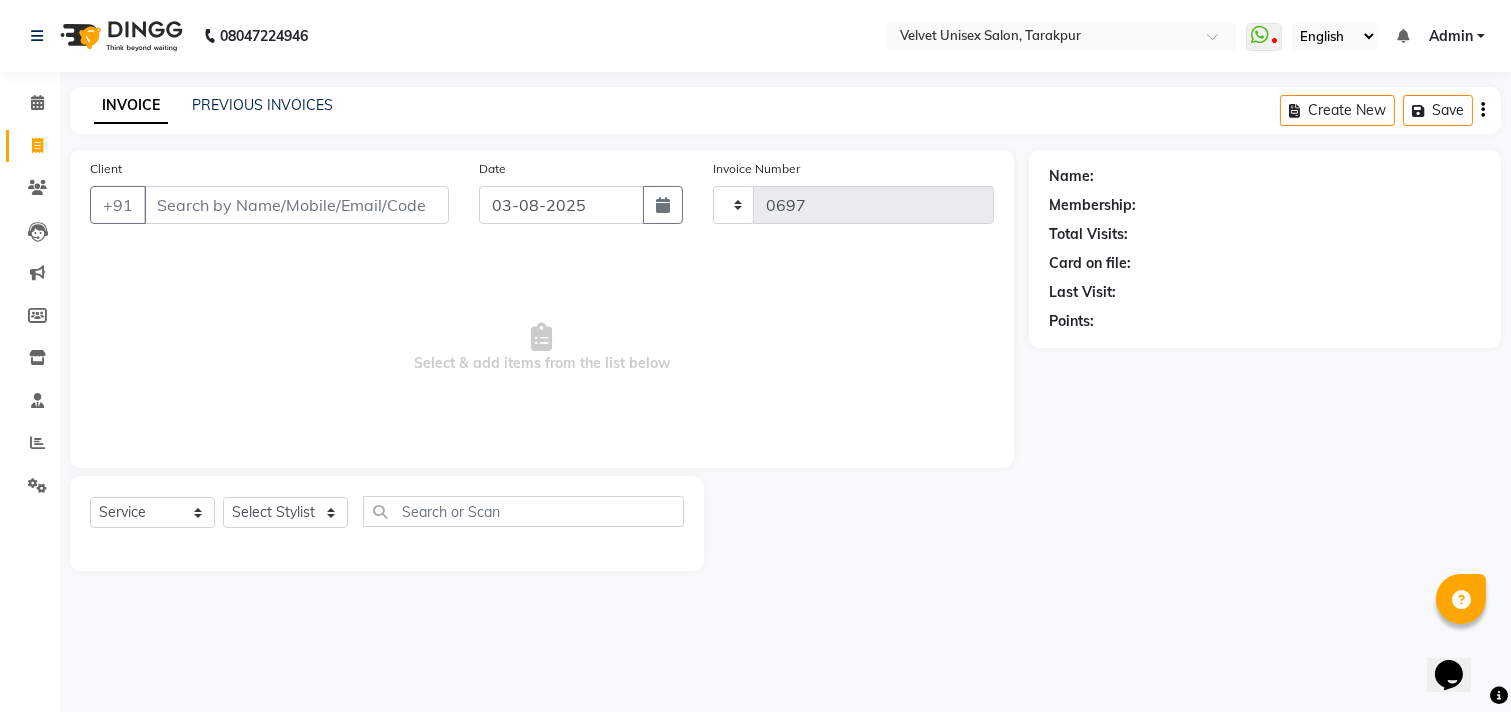 select on "5384" 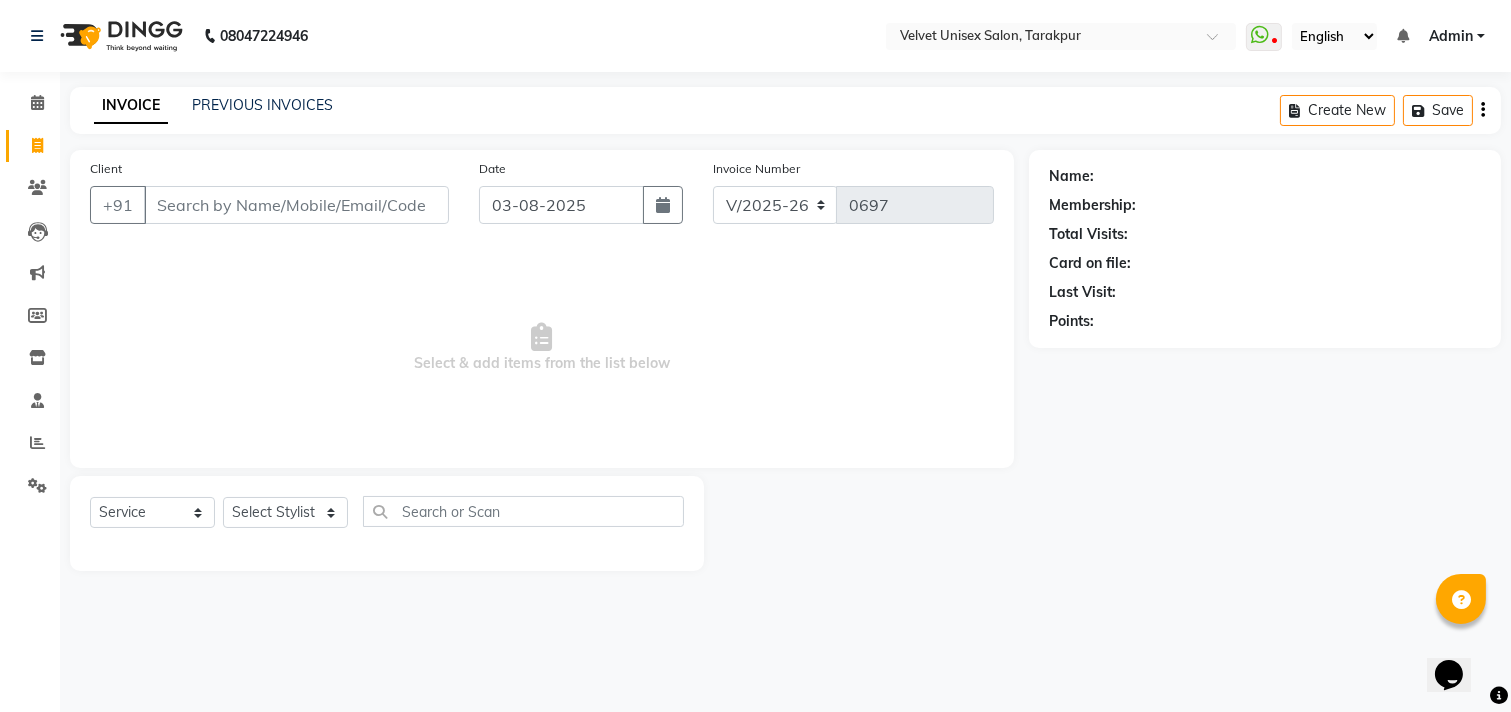 click on "Client" at bounding box center [296, 205] 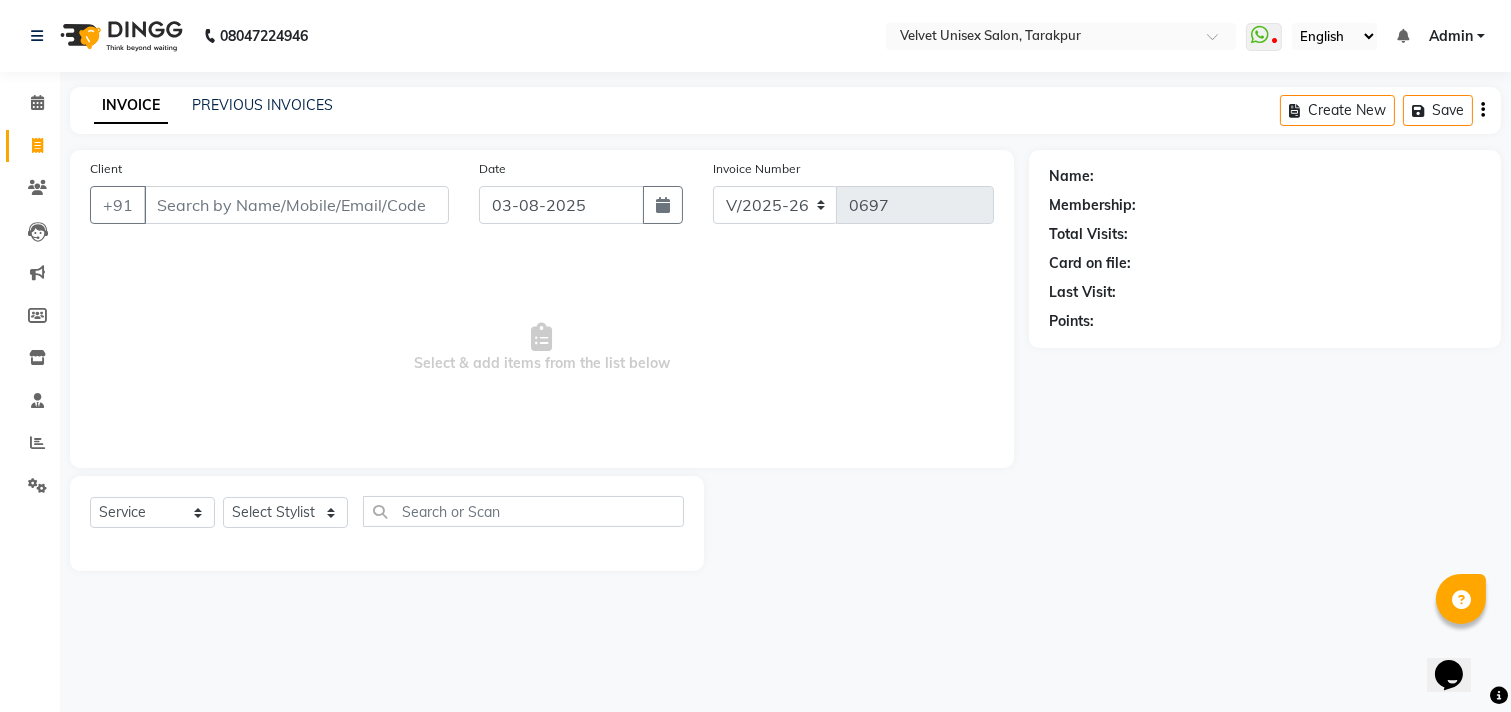 click on "Client" at bounding box center [296, 205] 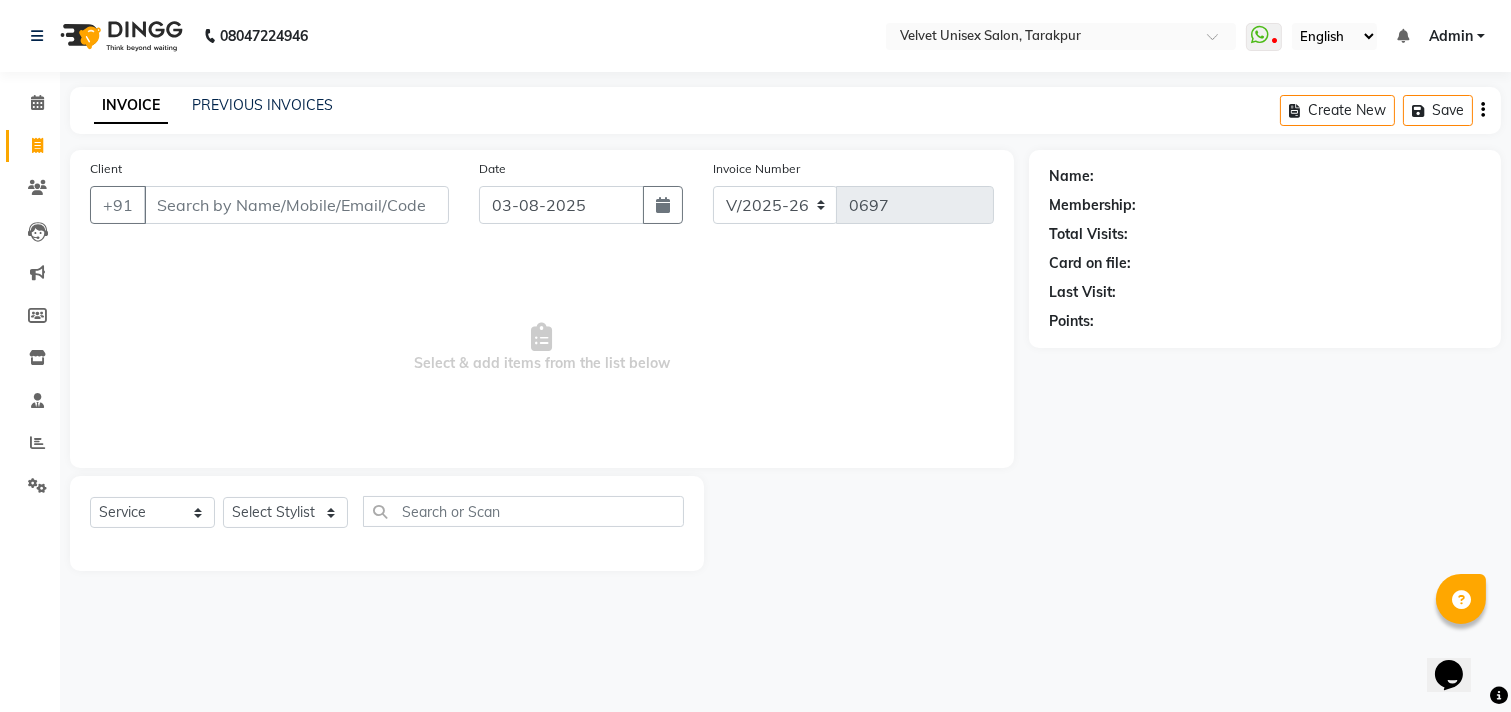 click 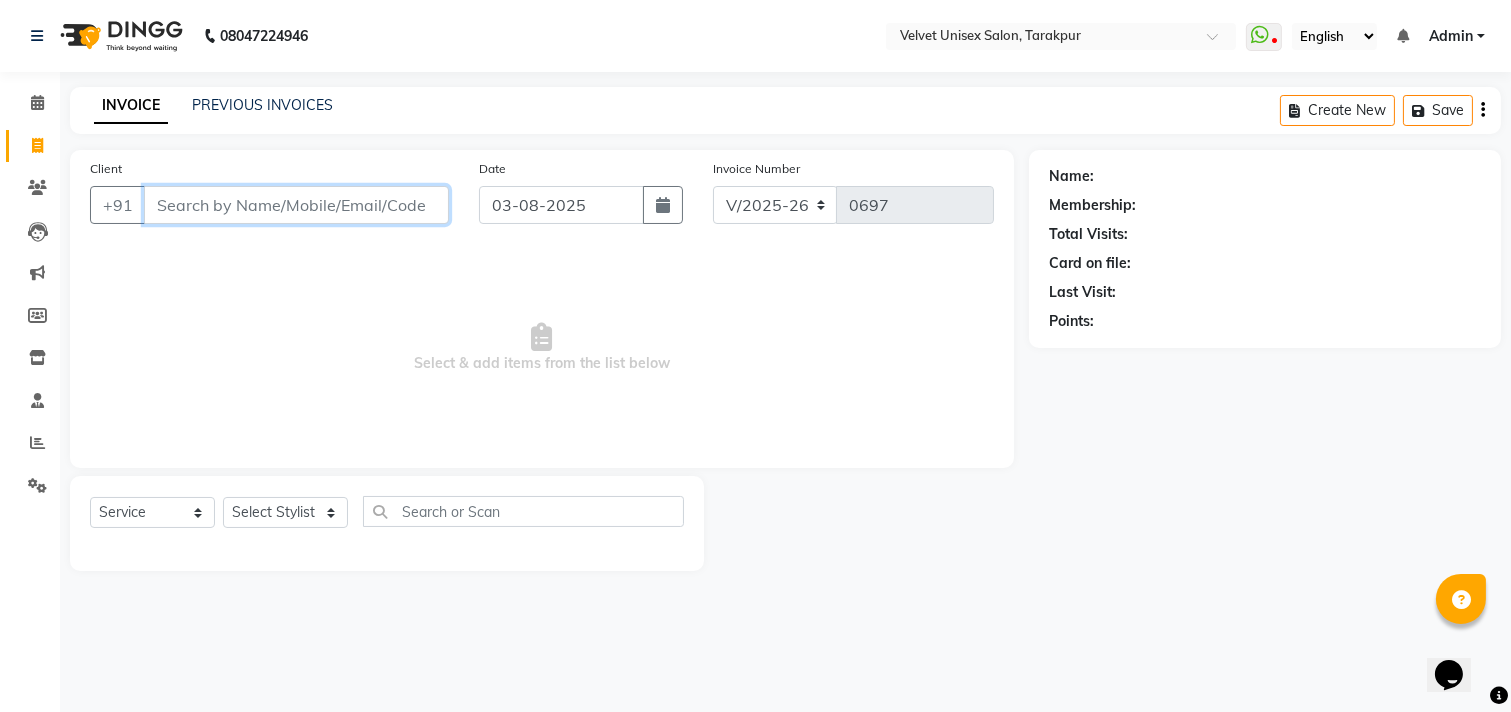 click on "Client" at bounding box center [296, 205] 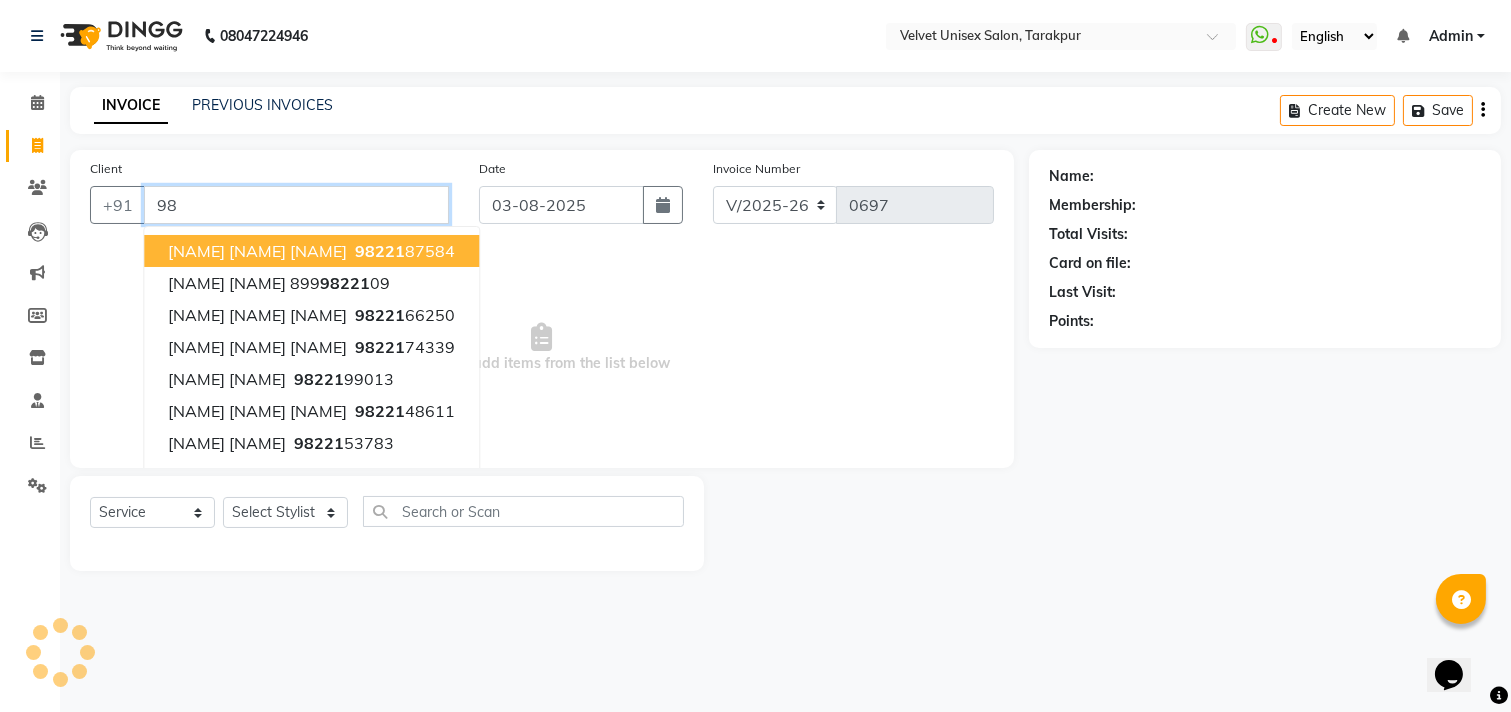 type on "9" 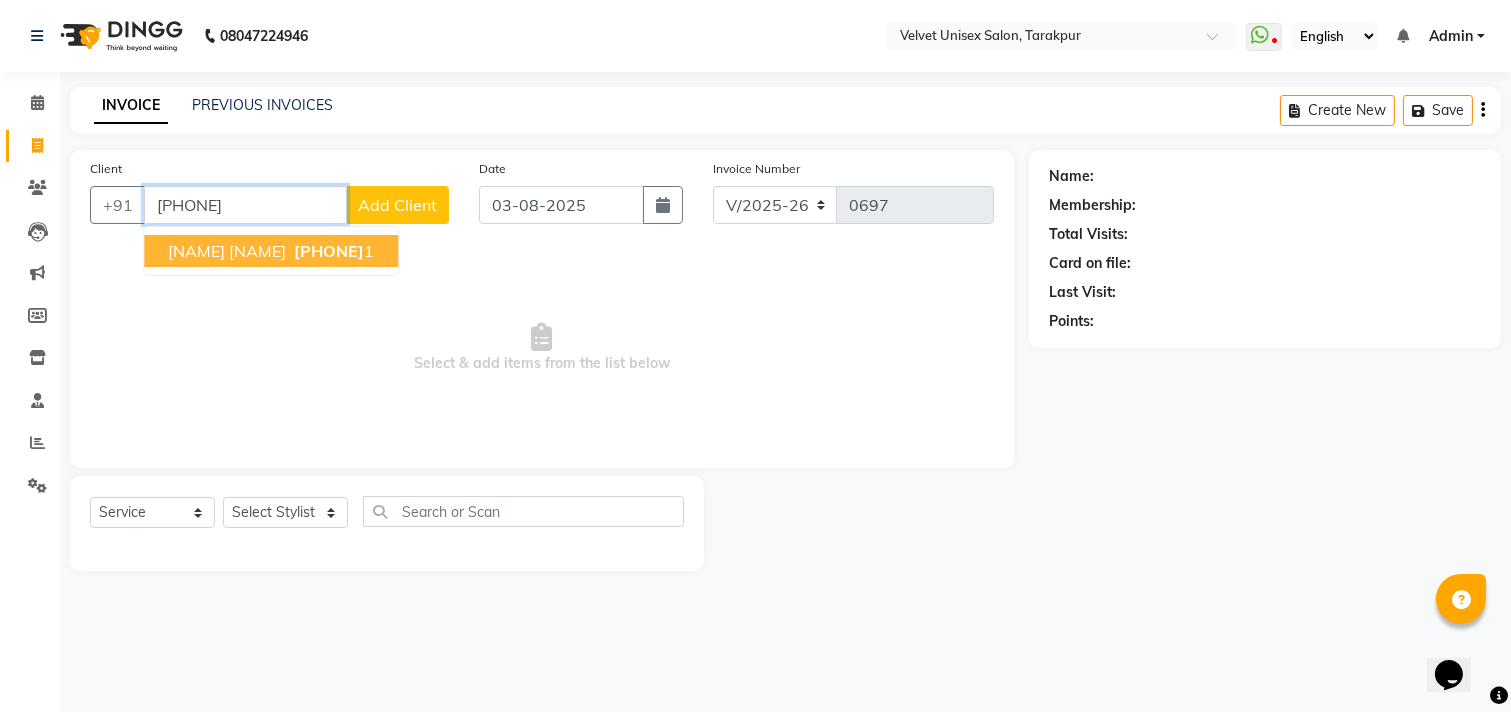 type on "[PHONE]" 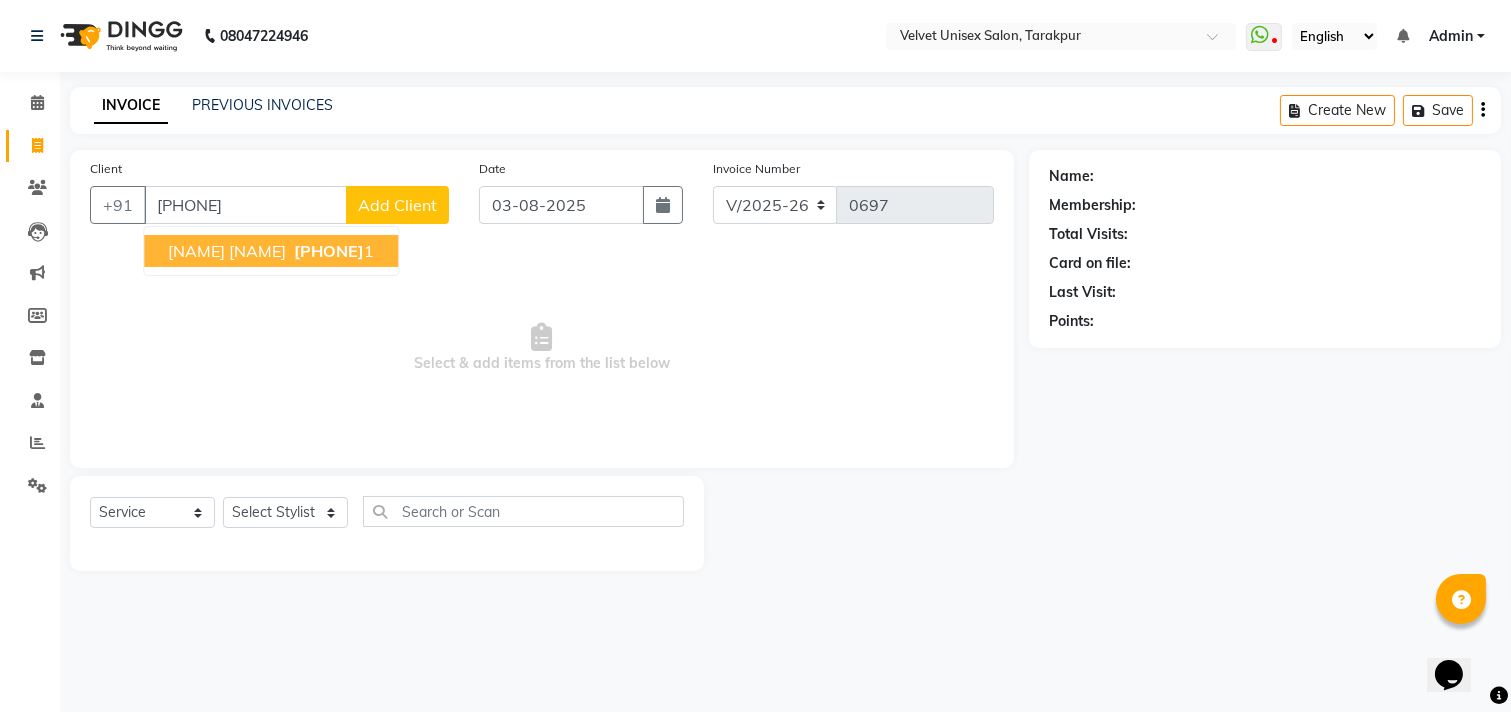 select on "1: Object" 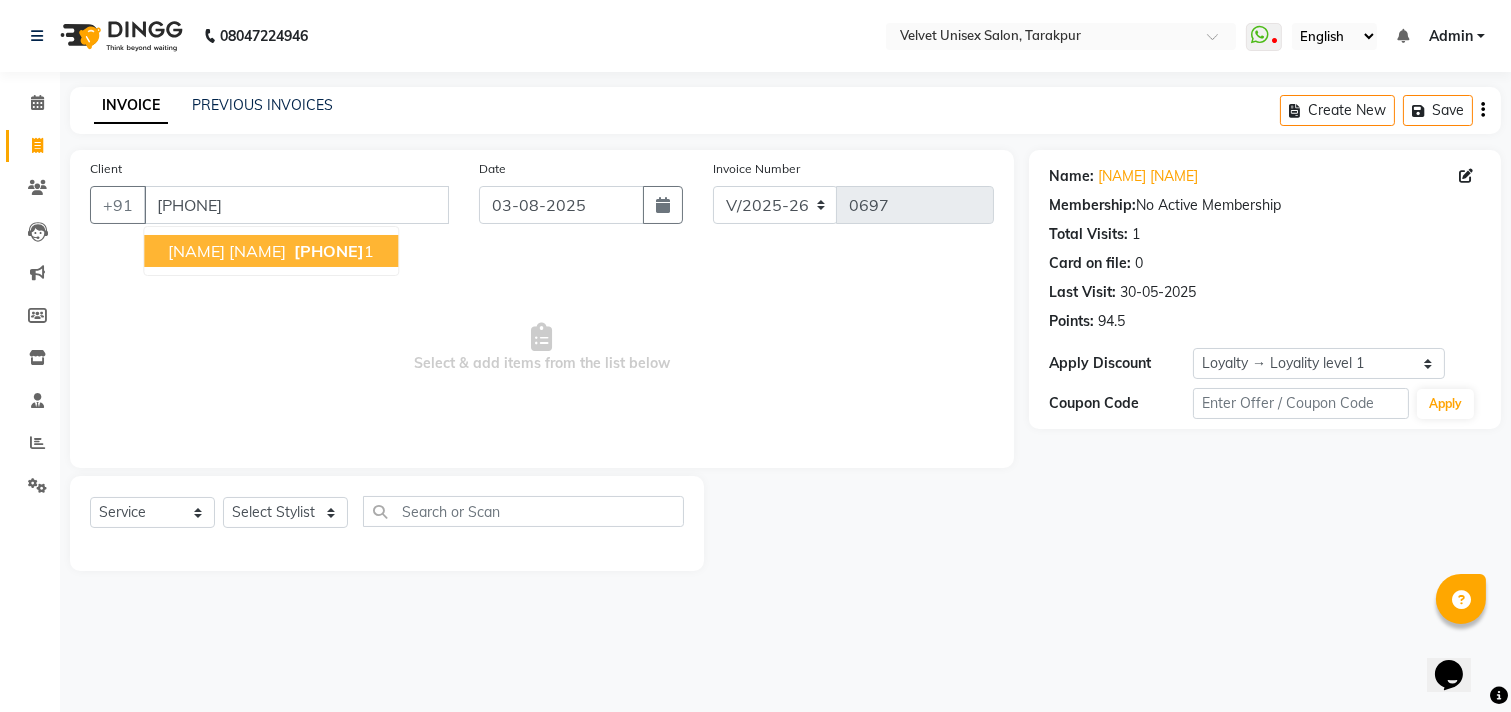 click on "[PHONE]" at bounding box center [329, 251] 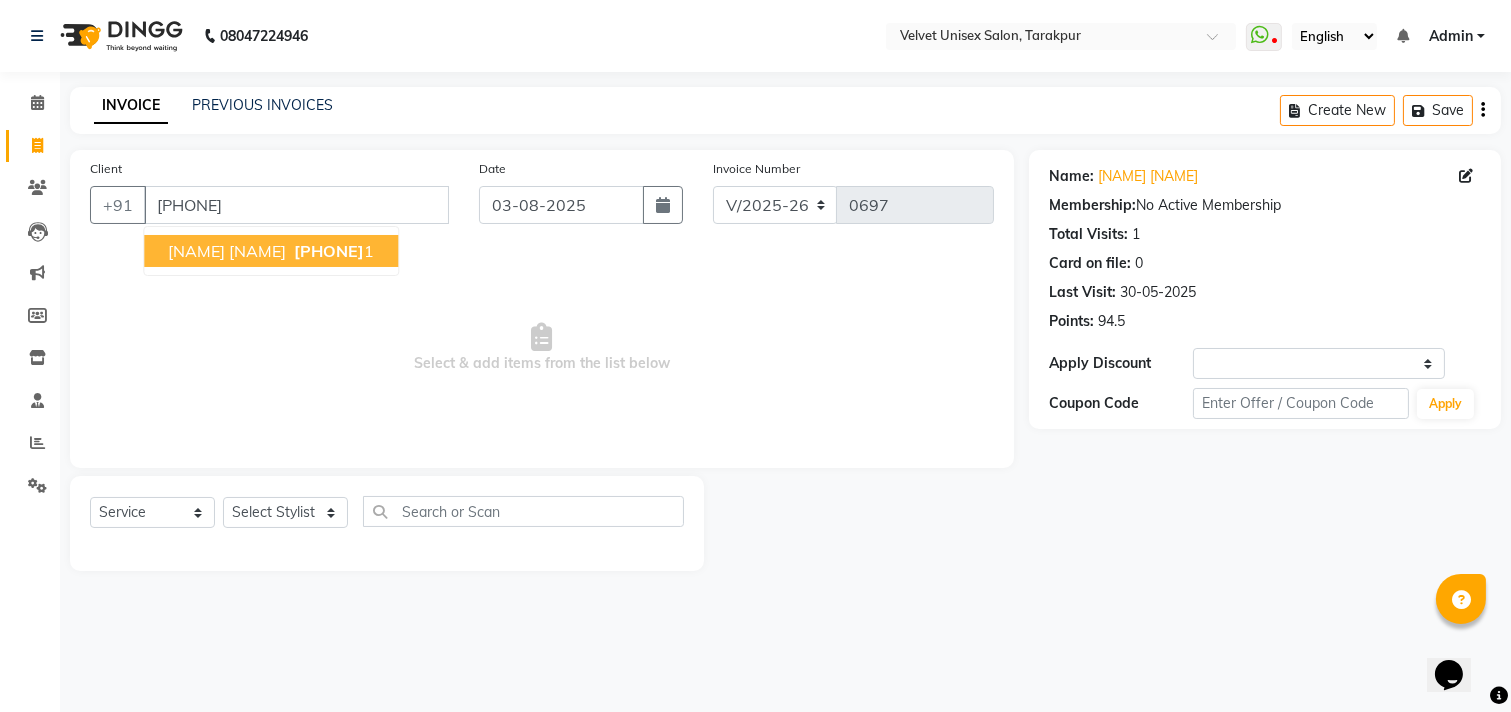 select on "1: Object" 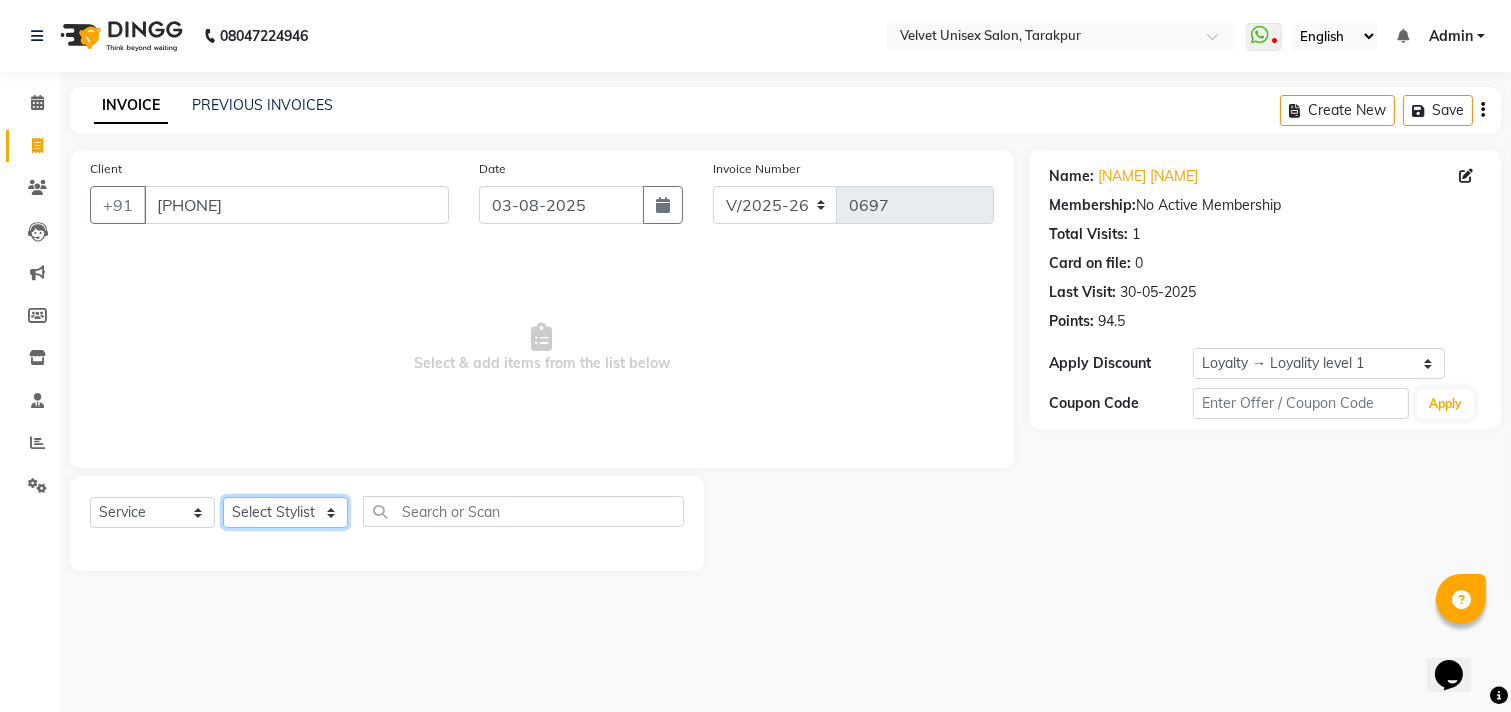 click on "Select Stylist [NAME] [NAME] [NAME] [NAME] [NAME] [NAME]" 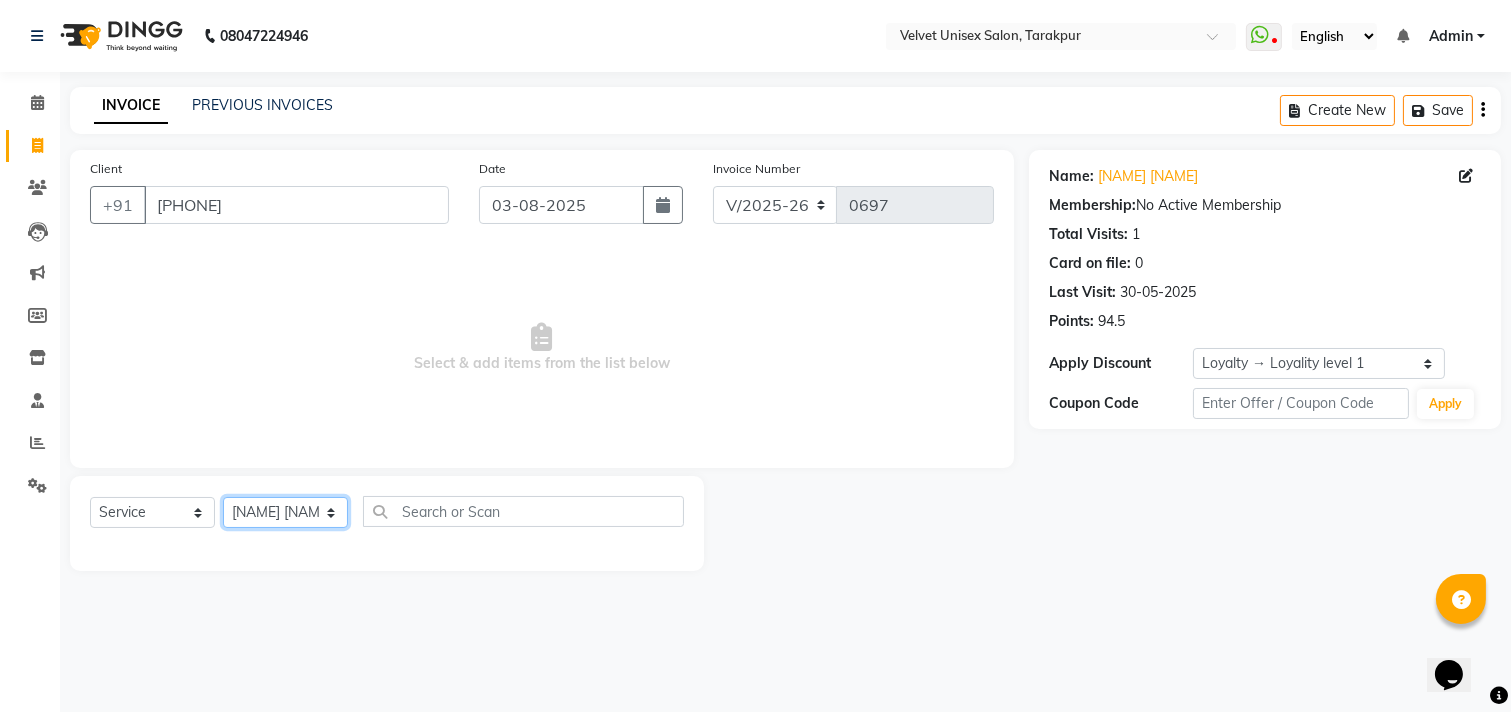 click on "Select Stylist [NAME] [NAME] [NAME] [NAME] [NAME] [NAME]" 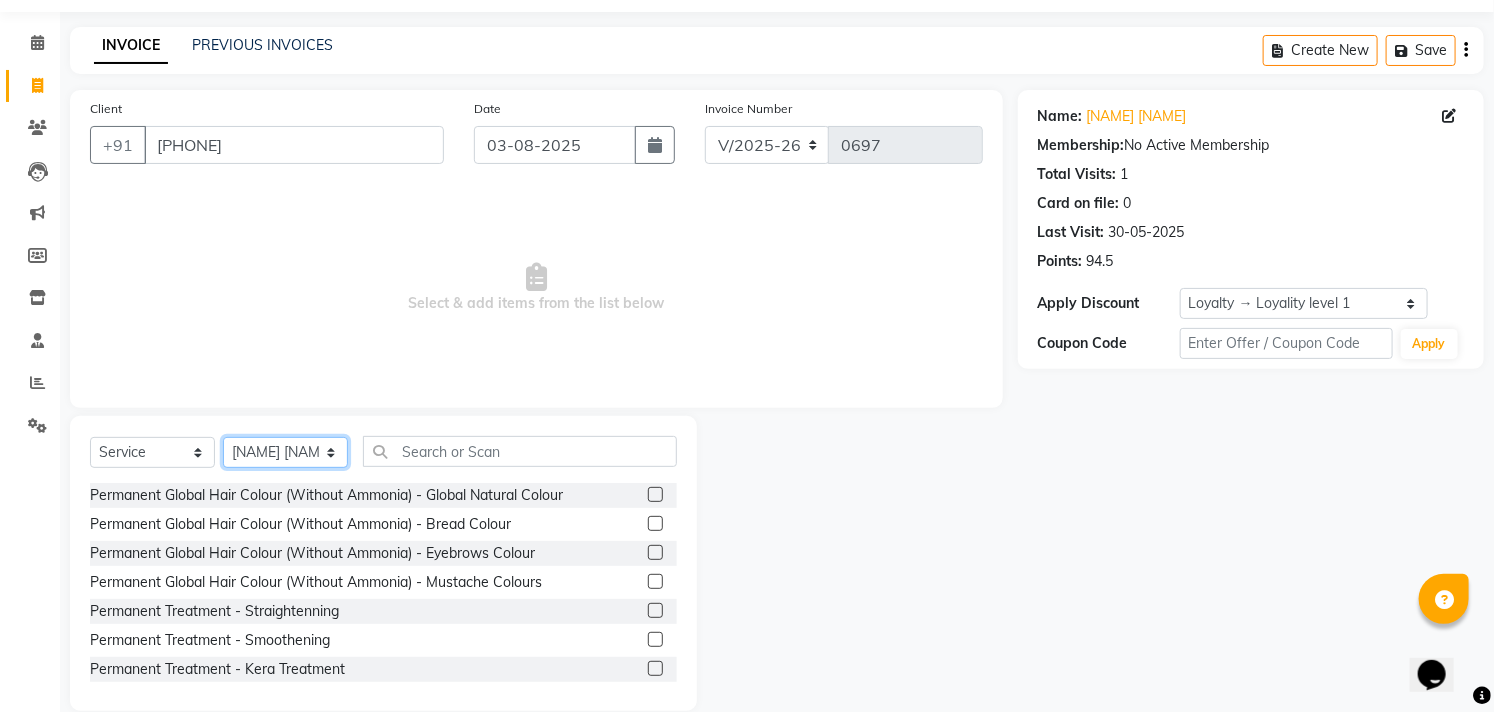 scroll, scrollTop: 88, scrollLeft: 0, axis: vertical 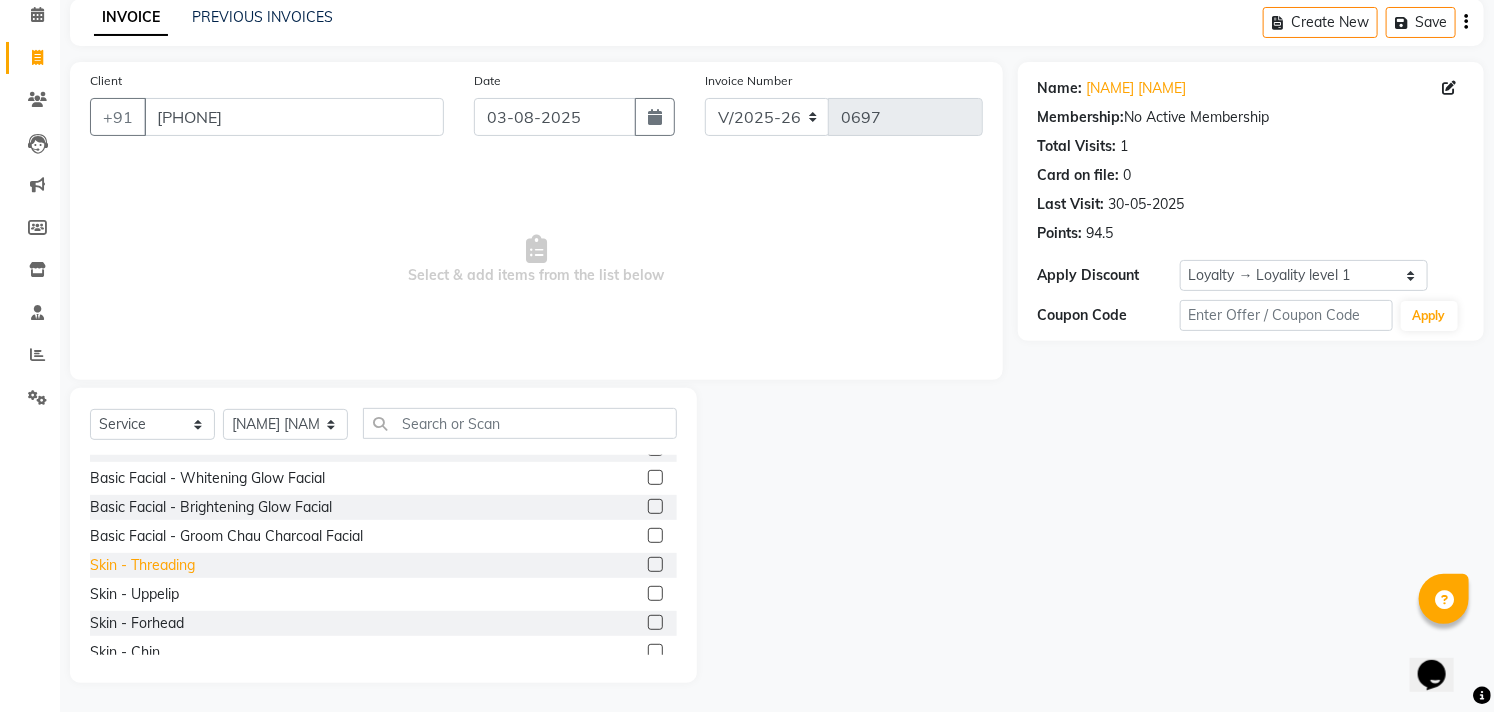 click on "Skin  - Threading" 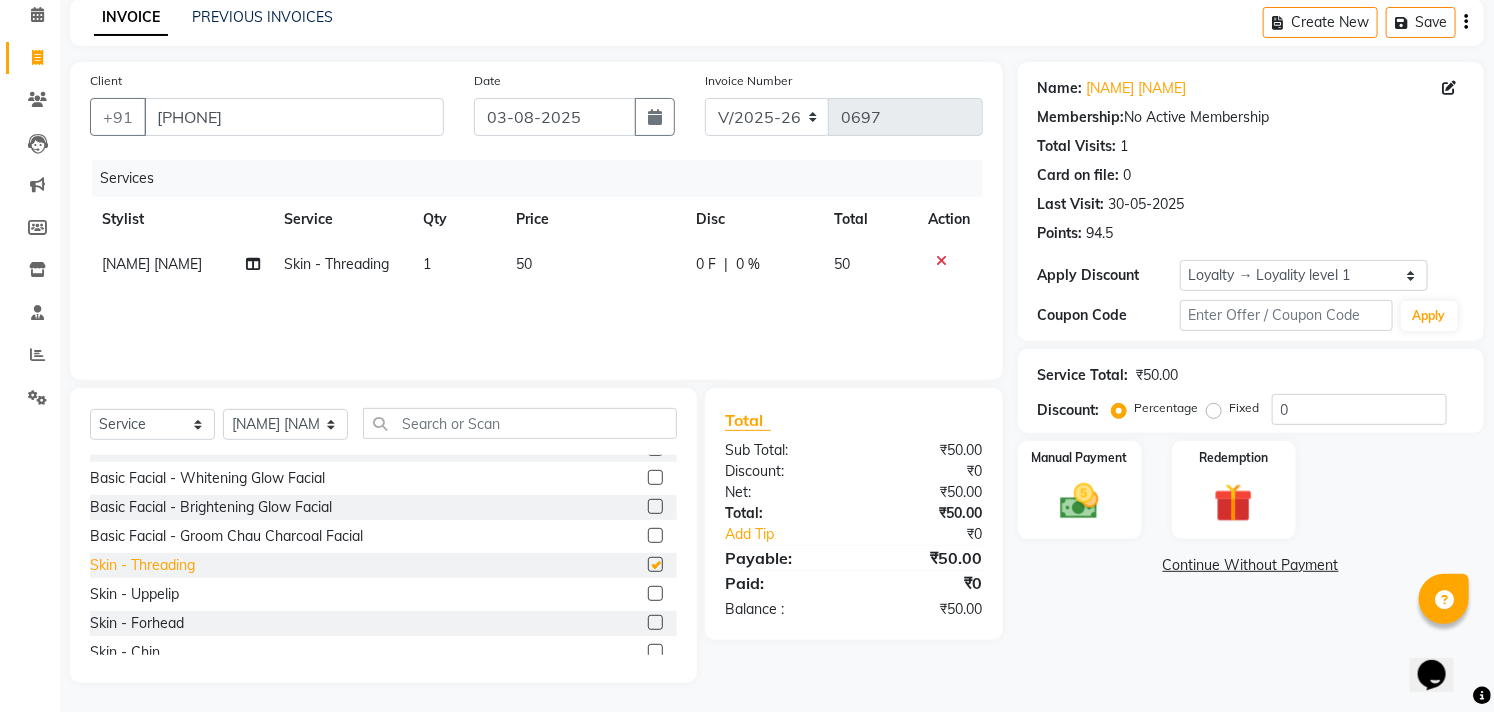 checkbox on "false" 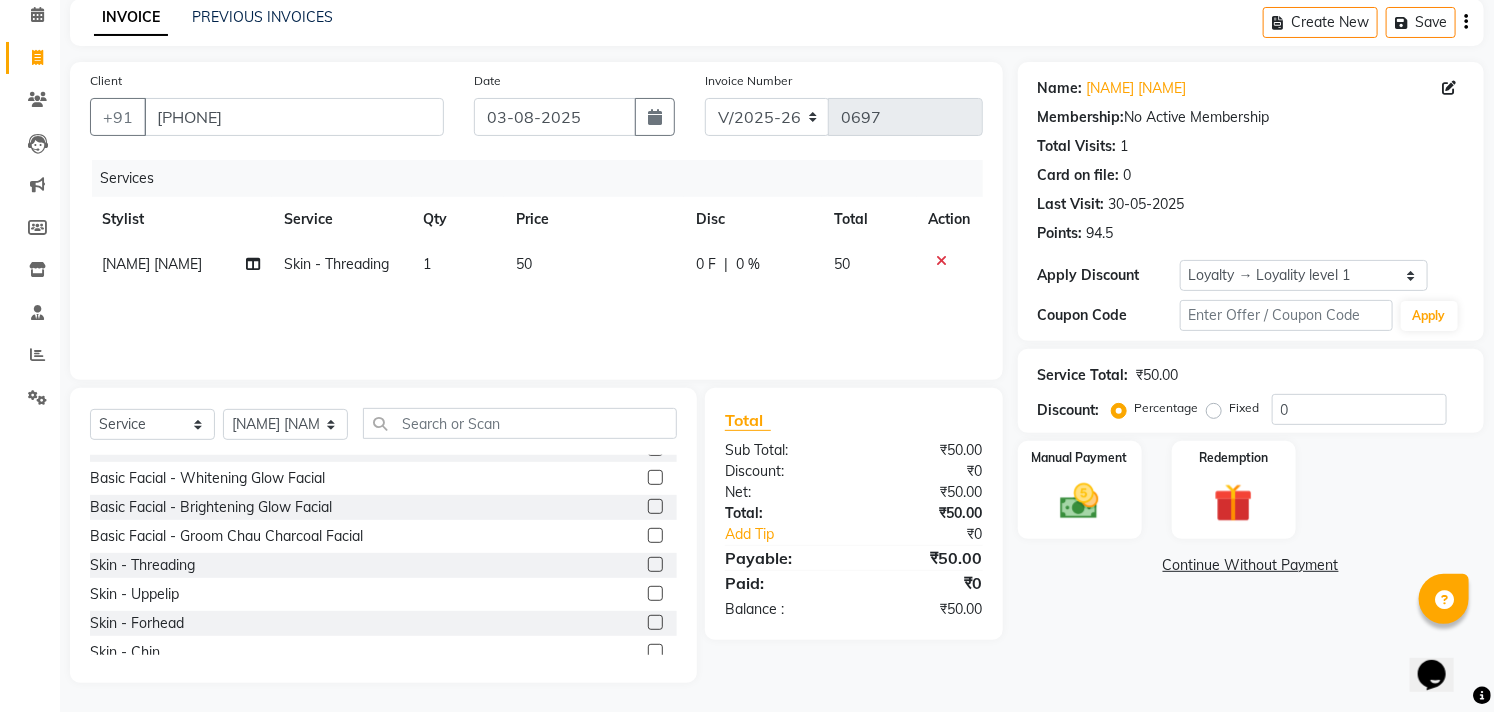 click on "50" 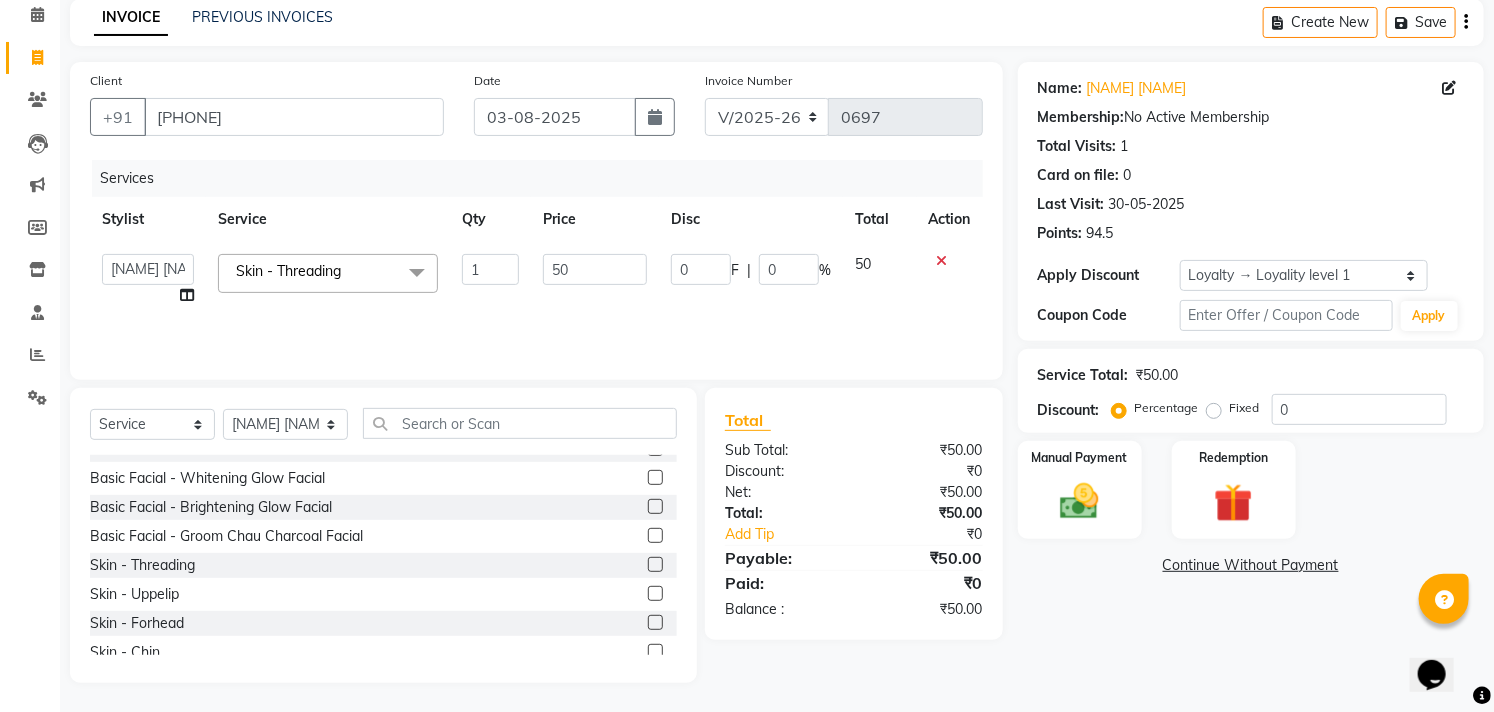 click on "50" 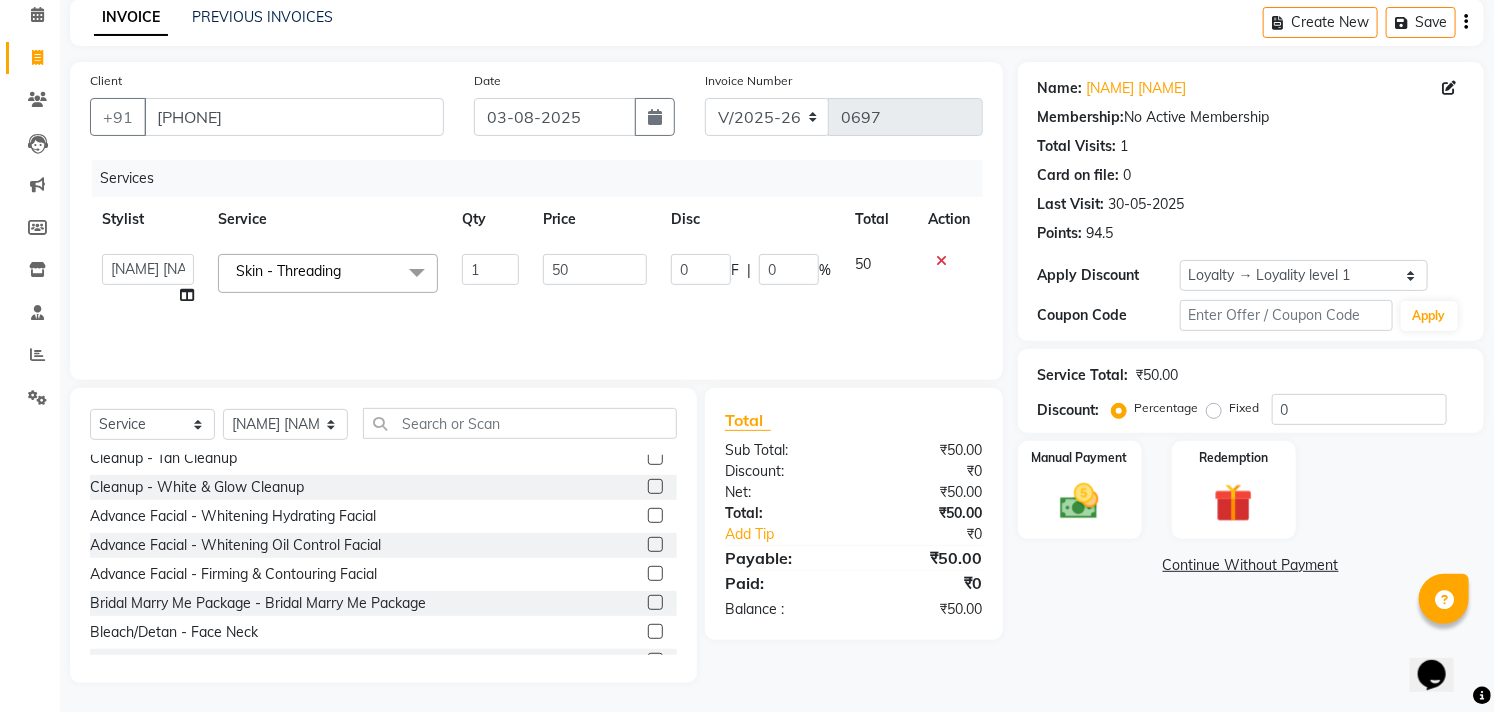scroll, scrollTop: 333, scrollLeft: 0, axis: vertical 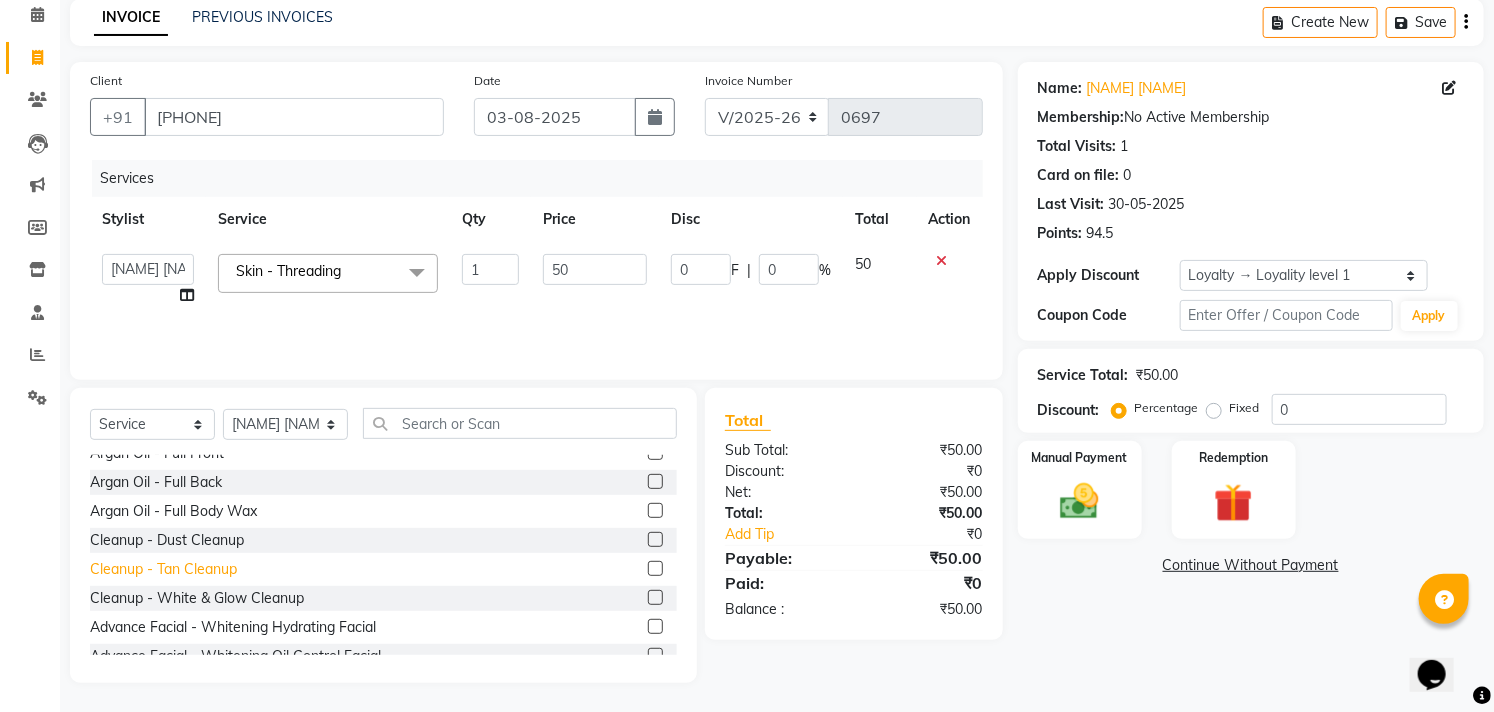 click on "Cleanup  - Tan Cleanup" 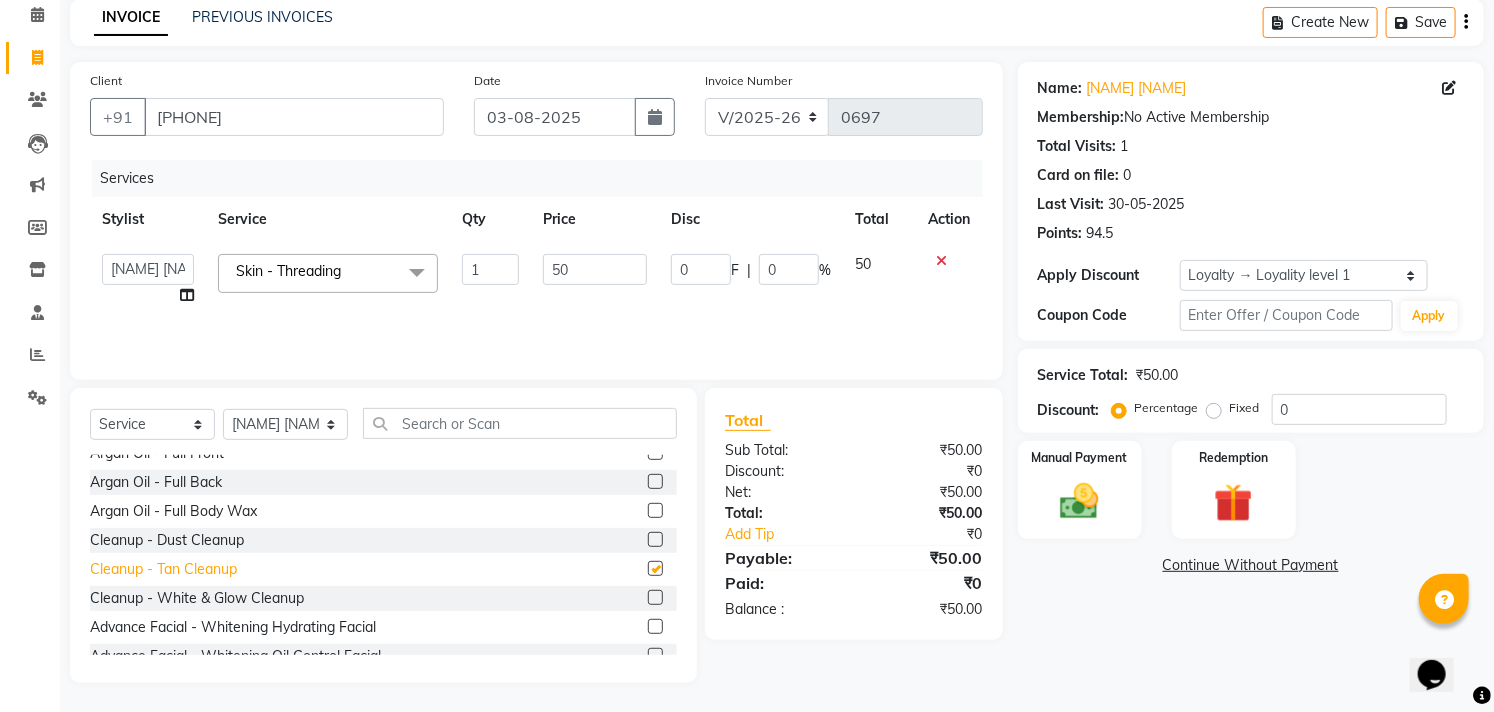 checkbox on "false" 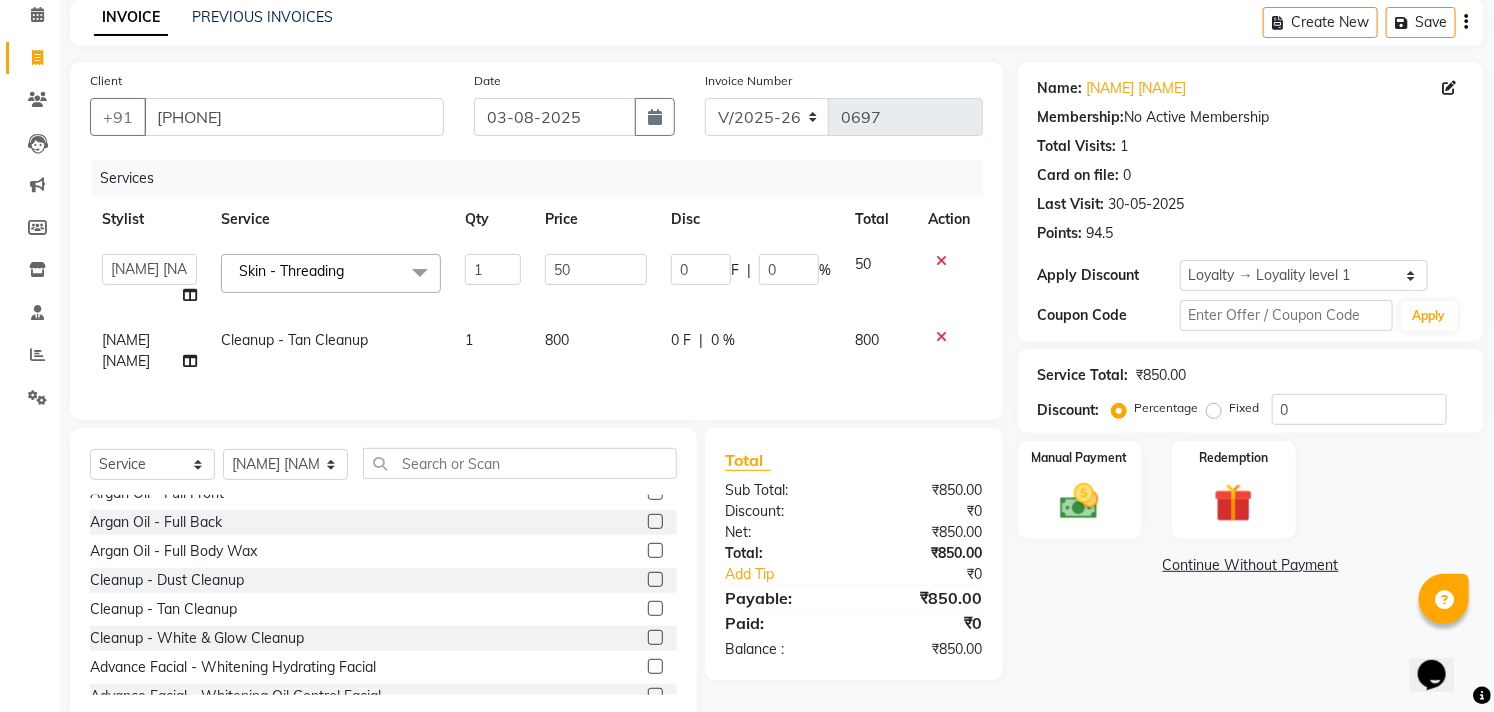 click on "800" 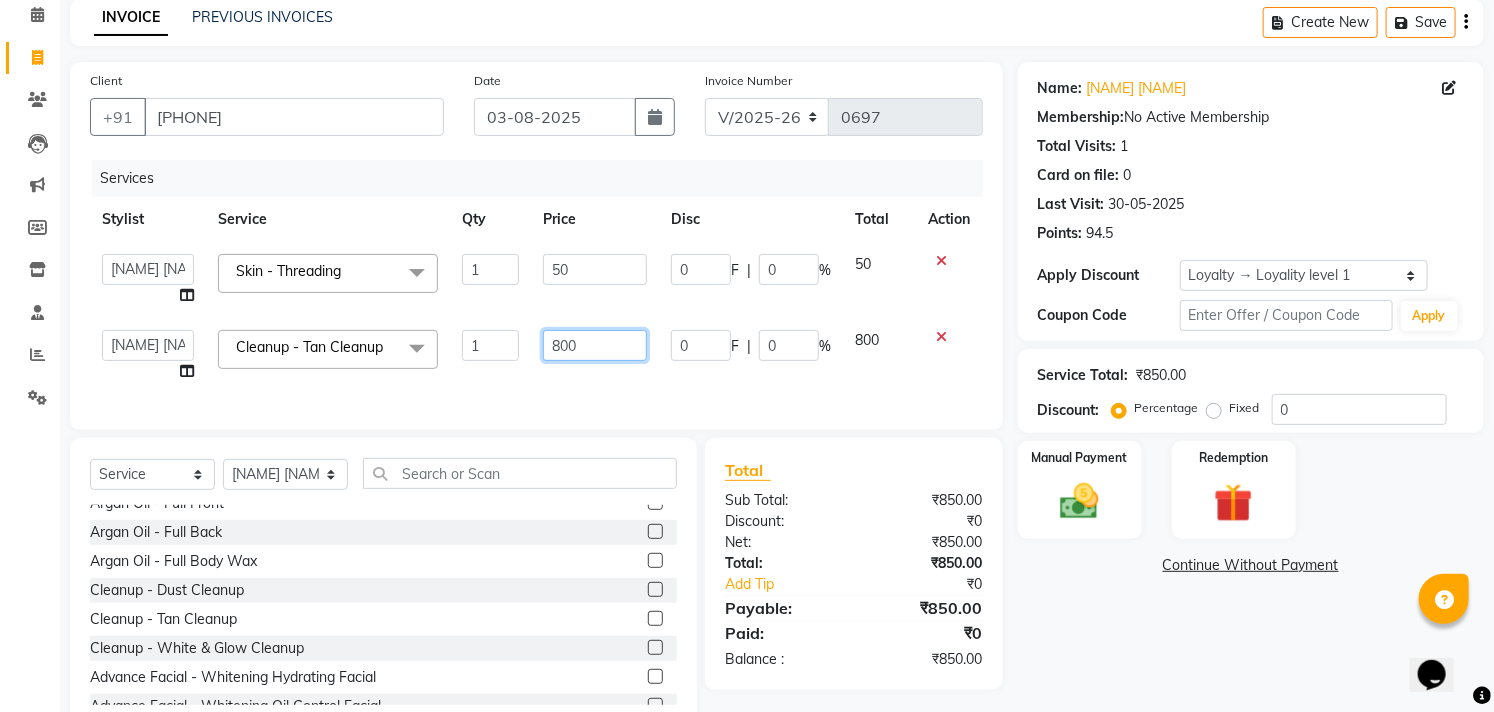 click on "800" 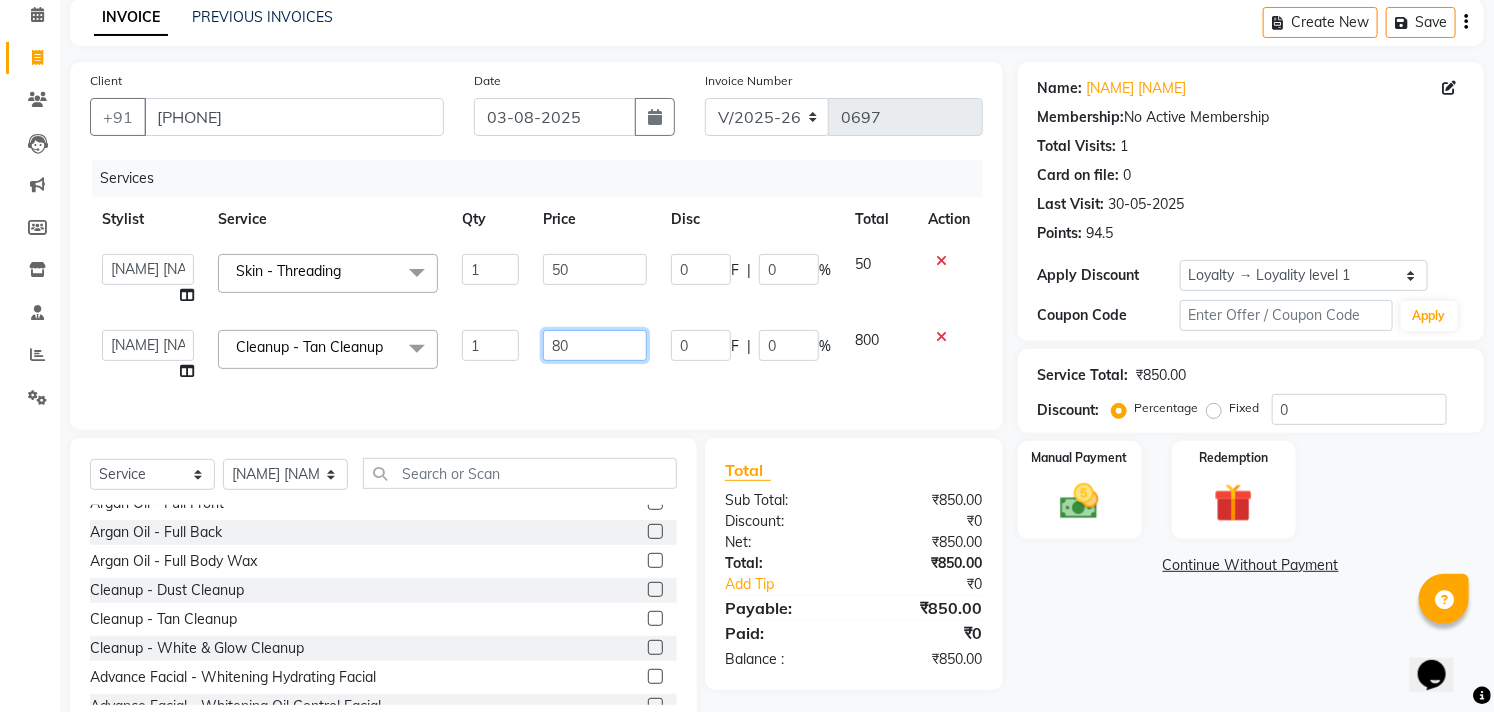 type on "8" 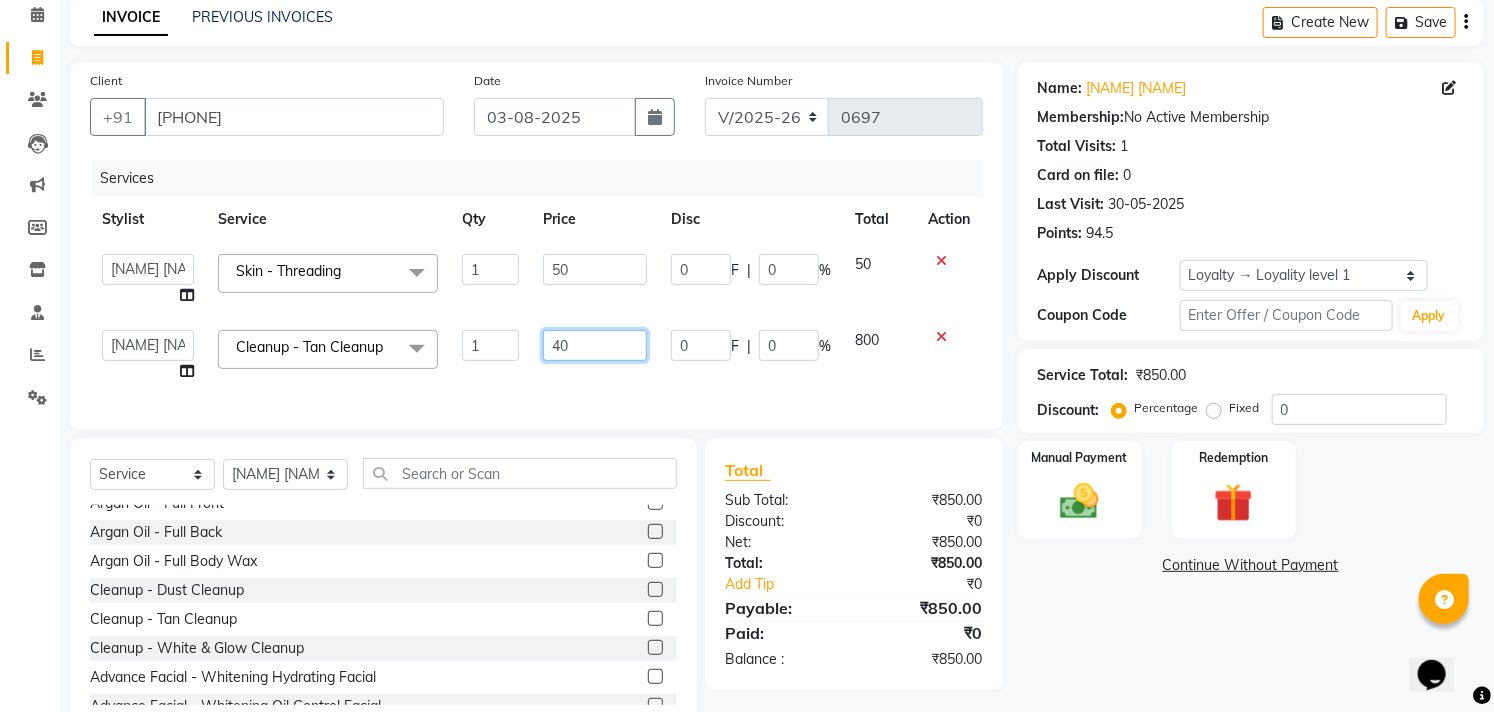 type on "400" 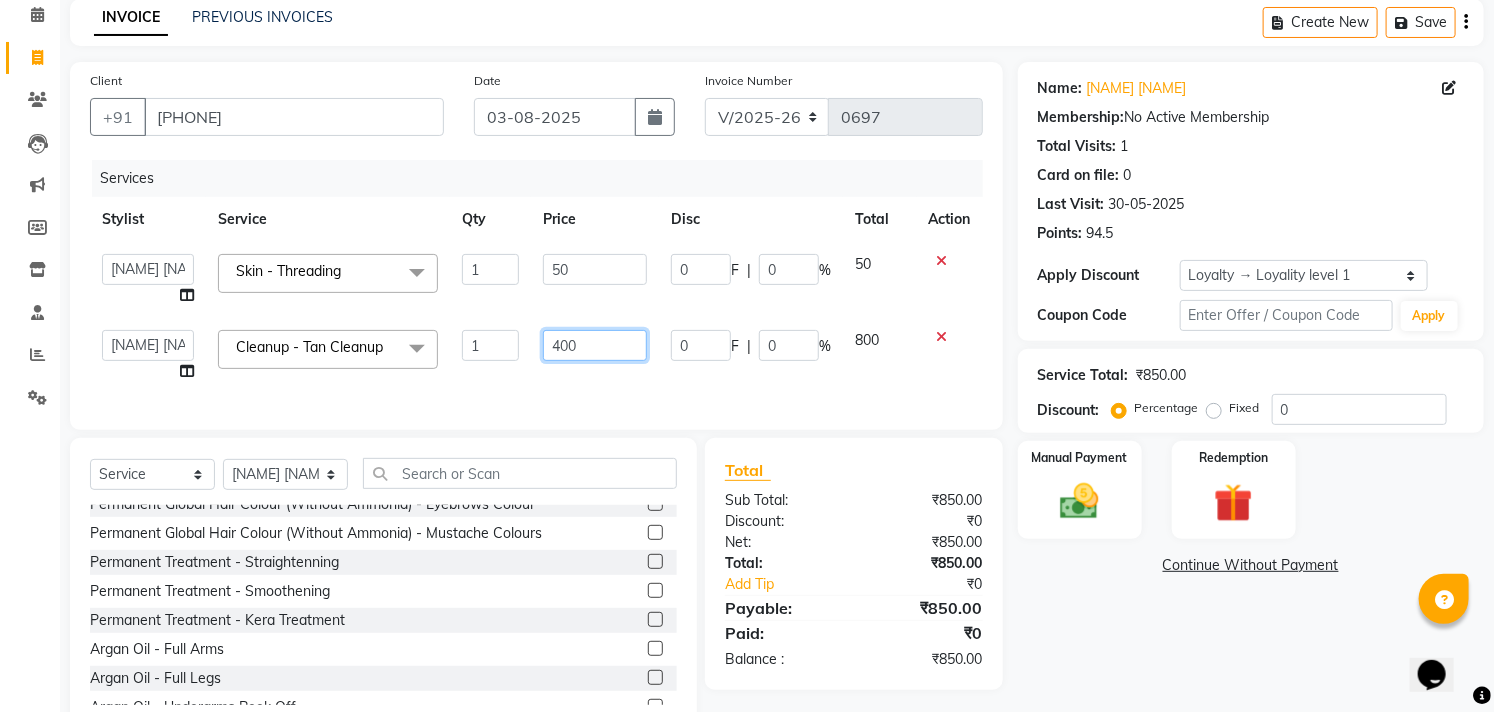 scroll, scrollTop: 0, scrollLeft: 0, axis: both 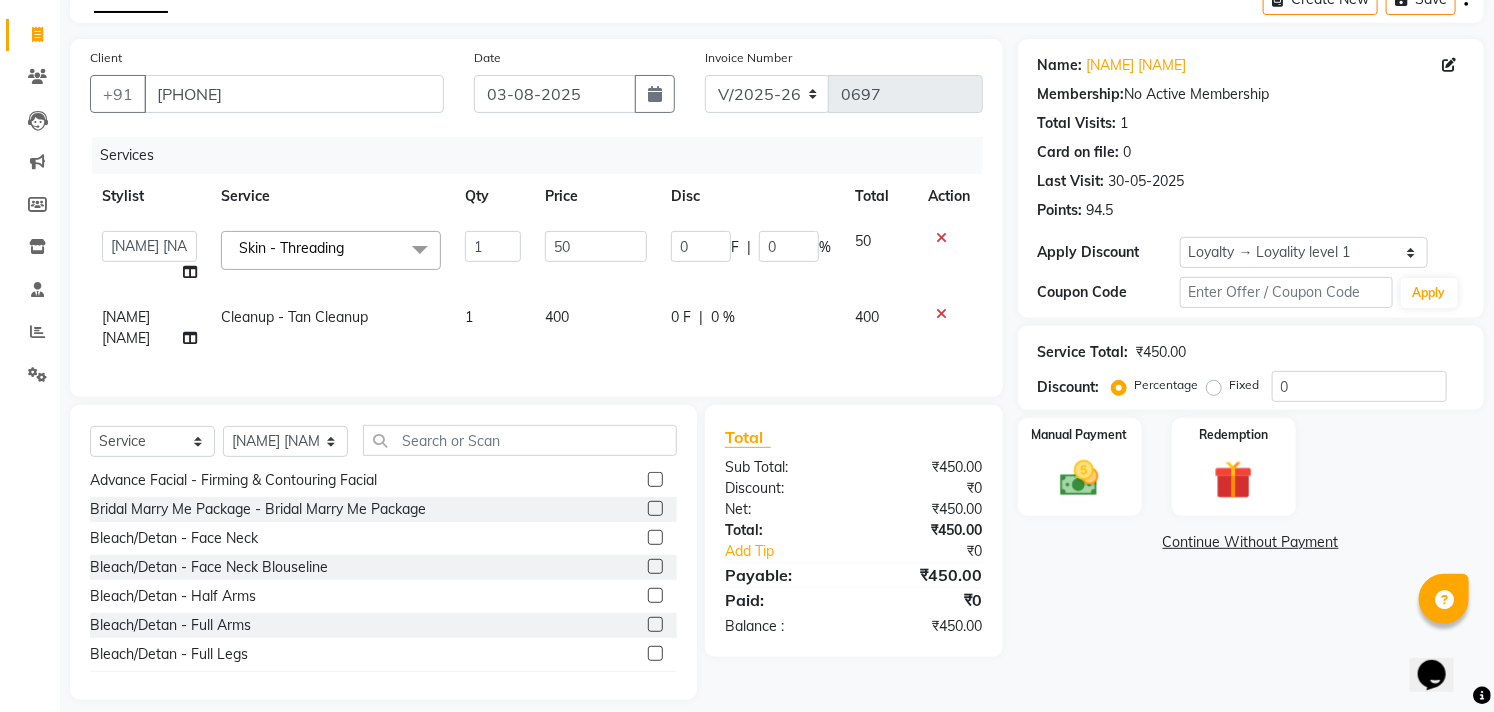 click 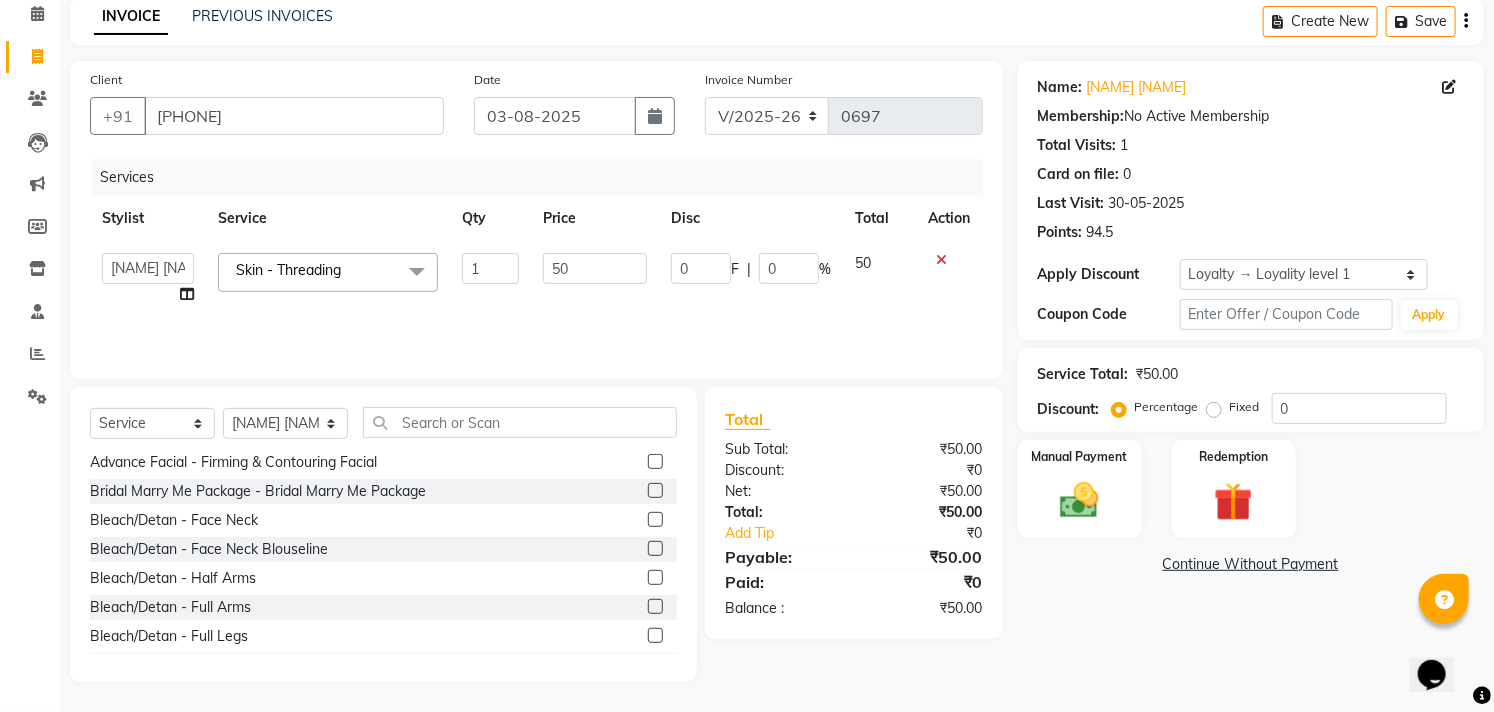 scroll, scrollTop: 88, scrollLeft: 0, axis: vertical 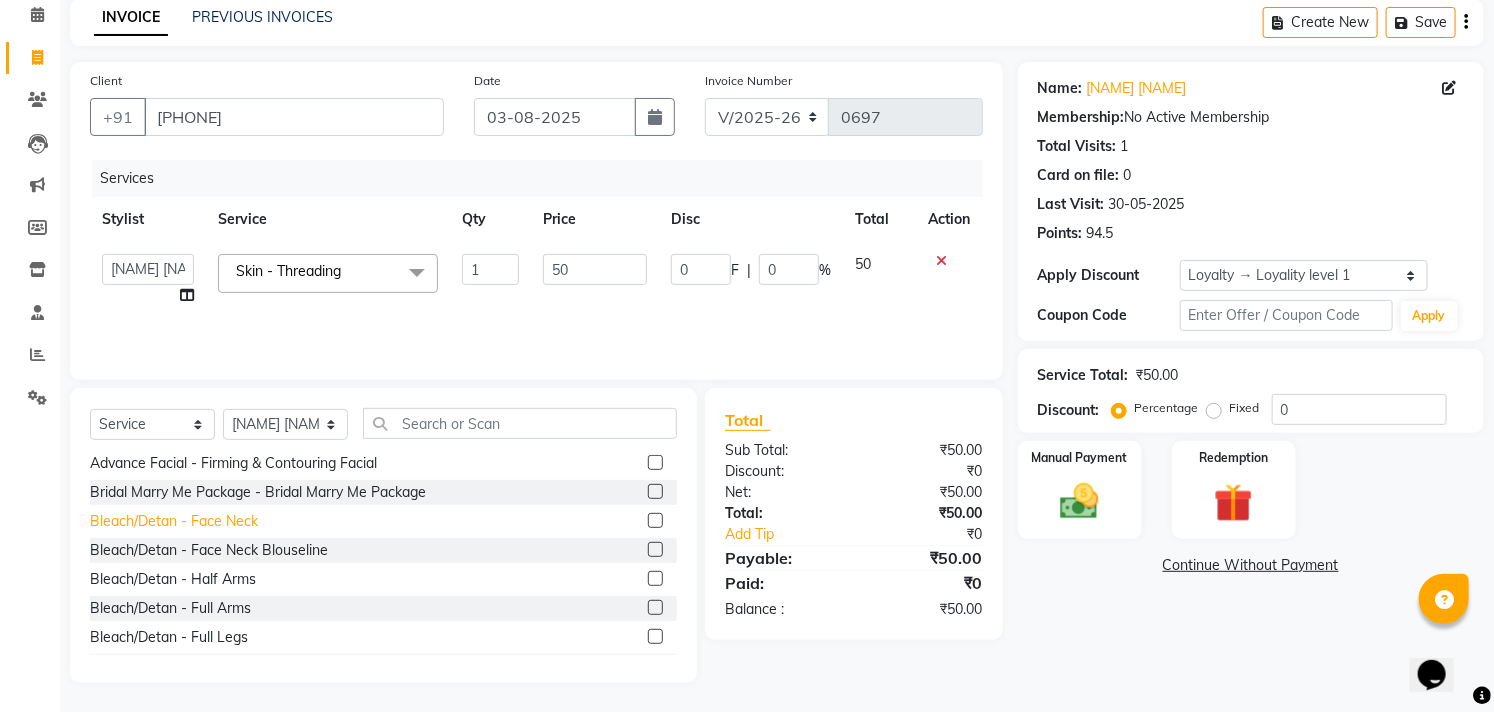 click on "Bleach/Detan - Face Neck" 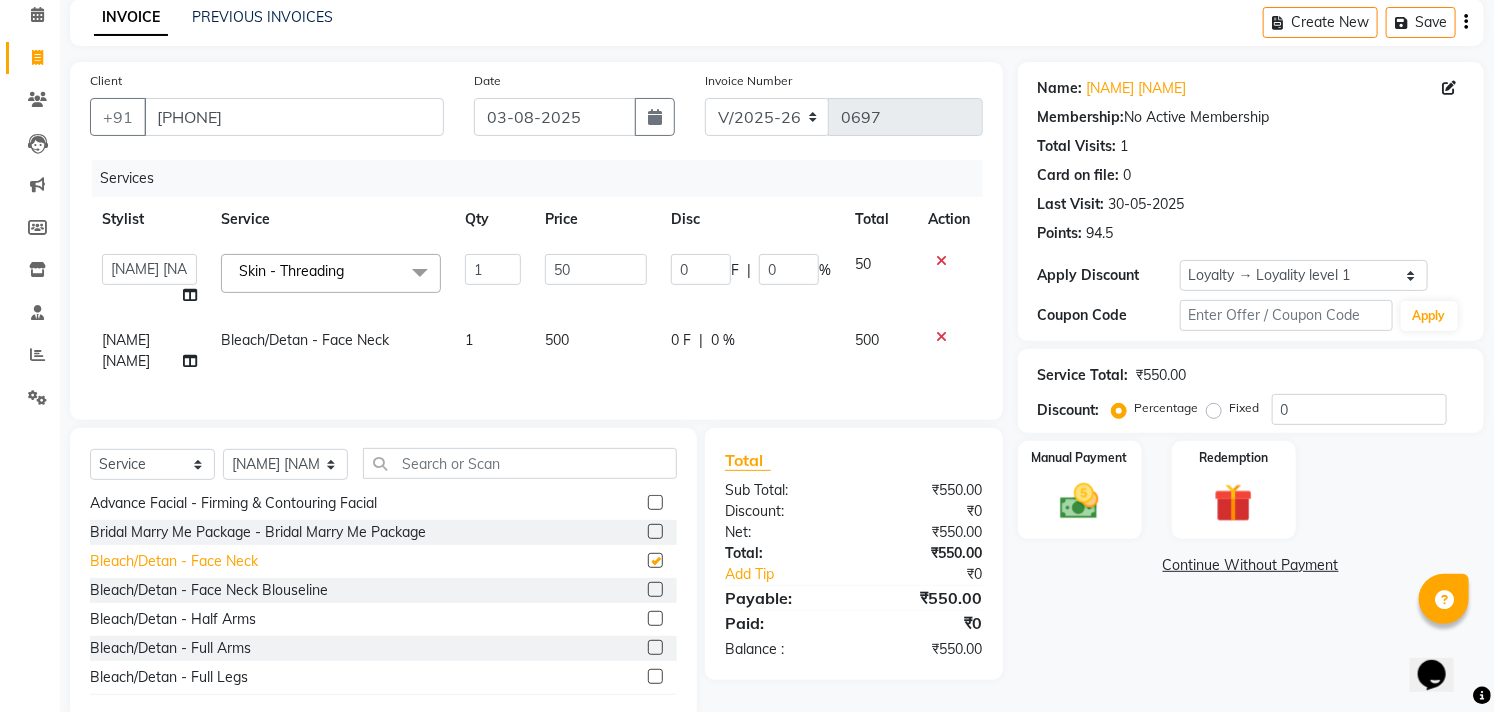 scroll, scrollTop: 111, scrollLeft: 0, axis: vertical 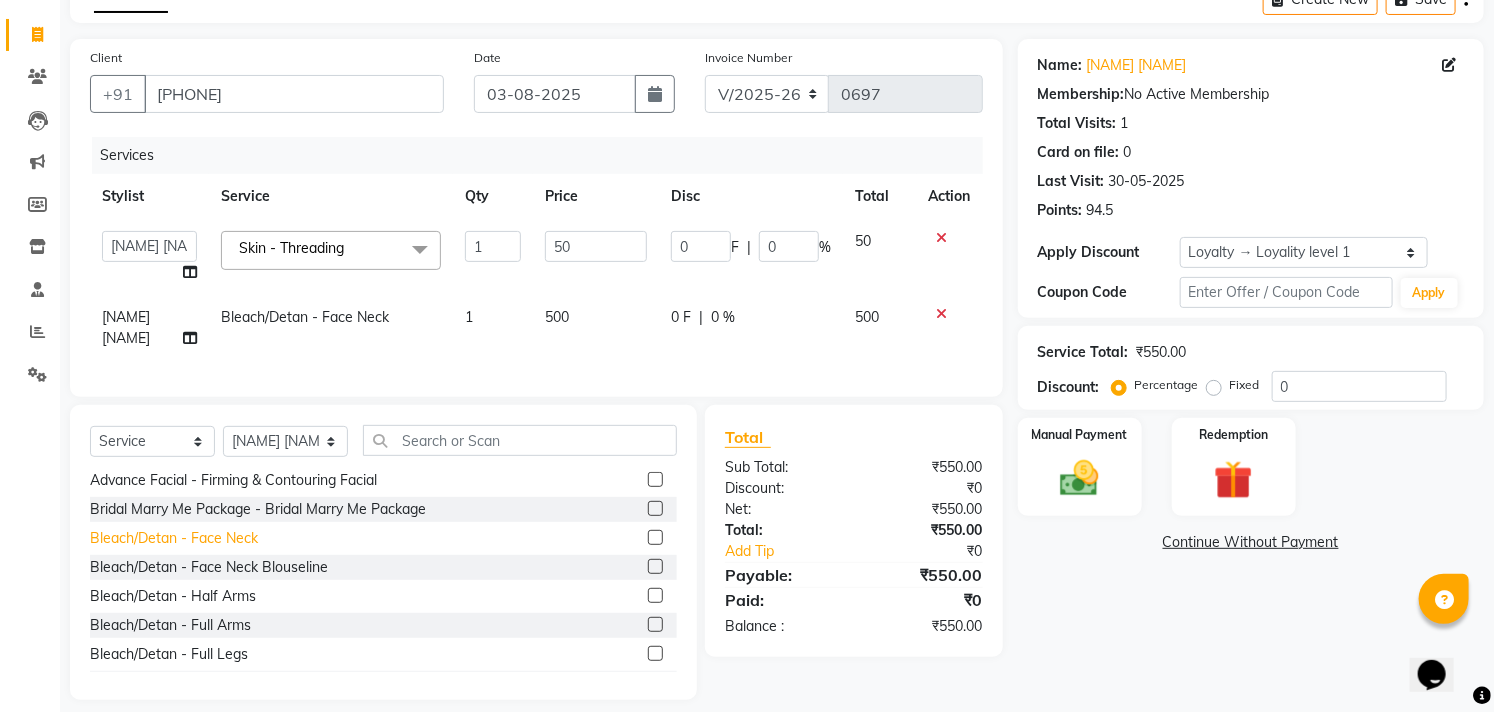 checkbox on "false" 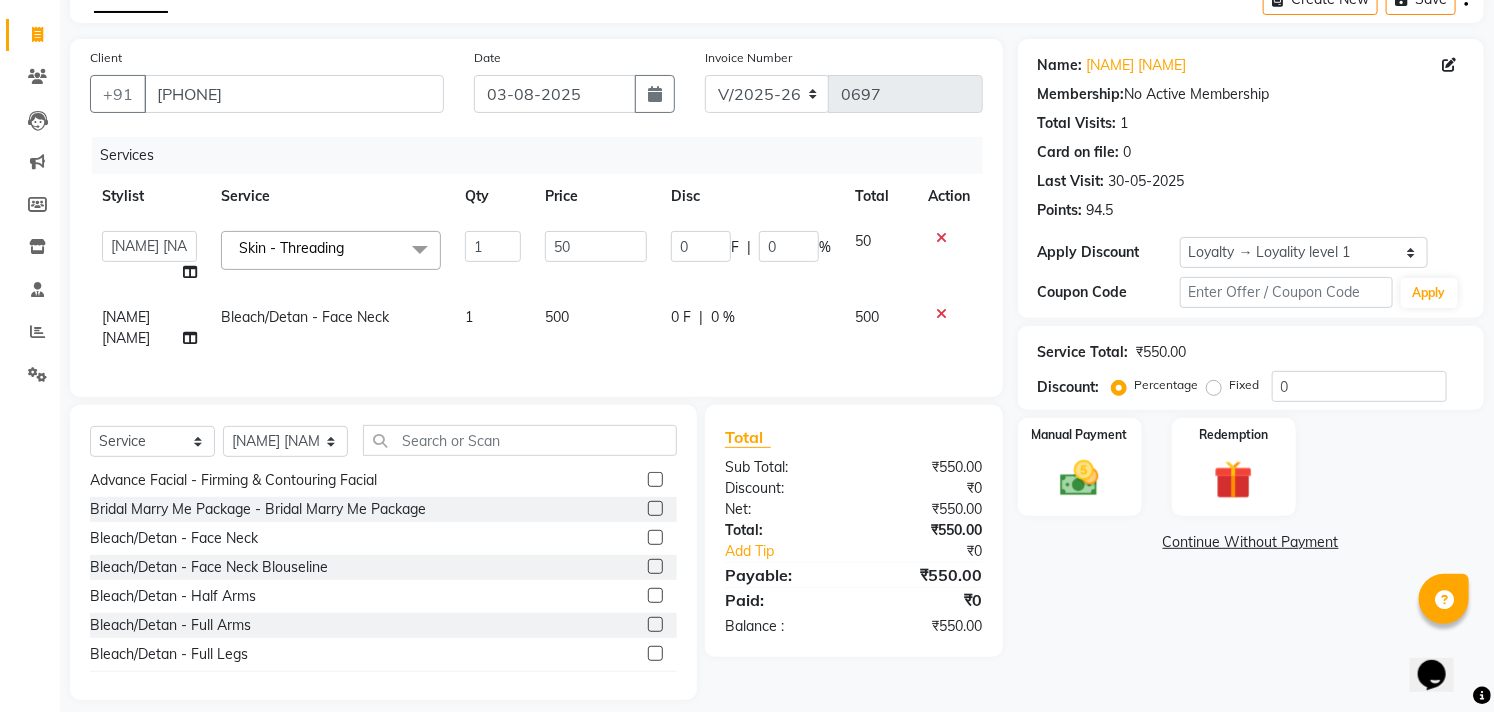 click on "500" 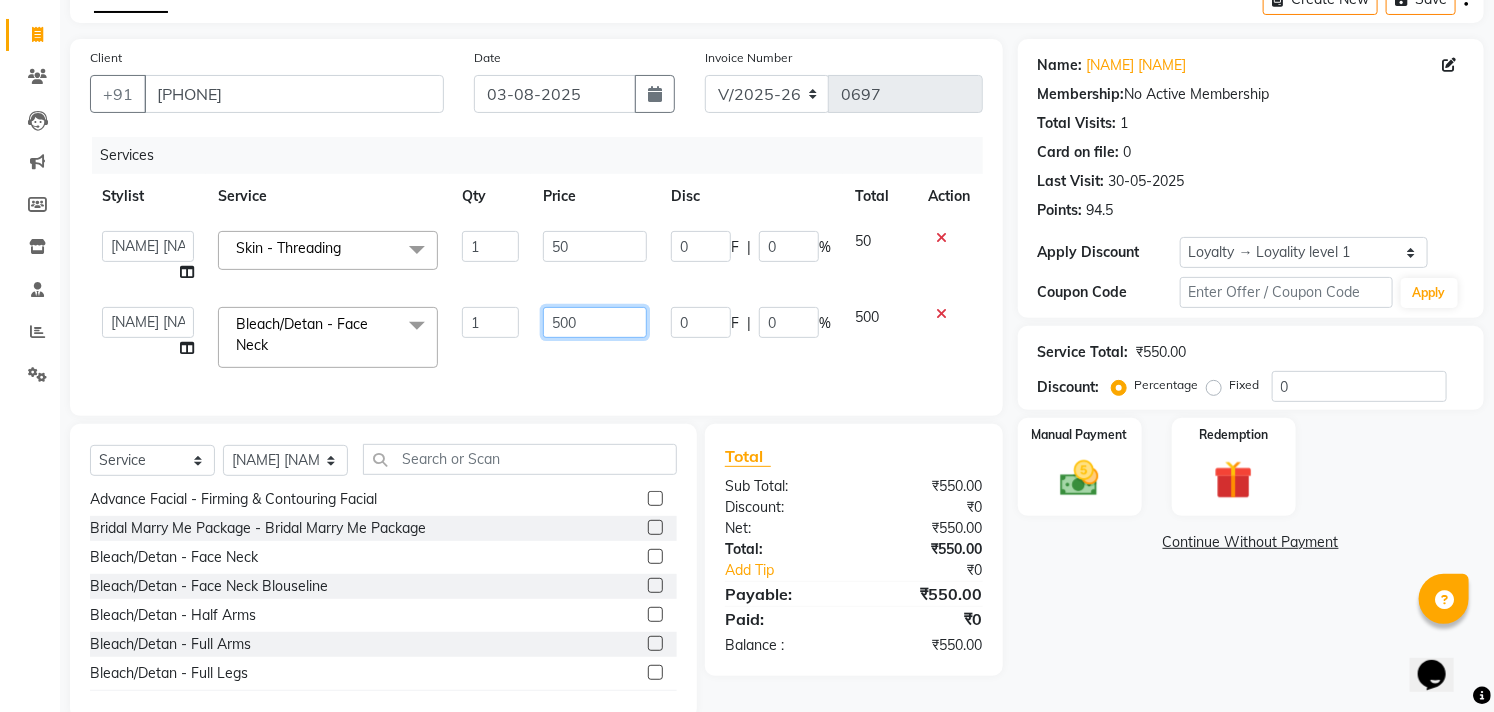 click on "500" 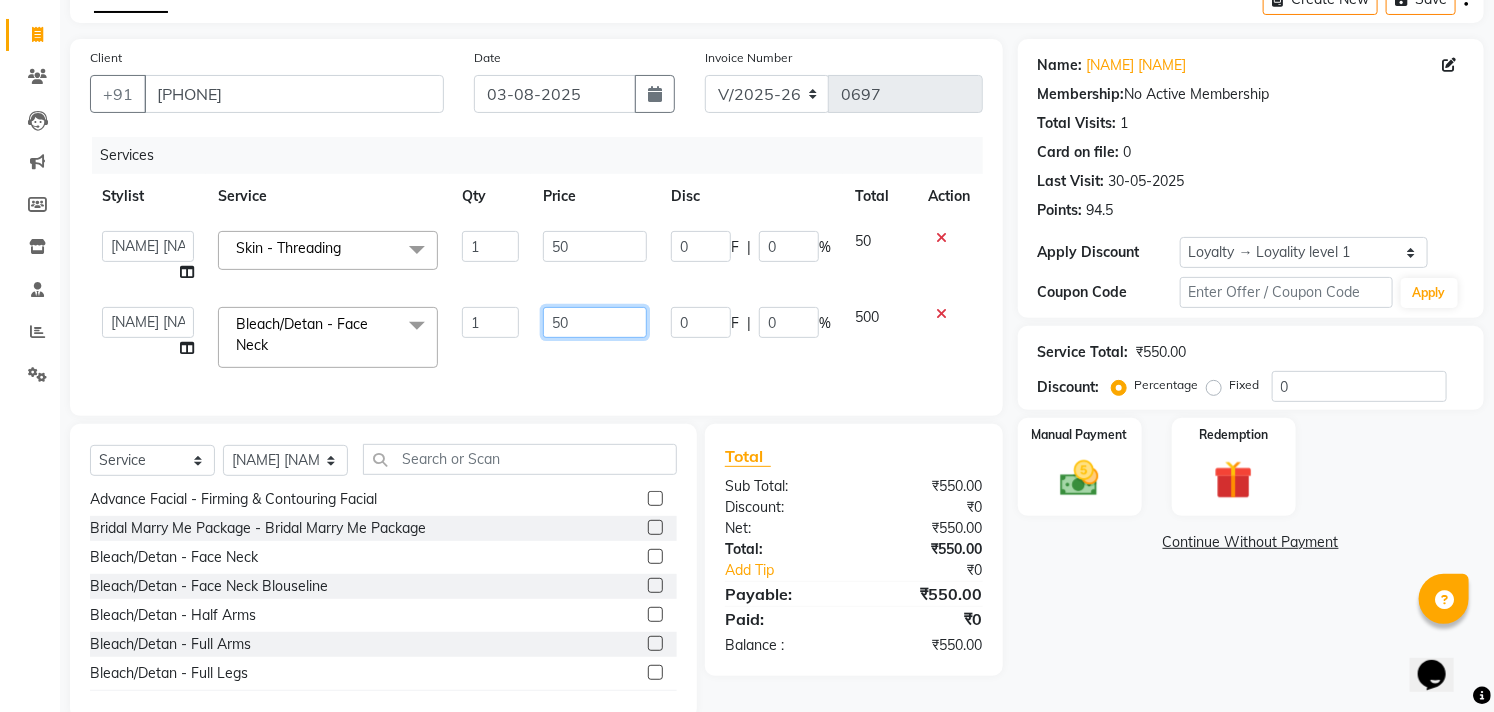 type on "5" 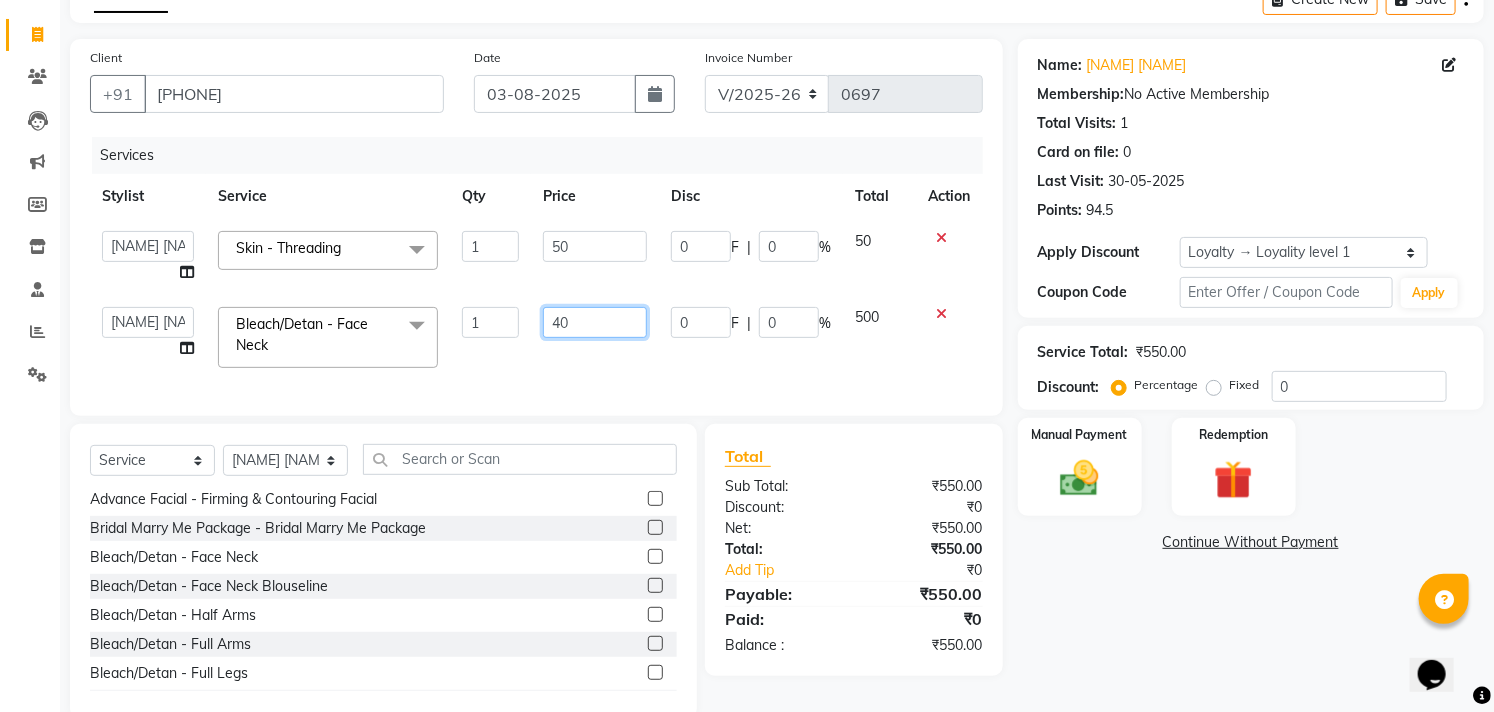 type on "400" 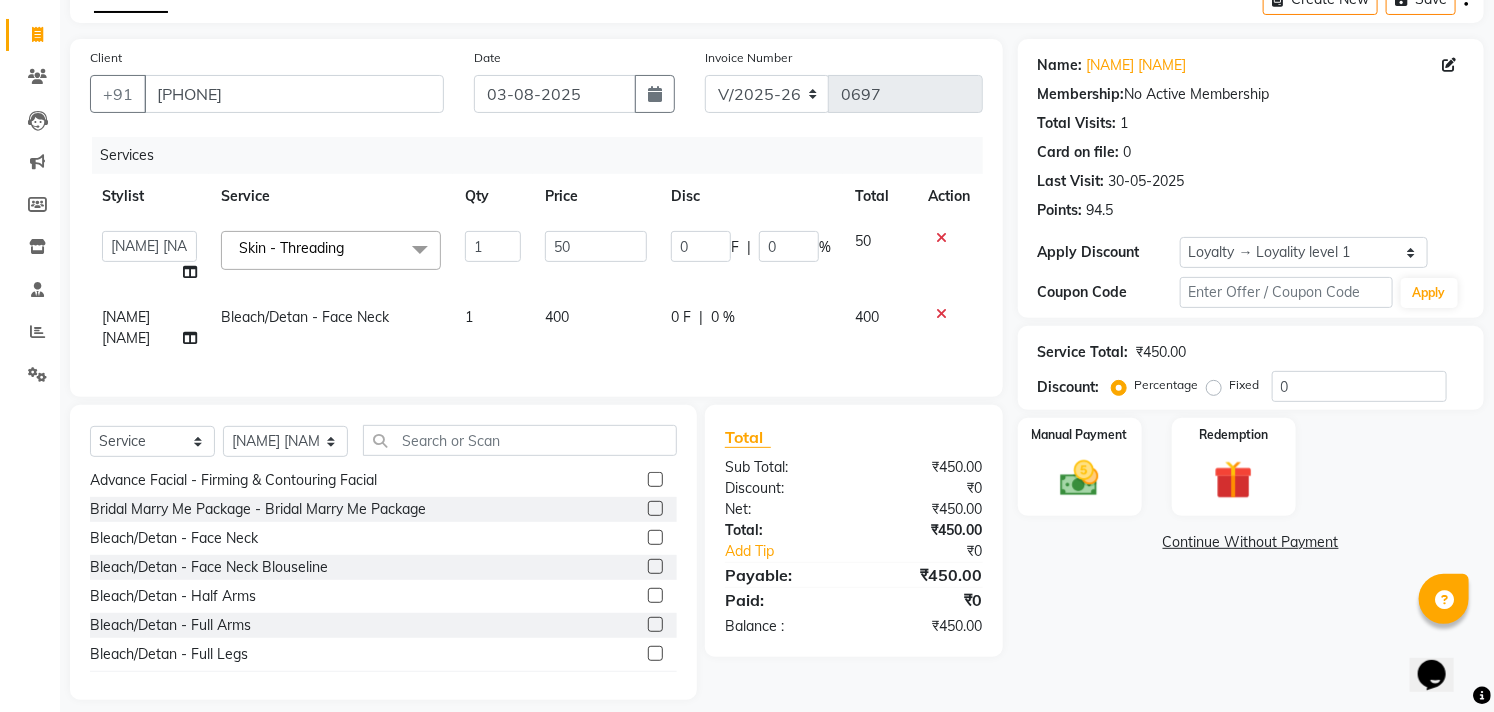 click on "Services Stylist Service Qty Price Disc Total Action  [NAME] [NAME]   [NAME] [NAME]   [NAME] [NAME]   [NAME] [NAME]   [NAME] [NAME]  Skin  - Threading  x Permanent Global Hair Colour (Without Ammonia) - Global Natural Colour Permanent Global Hair Colour (Without Ammonia) - Bread Colour Permanent Global Hair Colour (Without Ammonia) - Eyebrows Colour Permanent Global Hair Colour (Without Ammonia) - Mustache Colours Permanent Treatment  - Straightenning Permanent Treatment  - Smoothening Permanent Treatment  - Kera Treatment Argan Oil - Full Arms Argan Oil - Full Legs Argan Oil - Underarms Peek Off Argan Oil - Half Legs Argan Oil - Full Front Argan Oil - Full Back Argan Oil - Full Body Wax Cleanup  - Dust Cleanup Cleanup  - Tan Cleanup Cleanup  - White & Glow Cleanup Advance Facial  - Whitening Hydrating Facial Advance Facial  - Whitening Oil Control Facial Advance Facial  - Firming & Contouring Facial Bridal Marry Me Package  - Bridal Marry Me Package Bleach/Detan - Face Neck Bleach/Detan - Face Neck Blouseline 1 0" 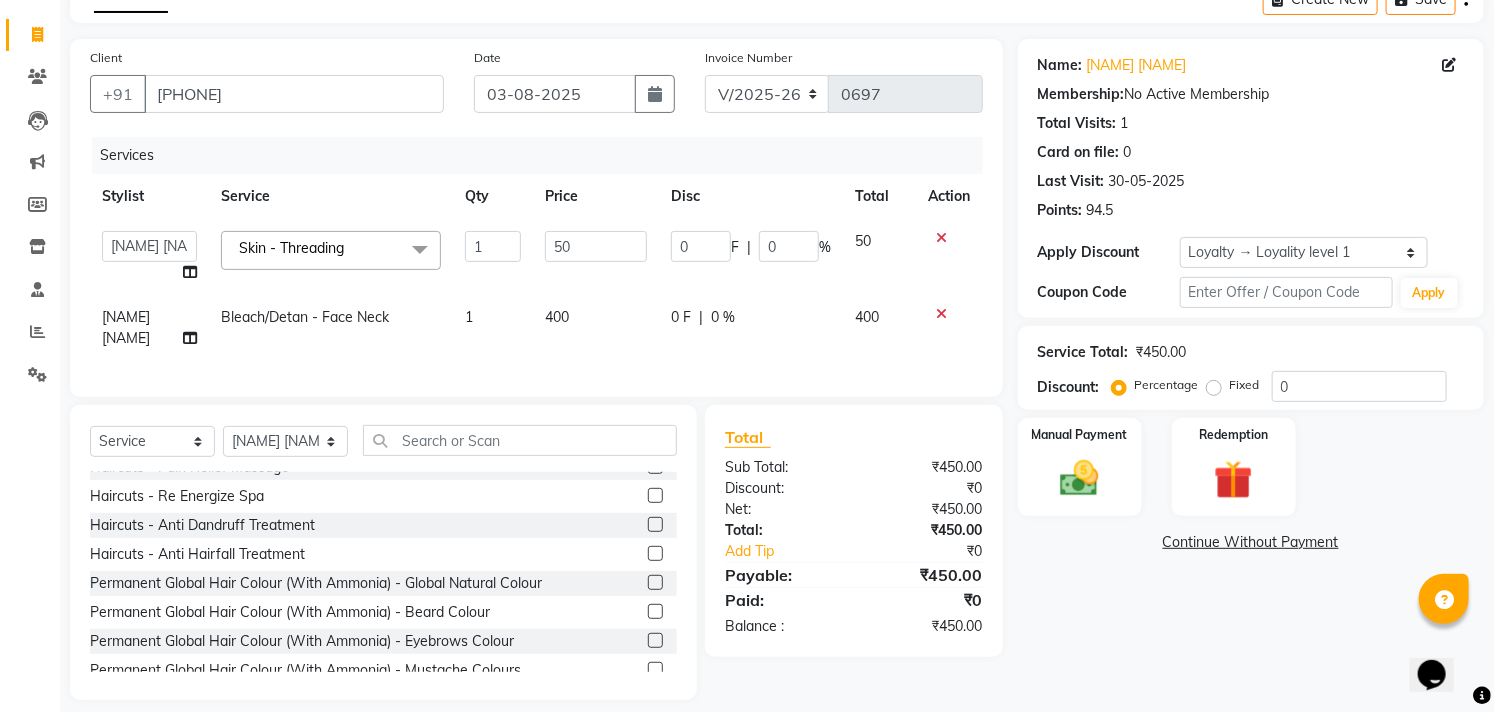 scroll, scrollTop: 3666, scrollLeft: 0, axis: vertical 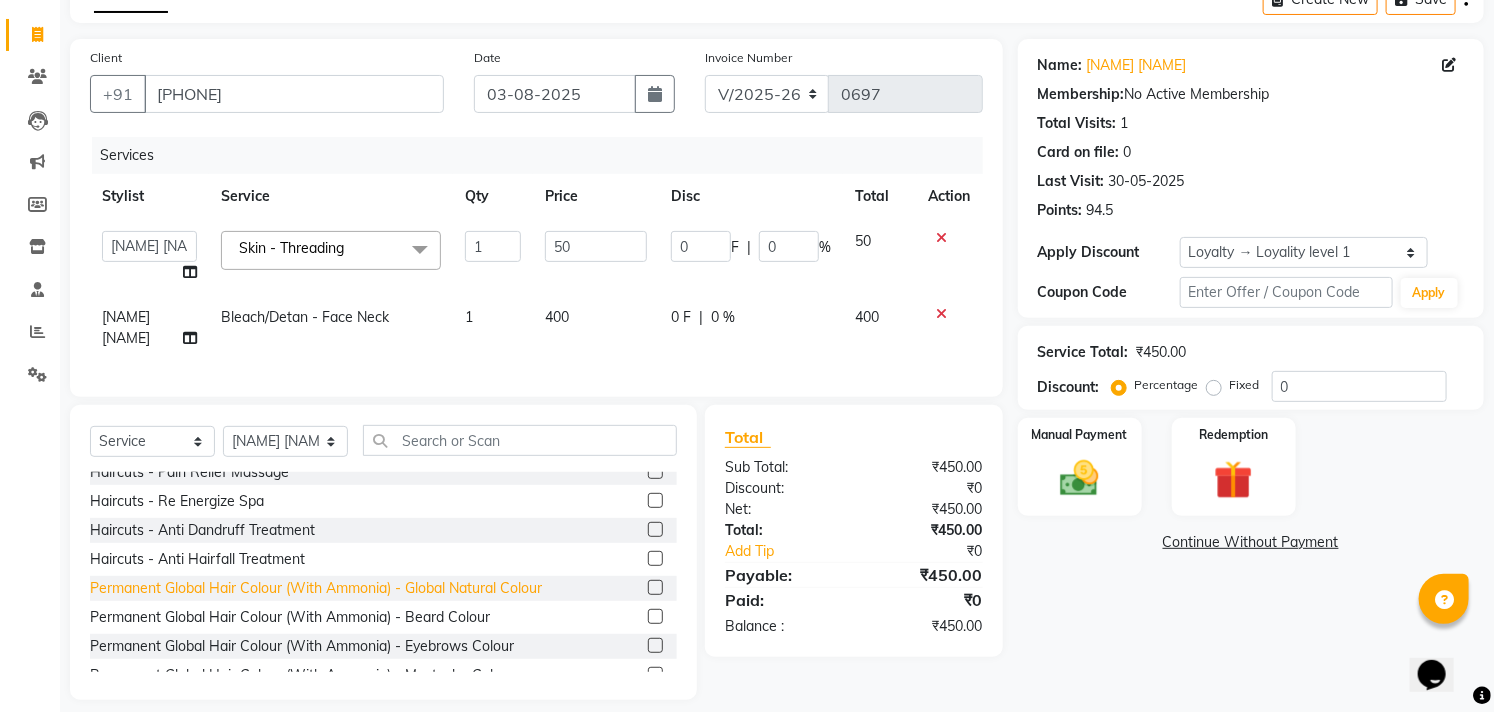 click on "Permanent Global Hair Colour (With Ammonia) - Global Natural Colour" 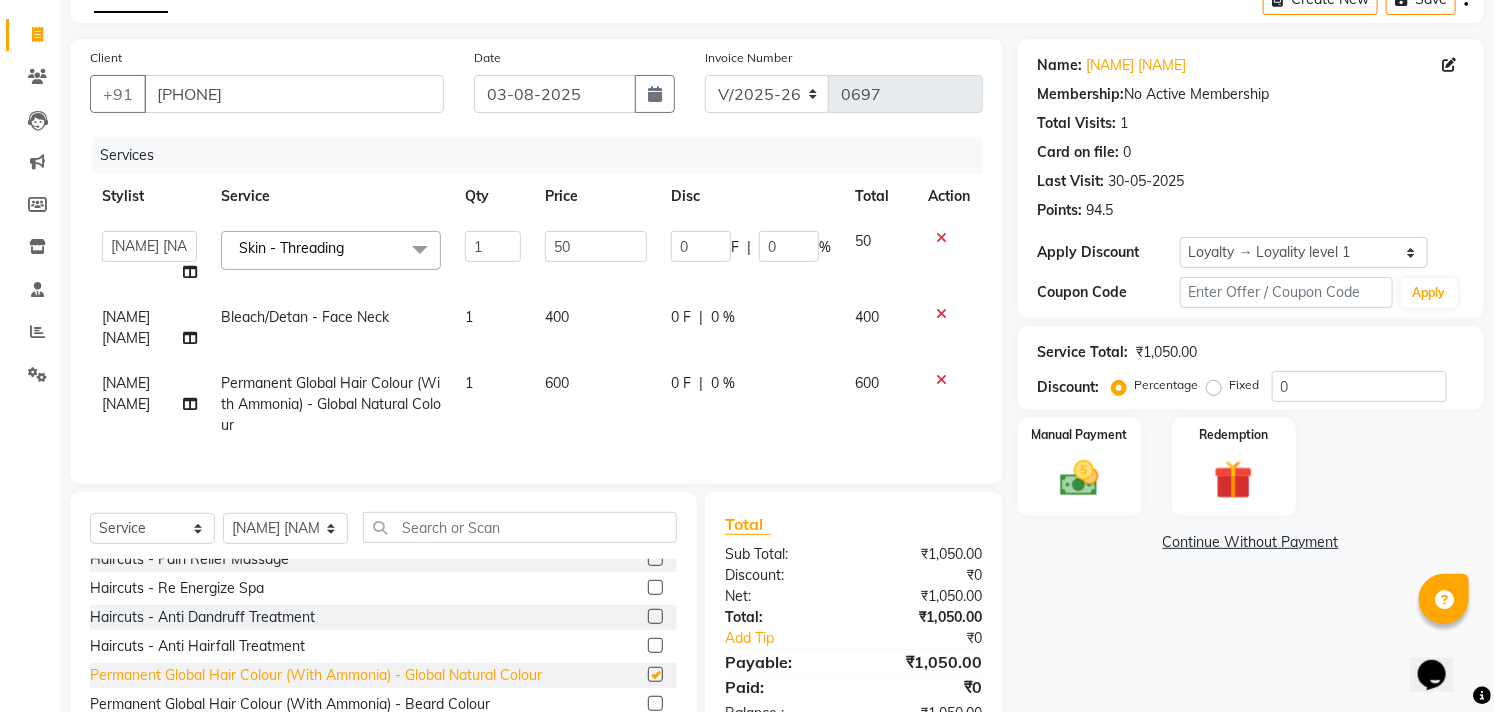 checkbox on "false" 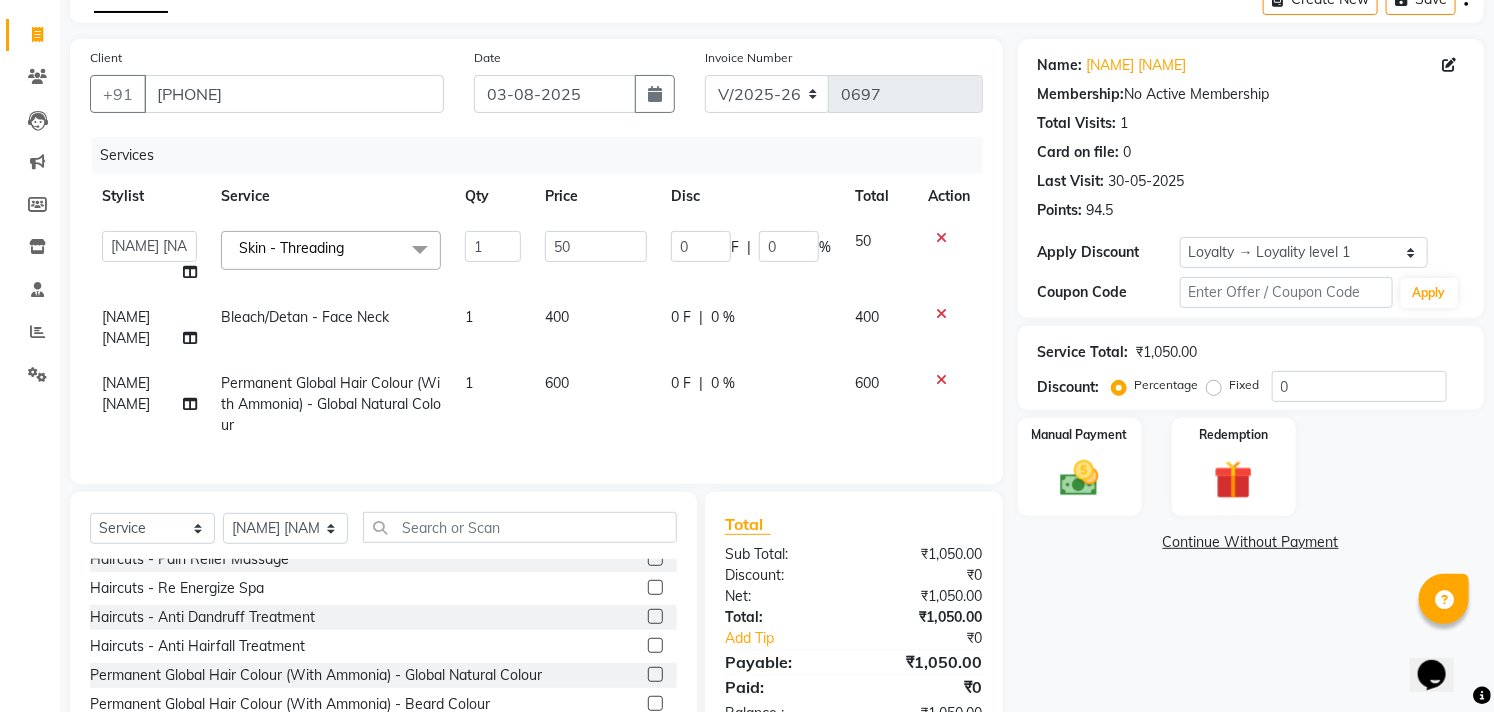 click on "600" 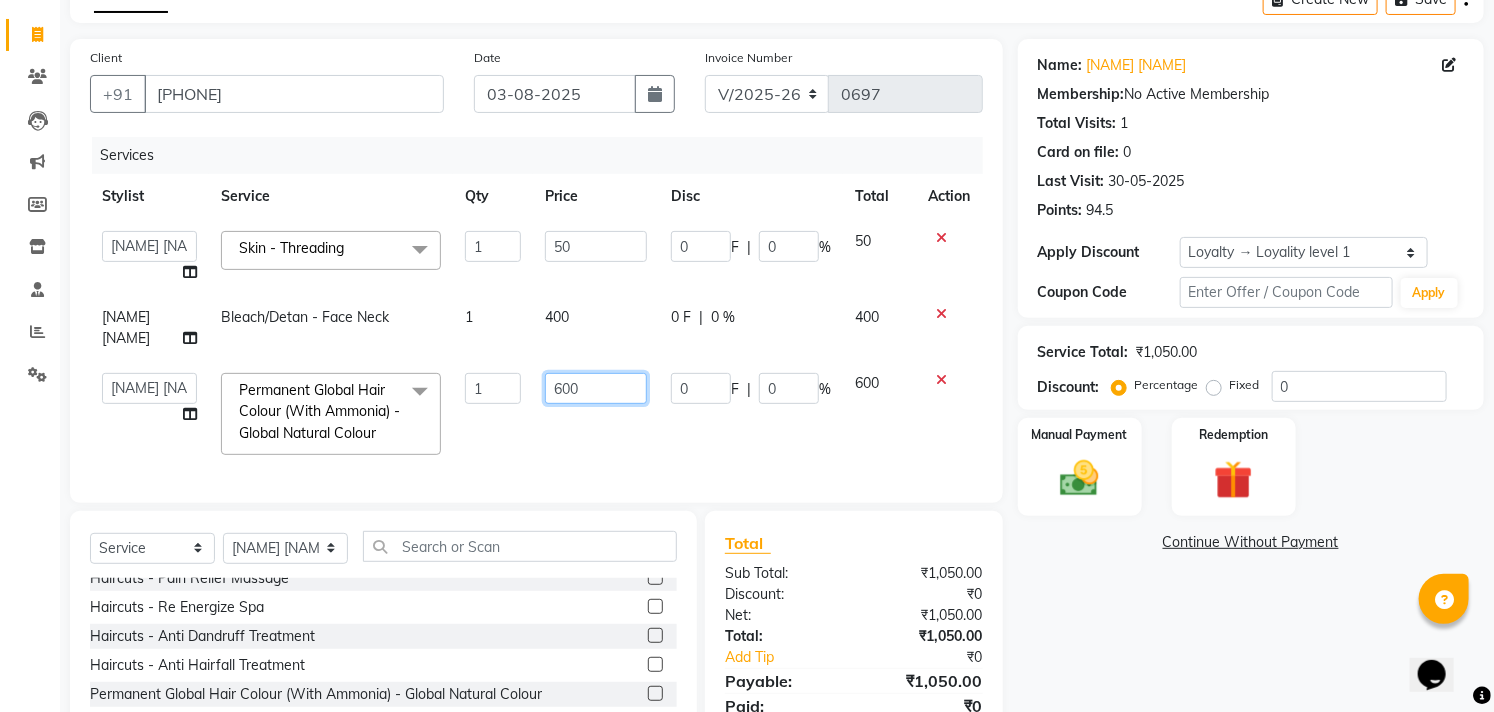 click on "600" 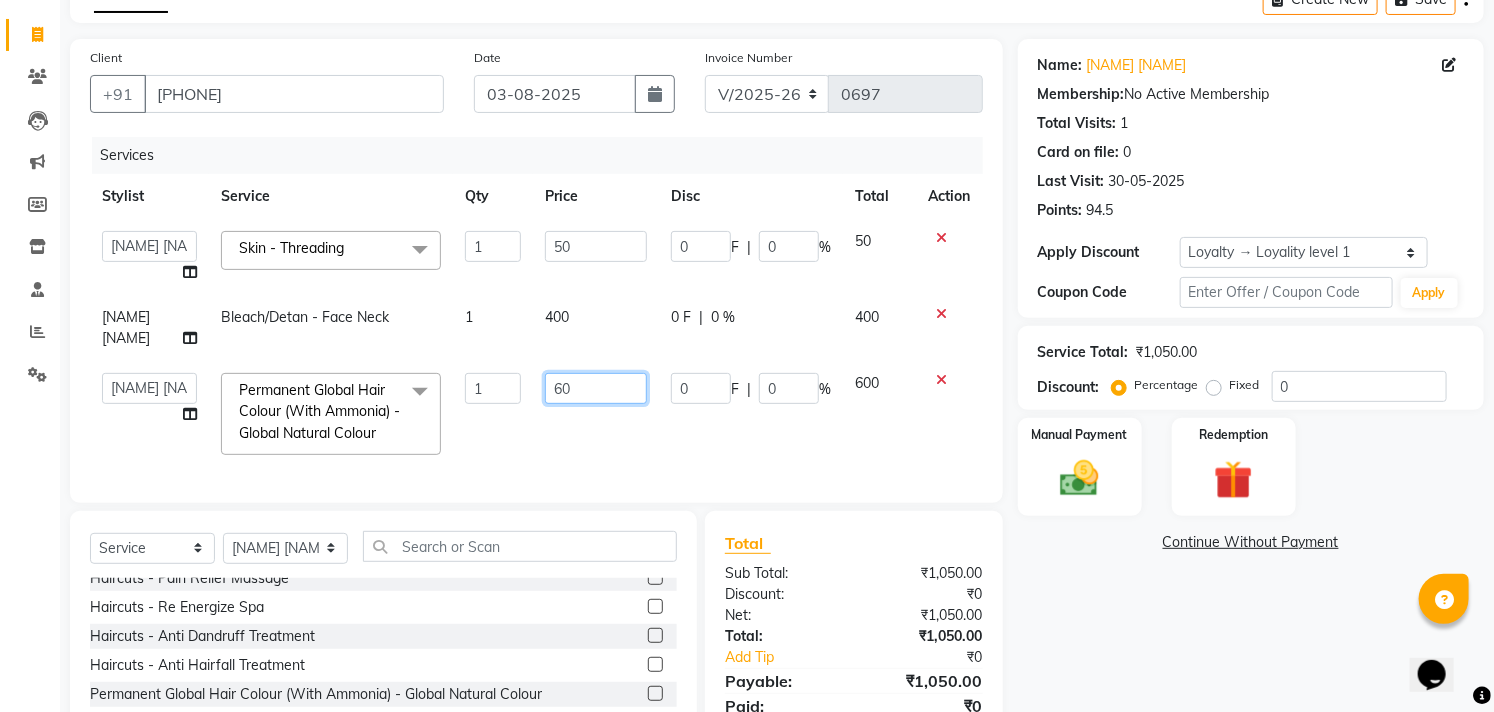 type on "6" 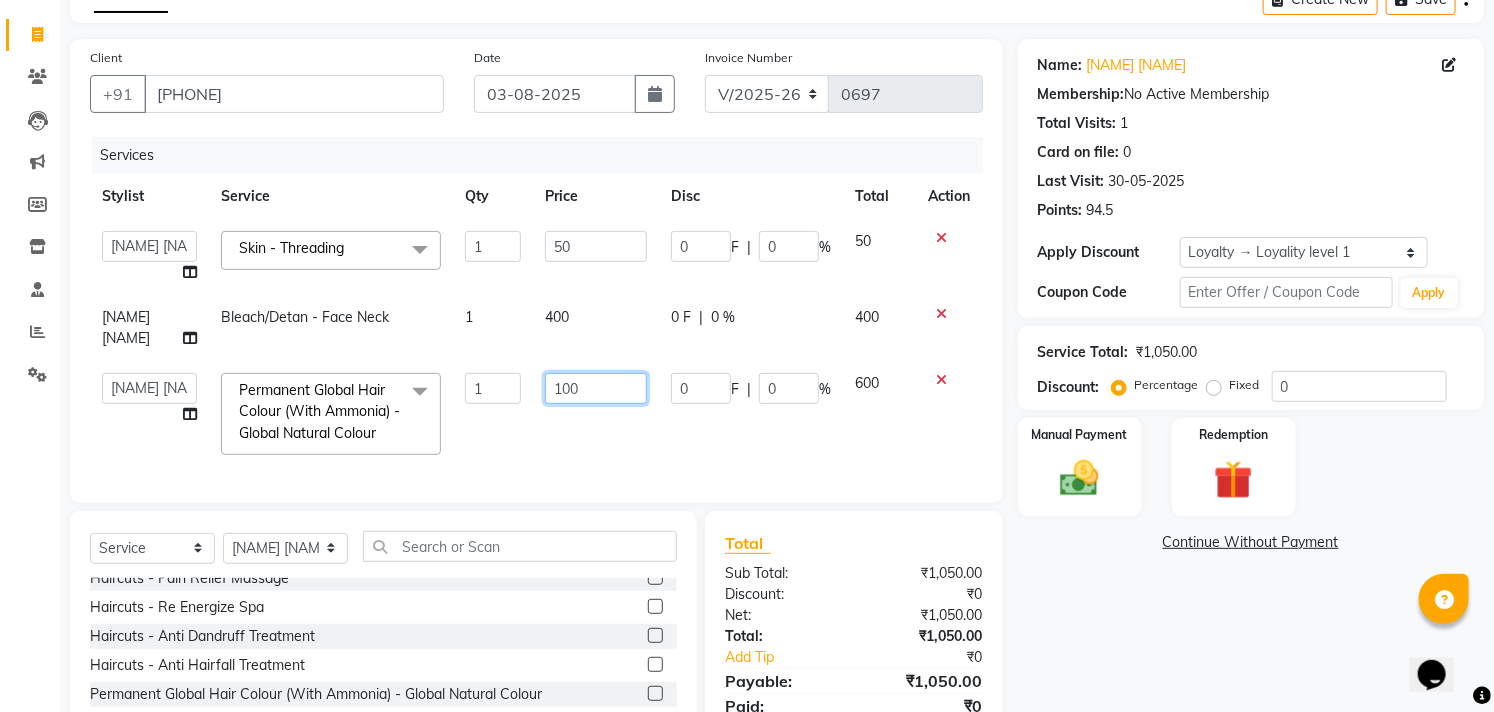 type on "1000" 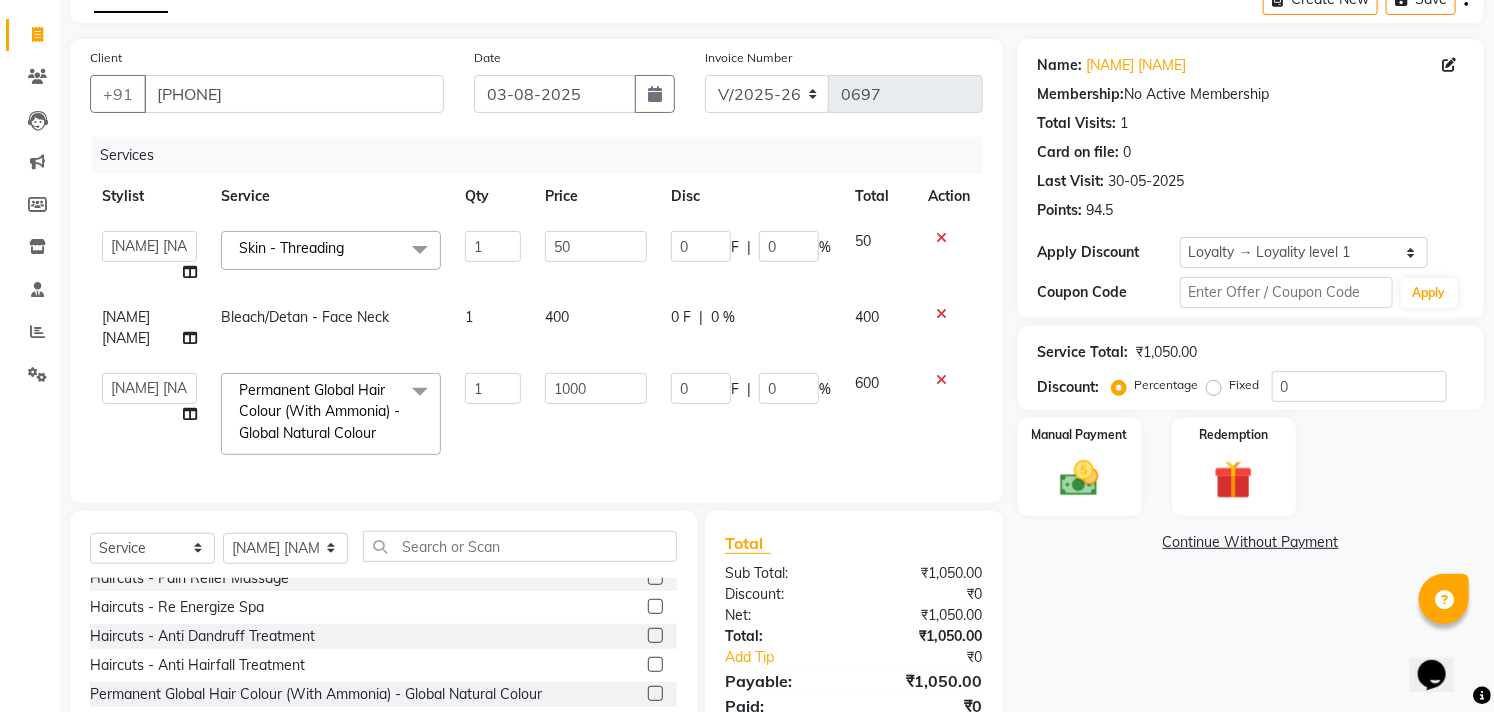 click on "1" 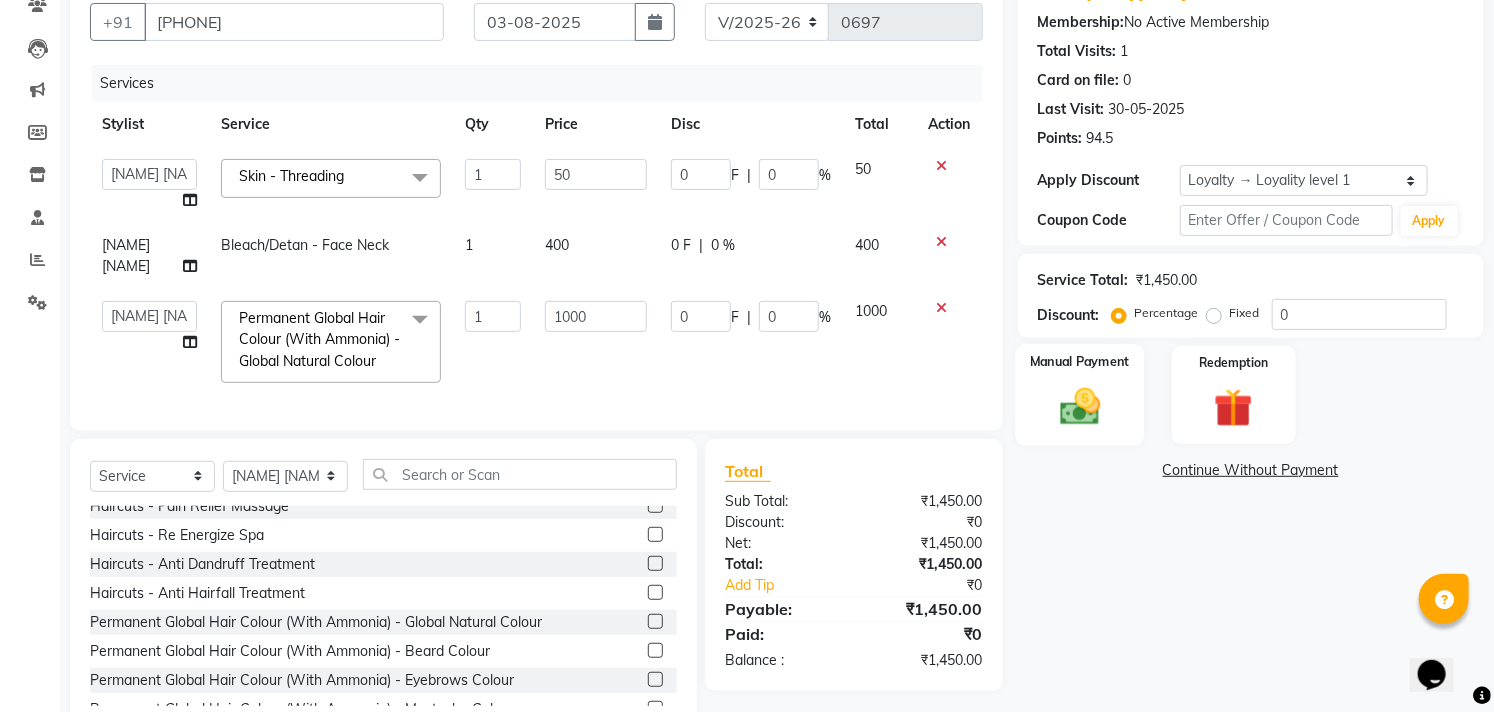 scroll, scrollTop: 222, scrollLeft: 0, axis: vertical 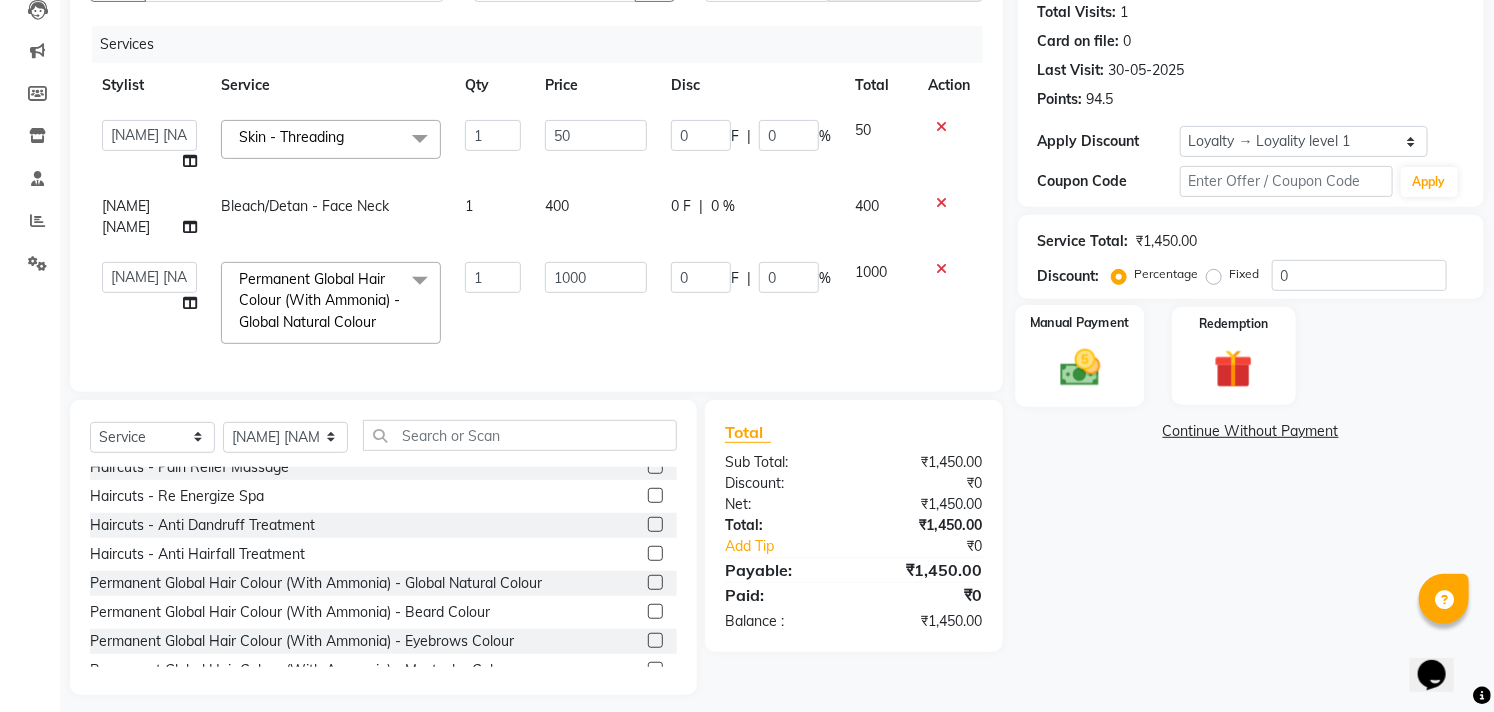 click 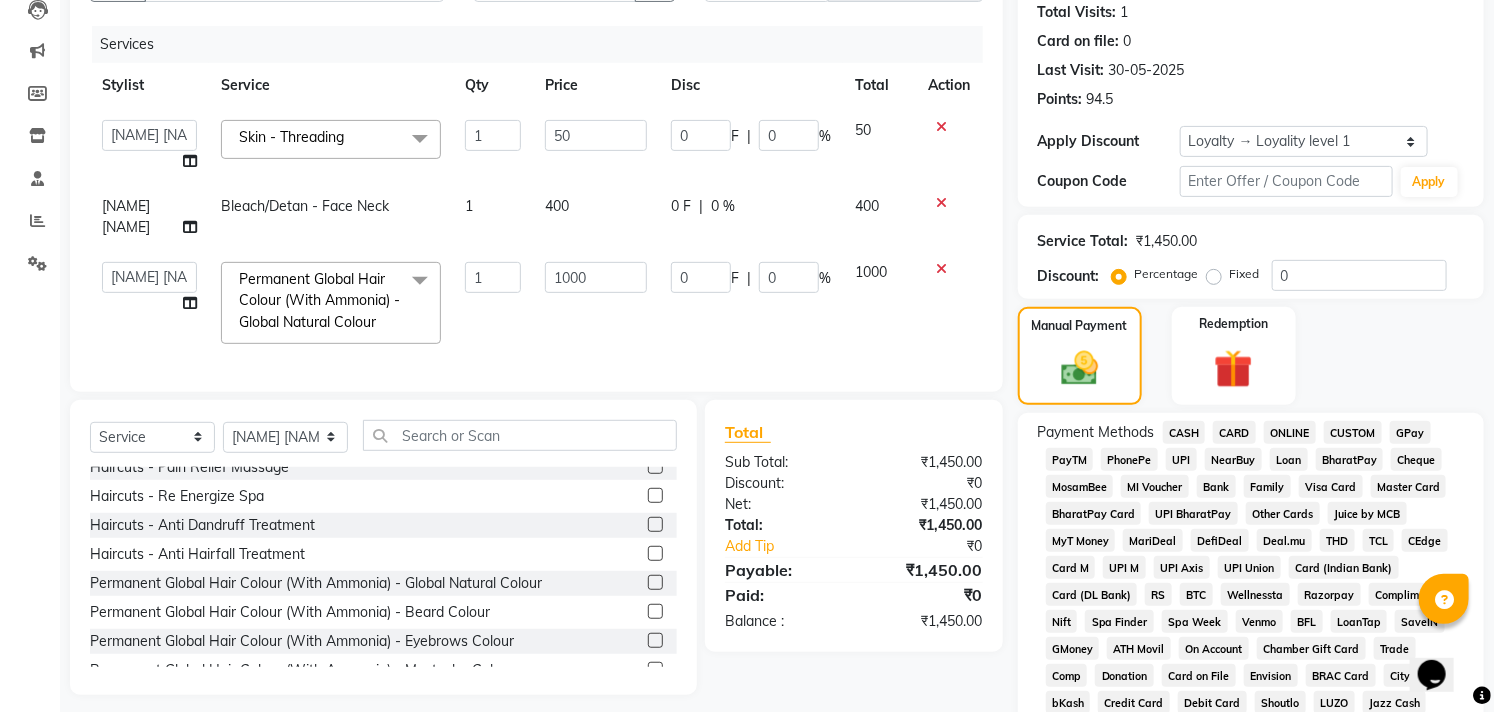click on "UPI" 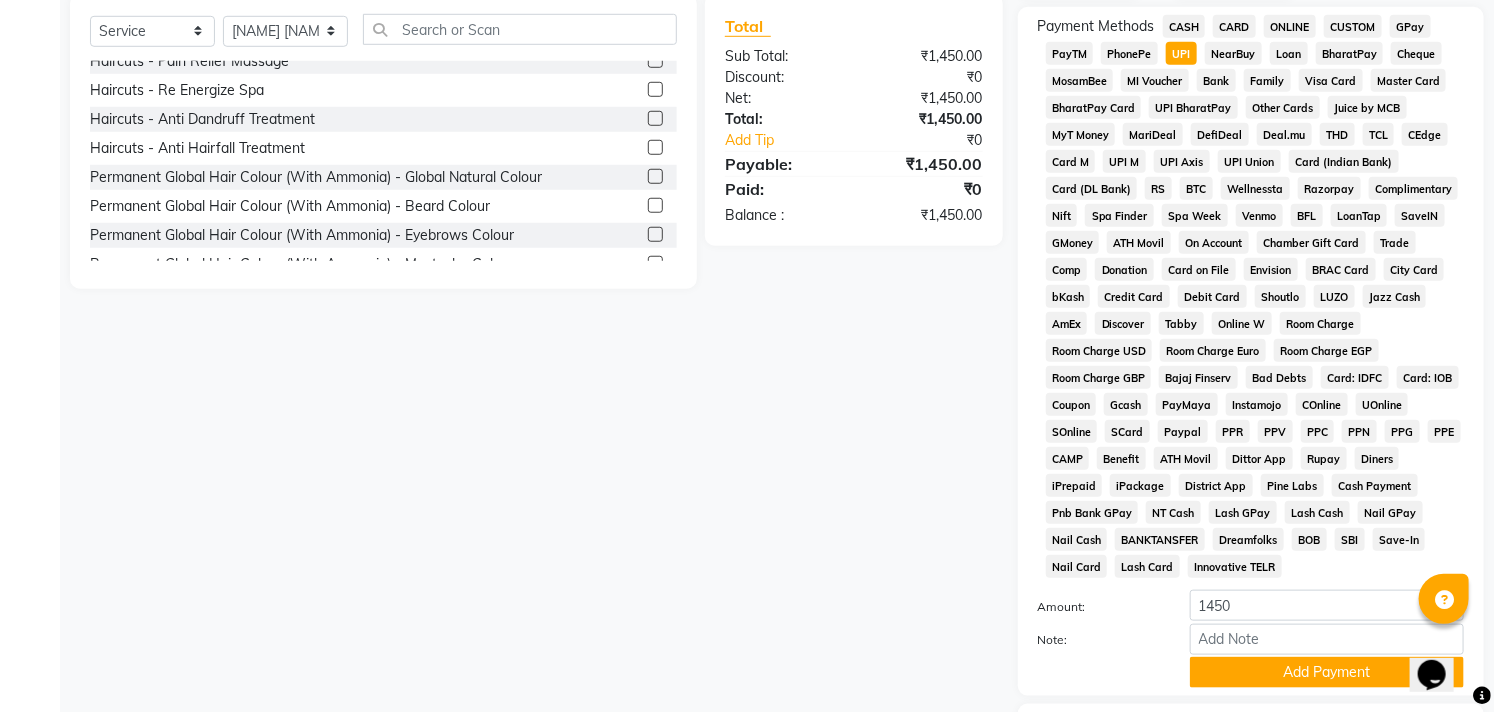 scroll, scrollTop: 764, scrollLeft: 0, axis: vertical 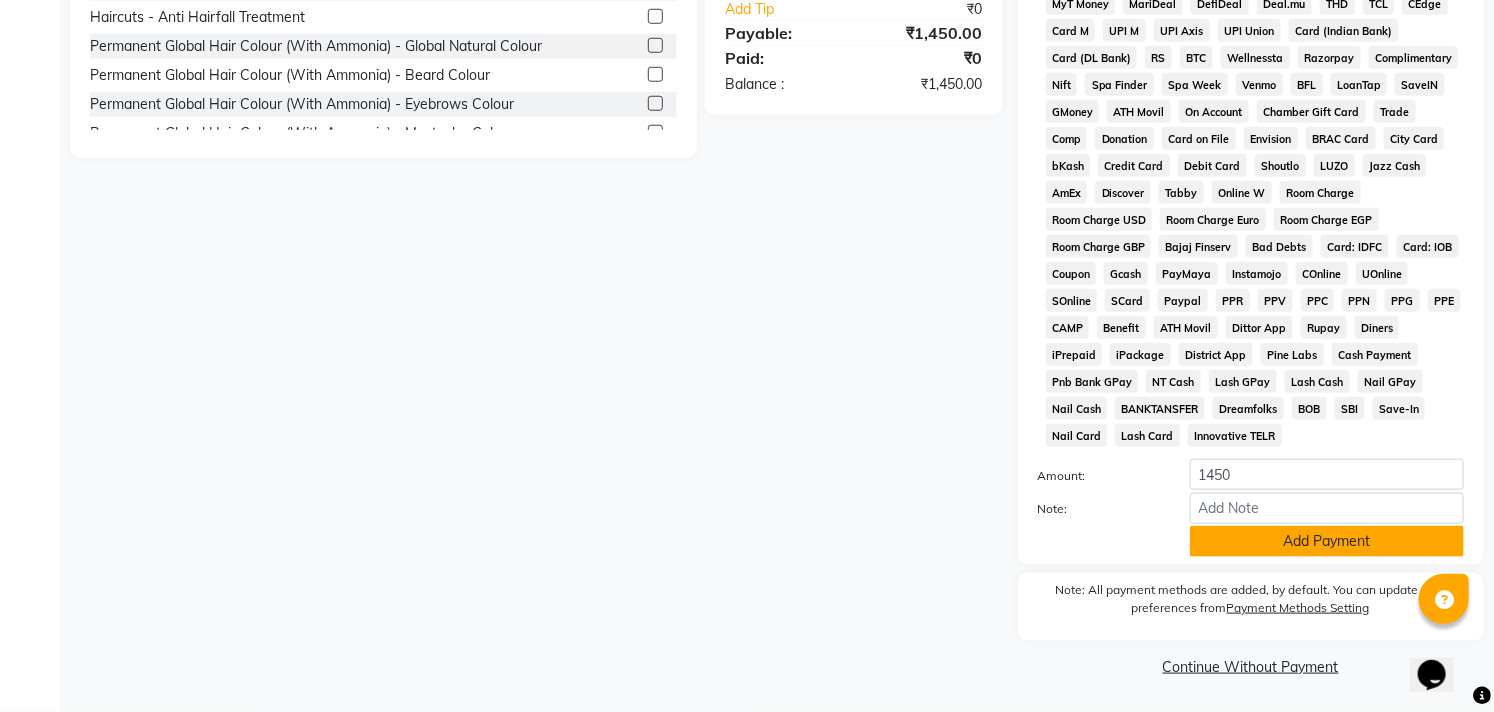 click on "Add Payment" 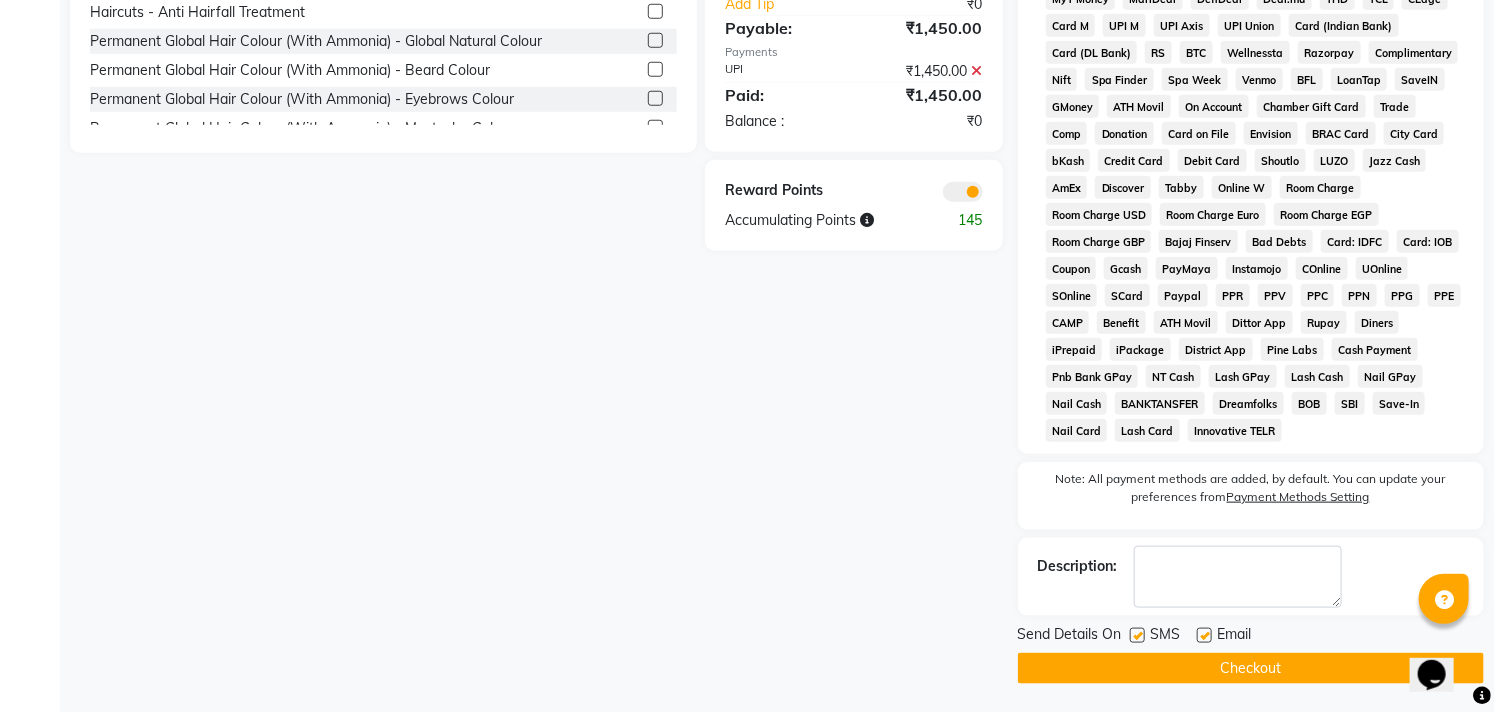 click on "Checkout" 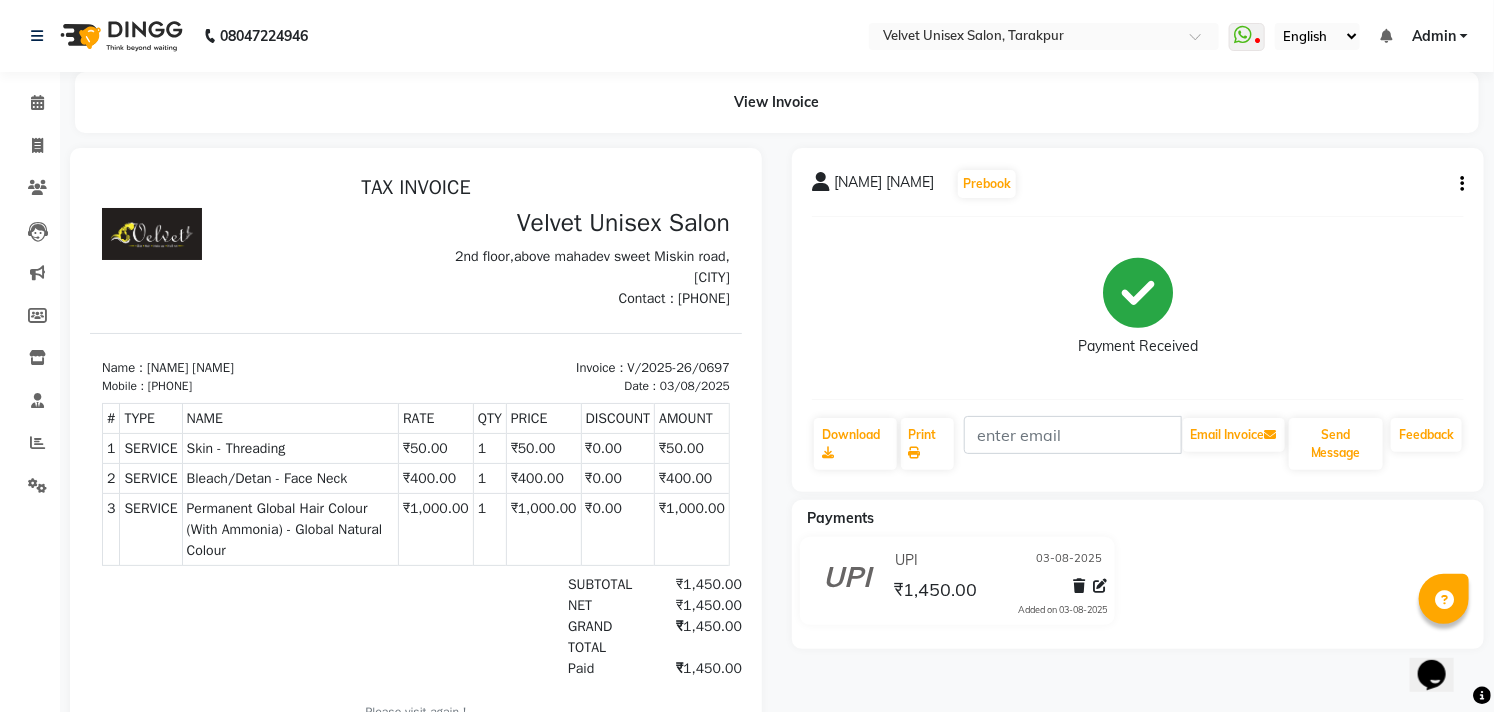 scroll, scrollTop: 0, scrollLeft: 0, axis: both 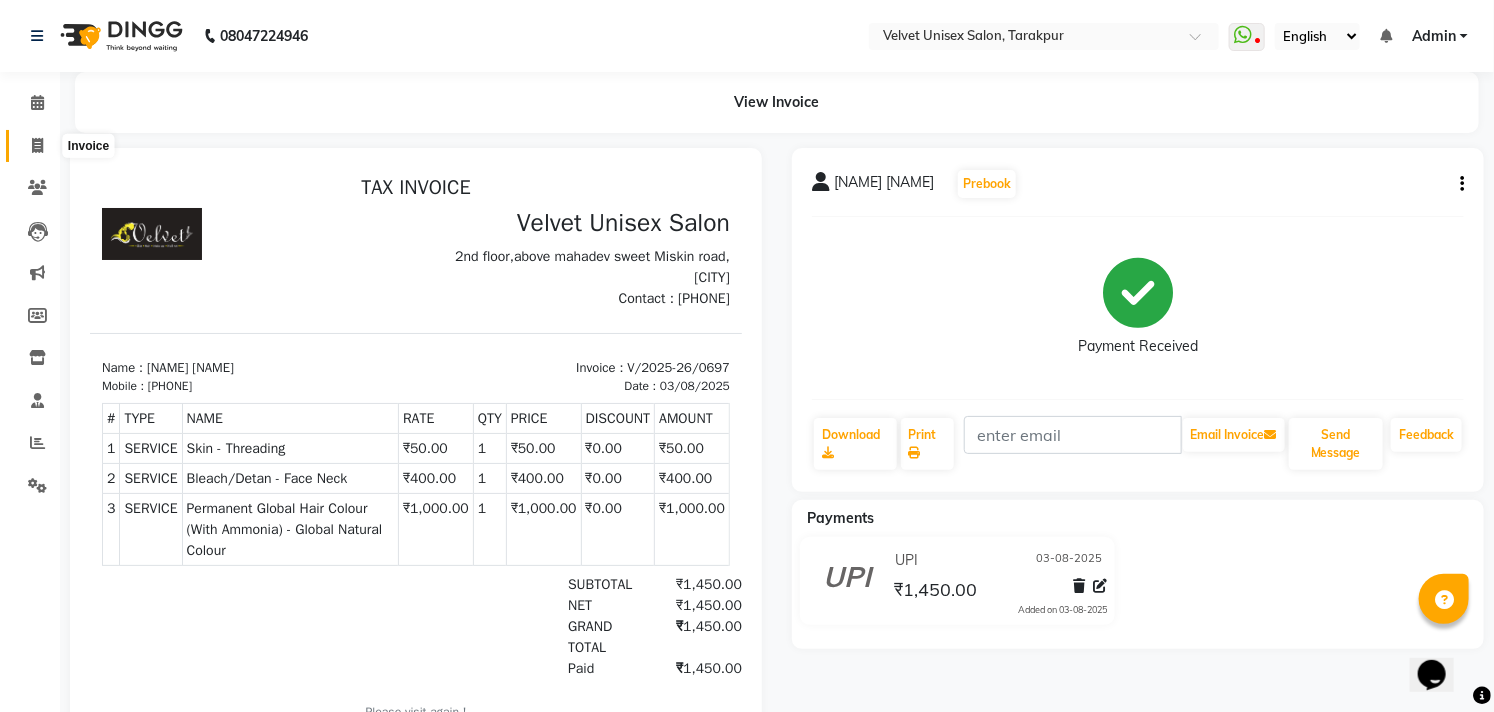click 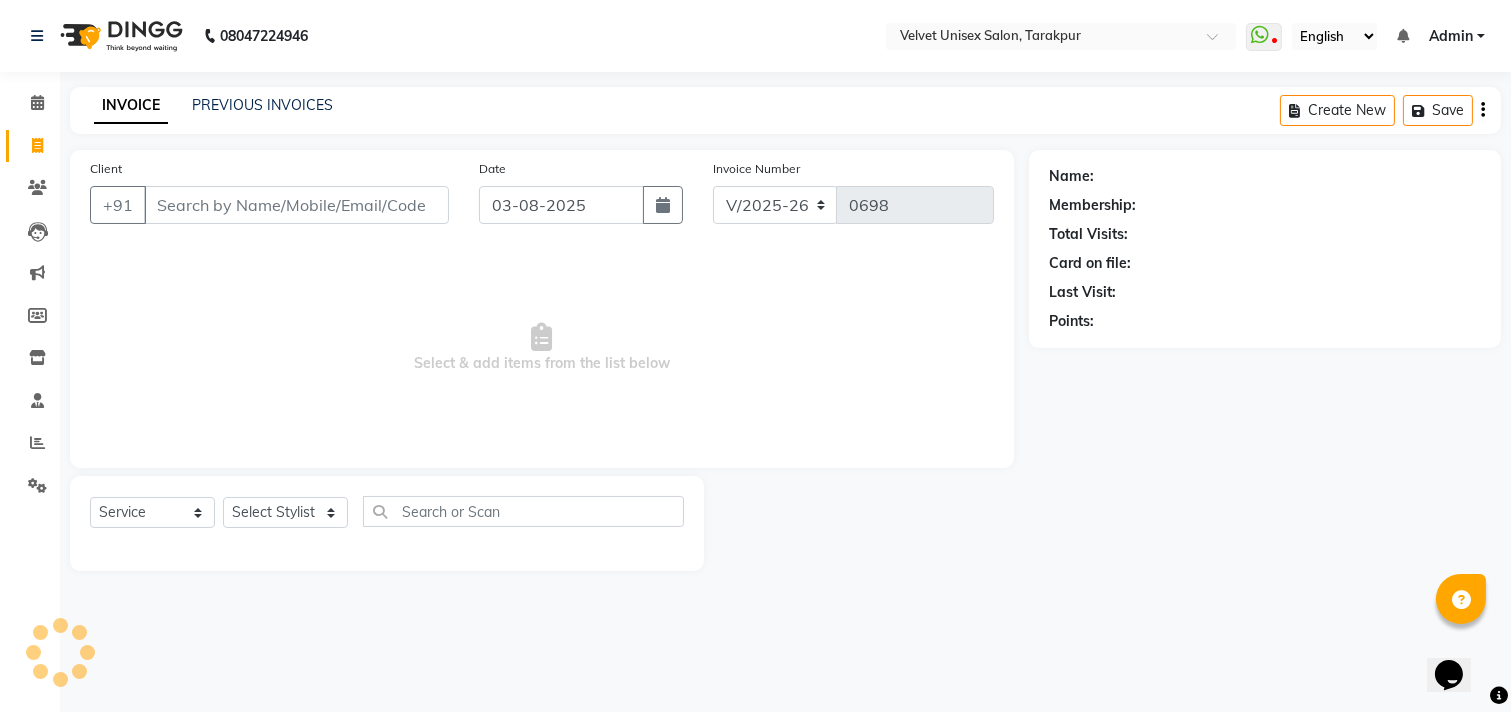click on "Client" at bounding box center (296, 205) 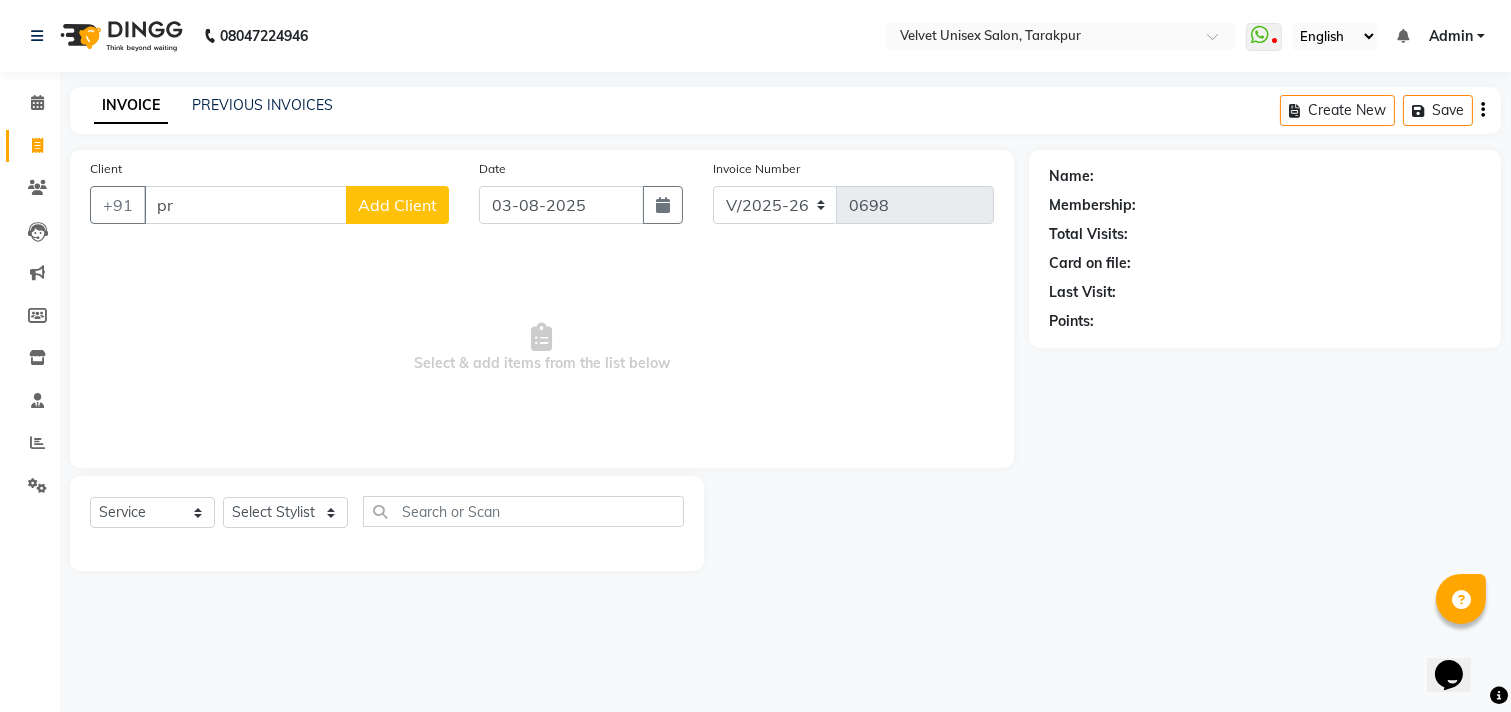 type on "p" 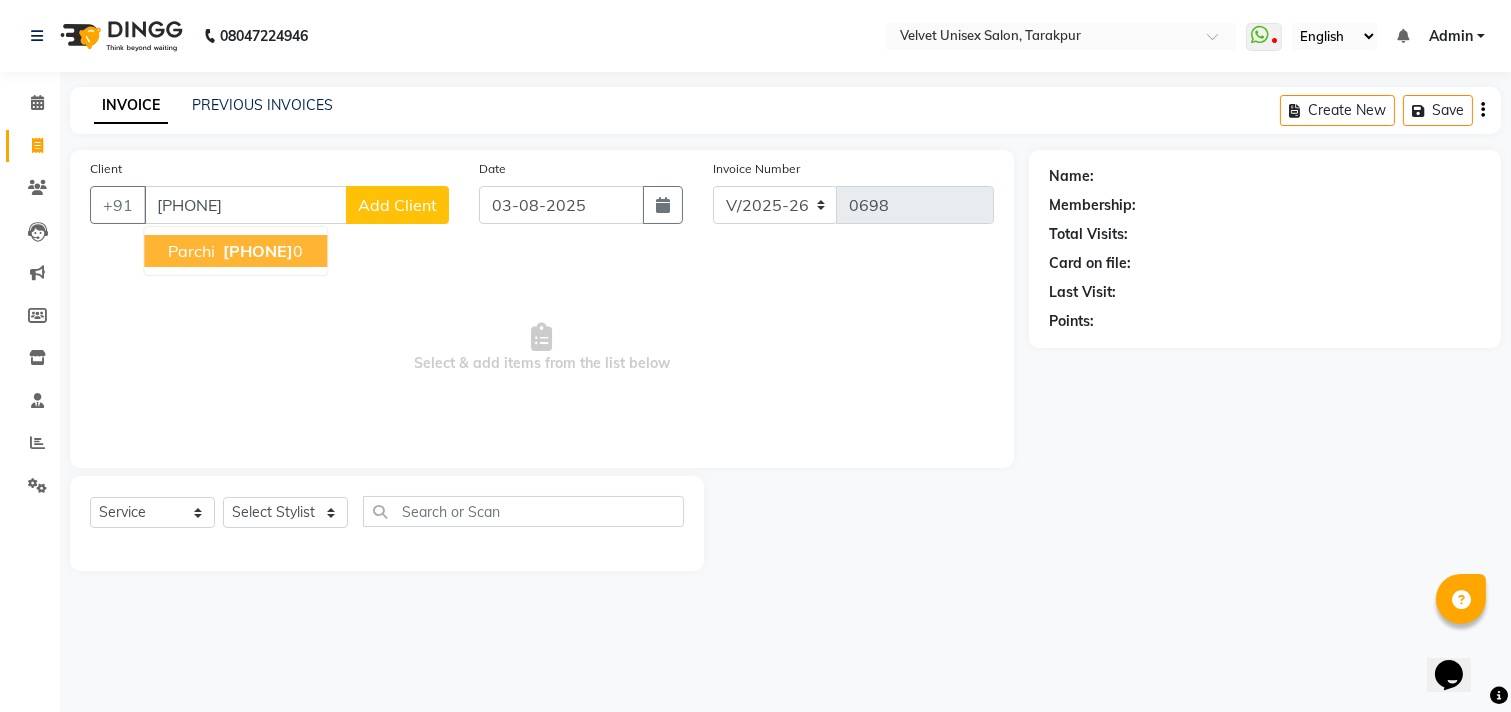 click on "[NAME]   [PHONE]" at bounding box center (235, 251) 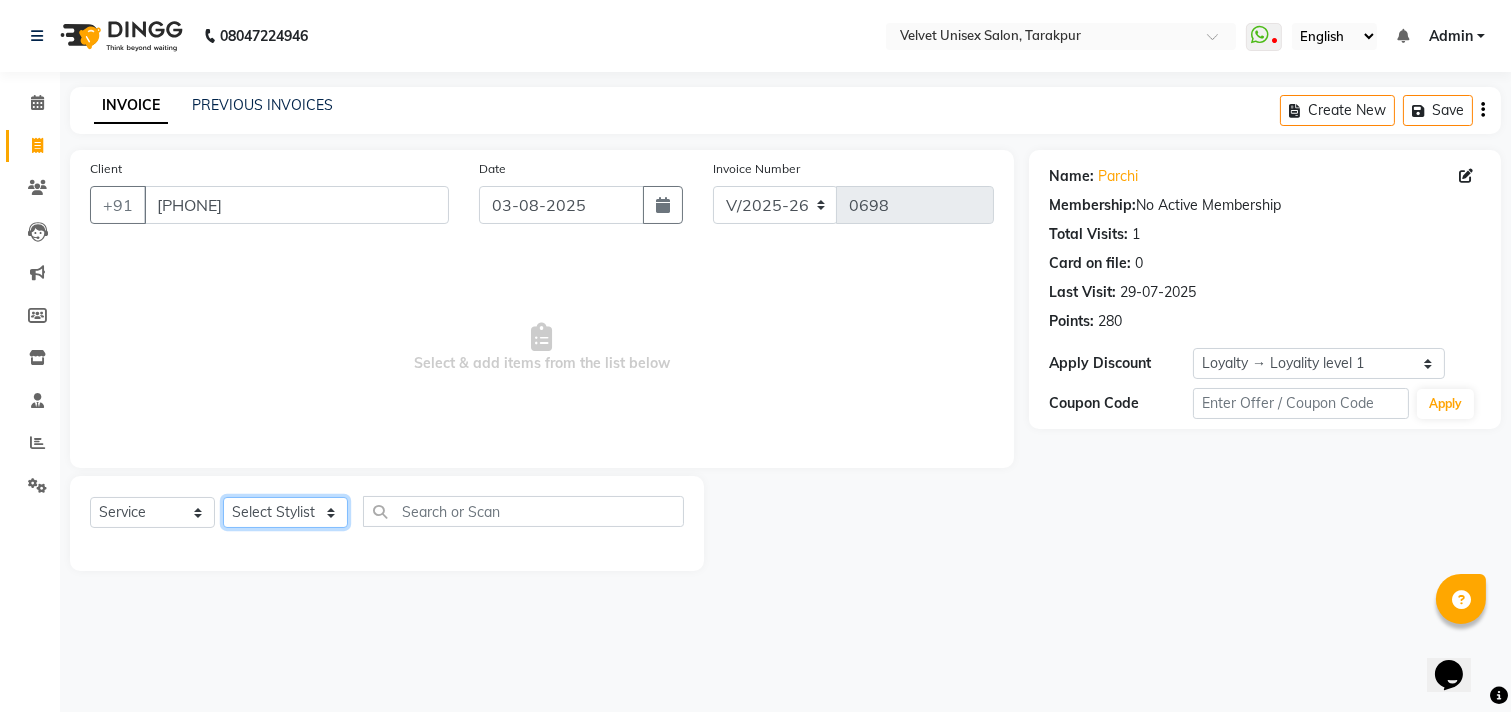 click on "Select Stylist [NAME] [NAME] [NAME] [NAME] [NAME] [NAME]" 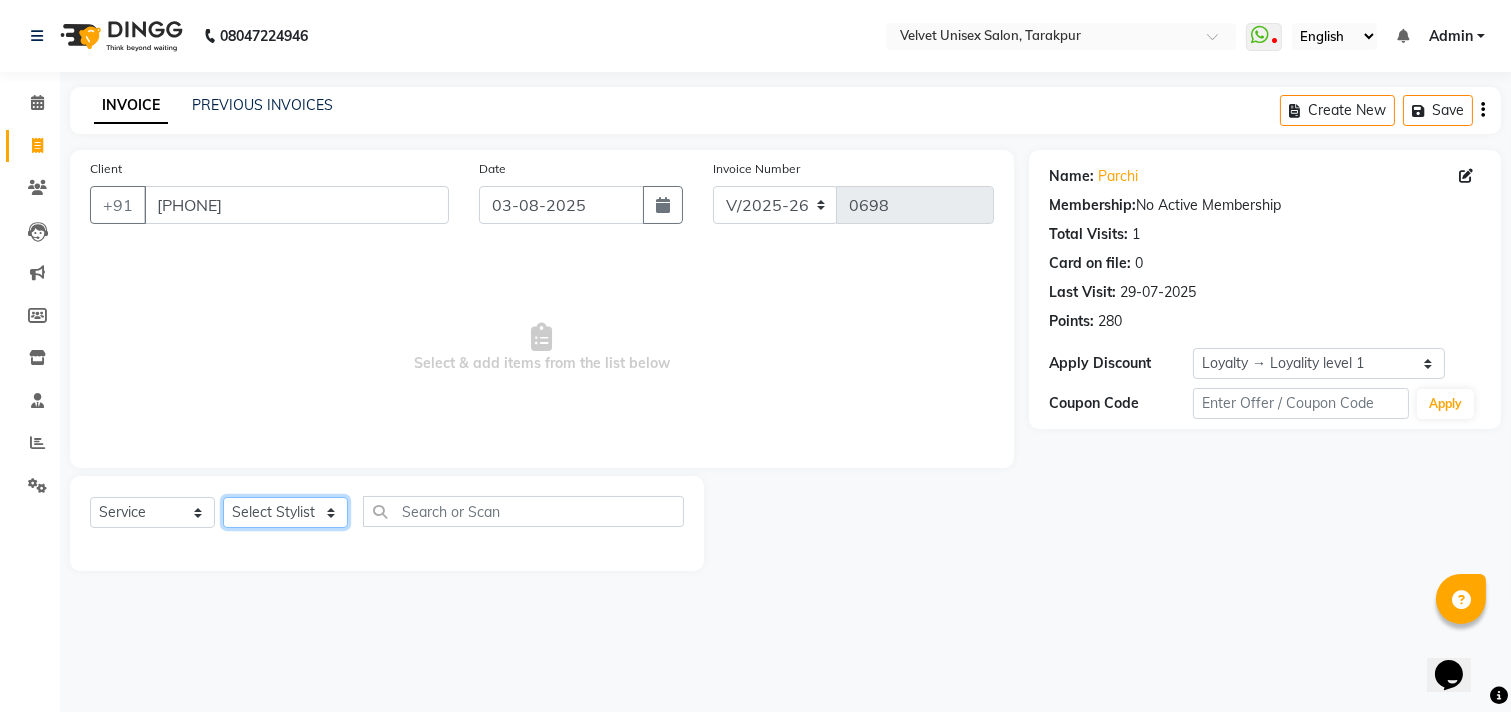 select on "54812" 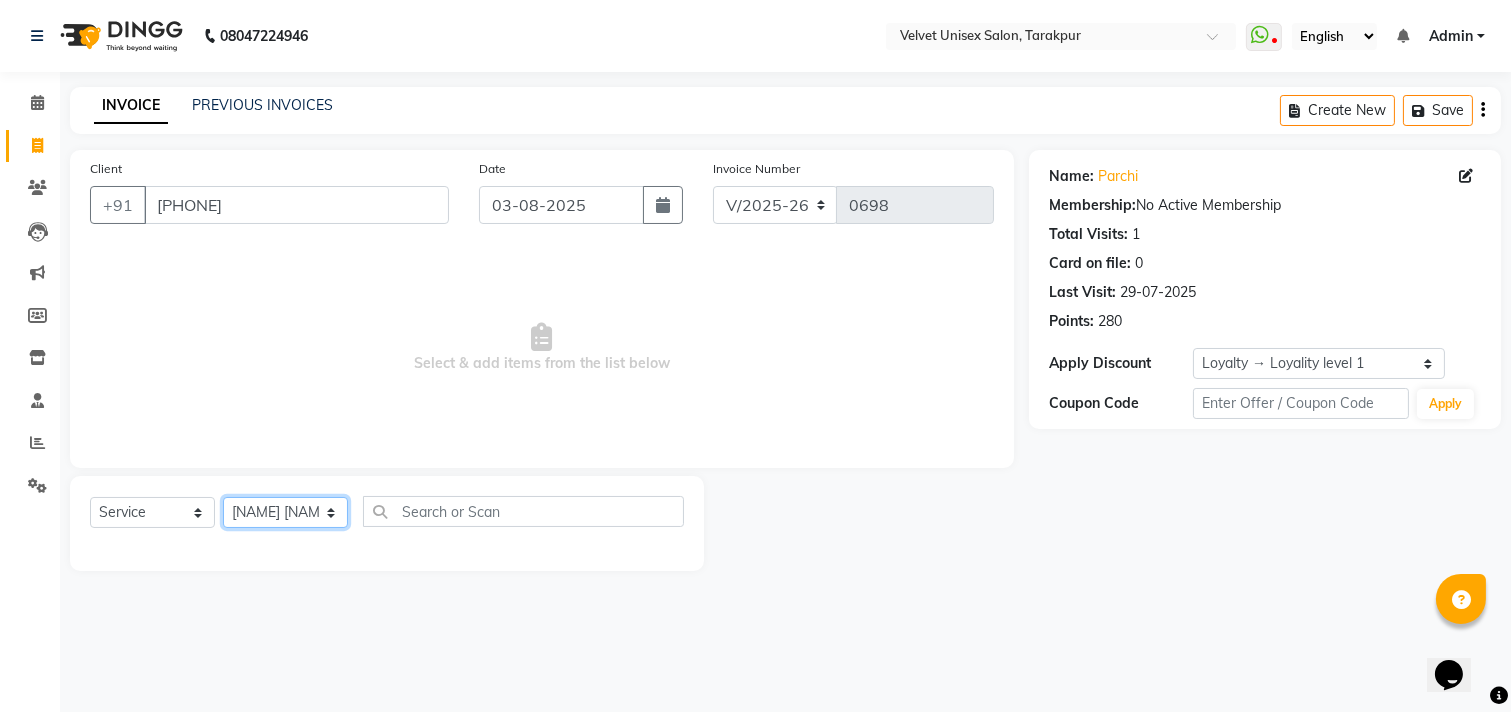 click on "Select Stylist [NAME] [NAME] [NAME] [NAME] [NAME] [NAME]" 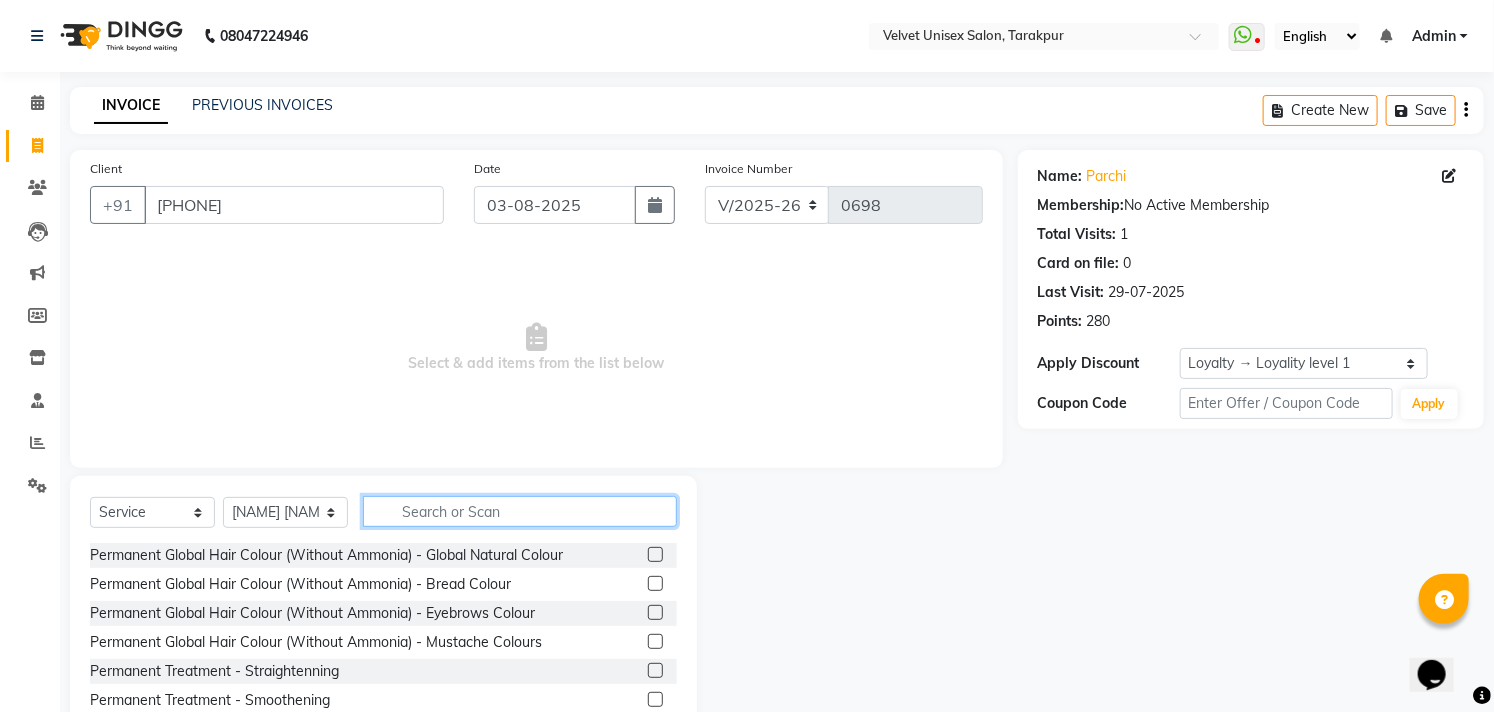 click 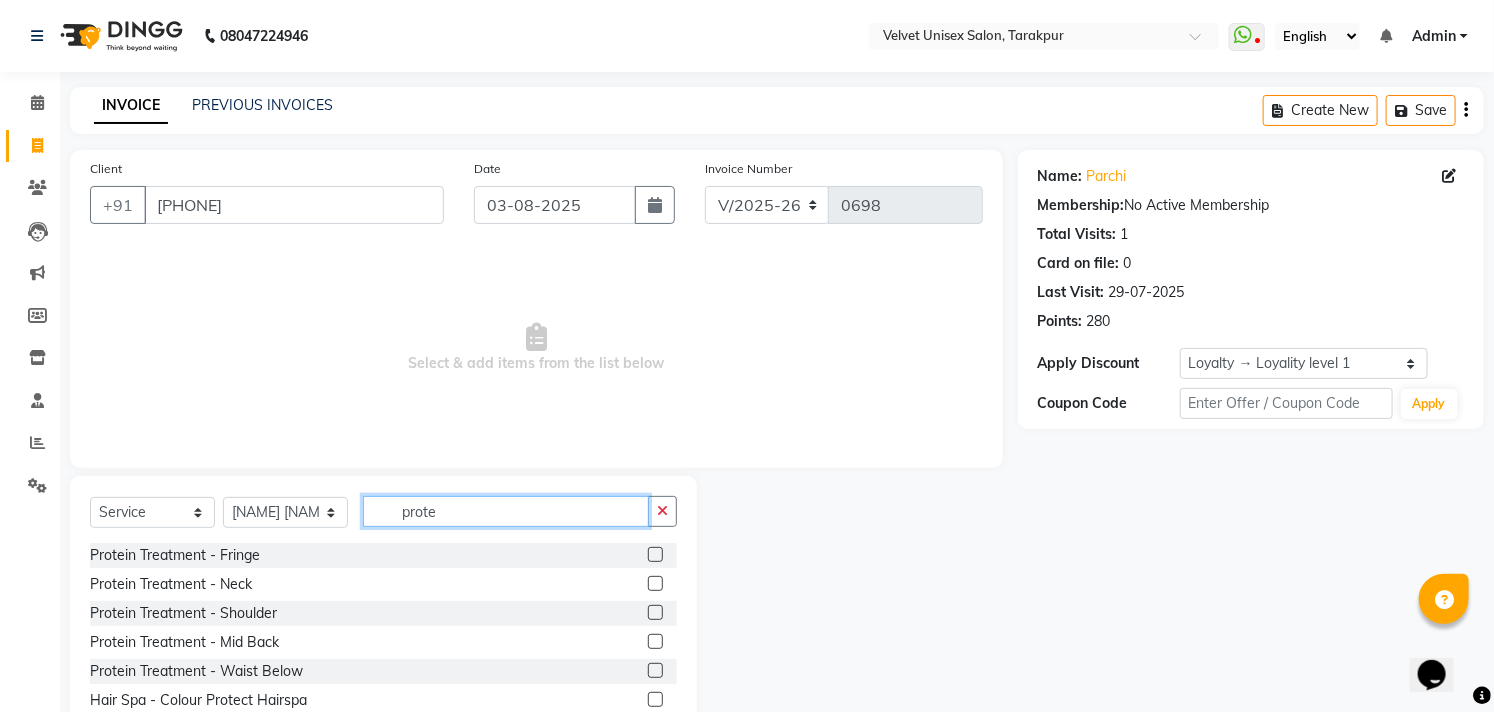 type on "prote" 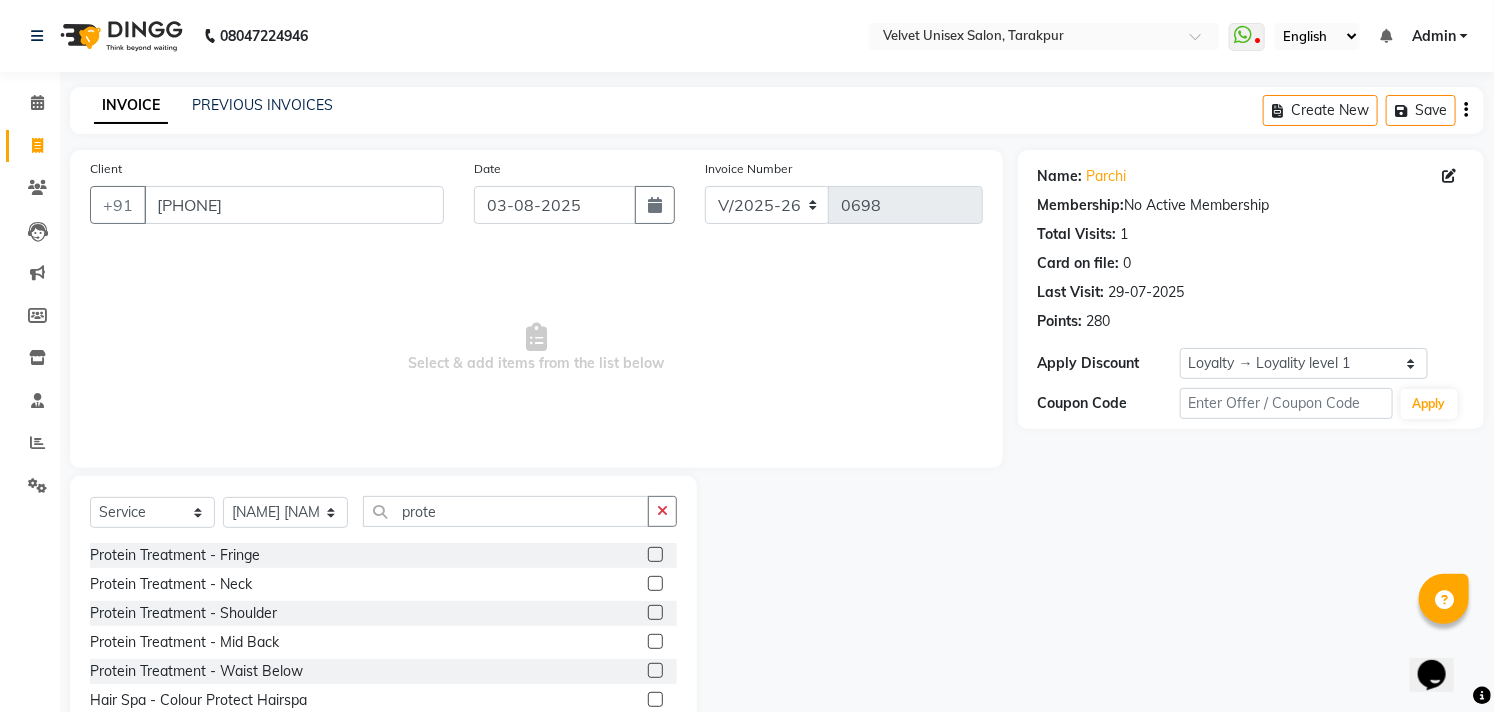 click 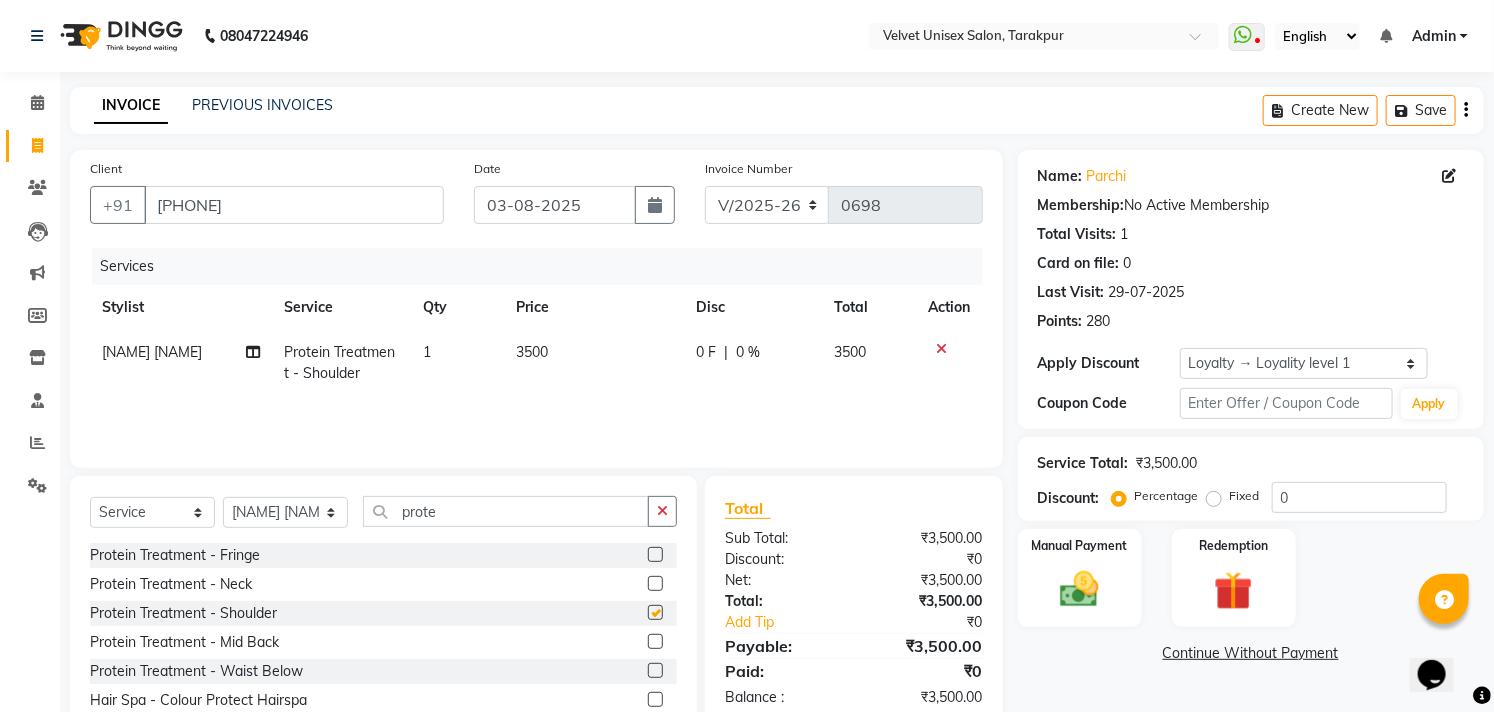 checkbox on "false" 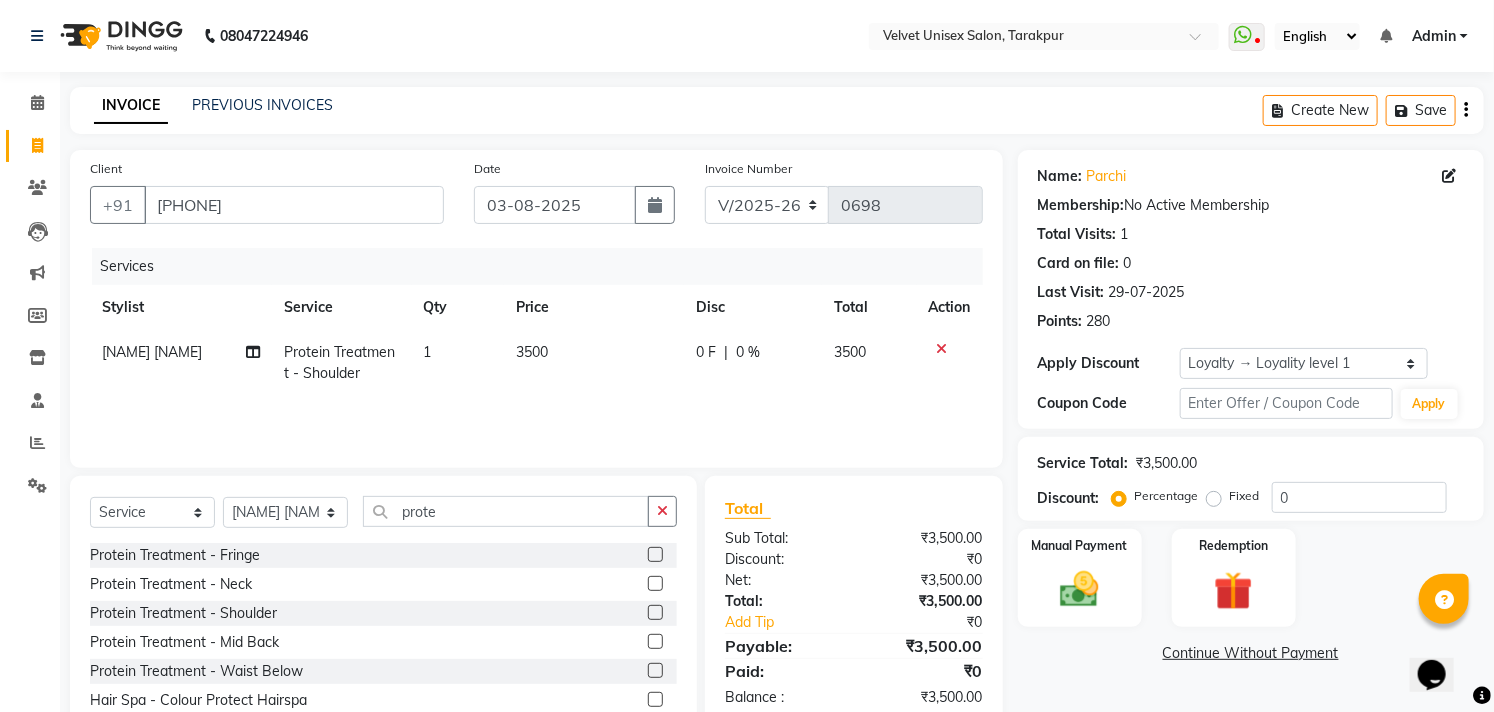 click on "3500" 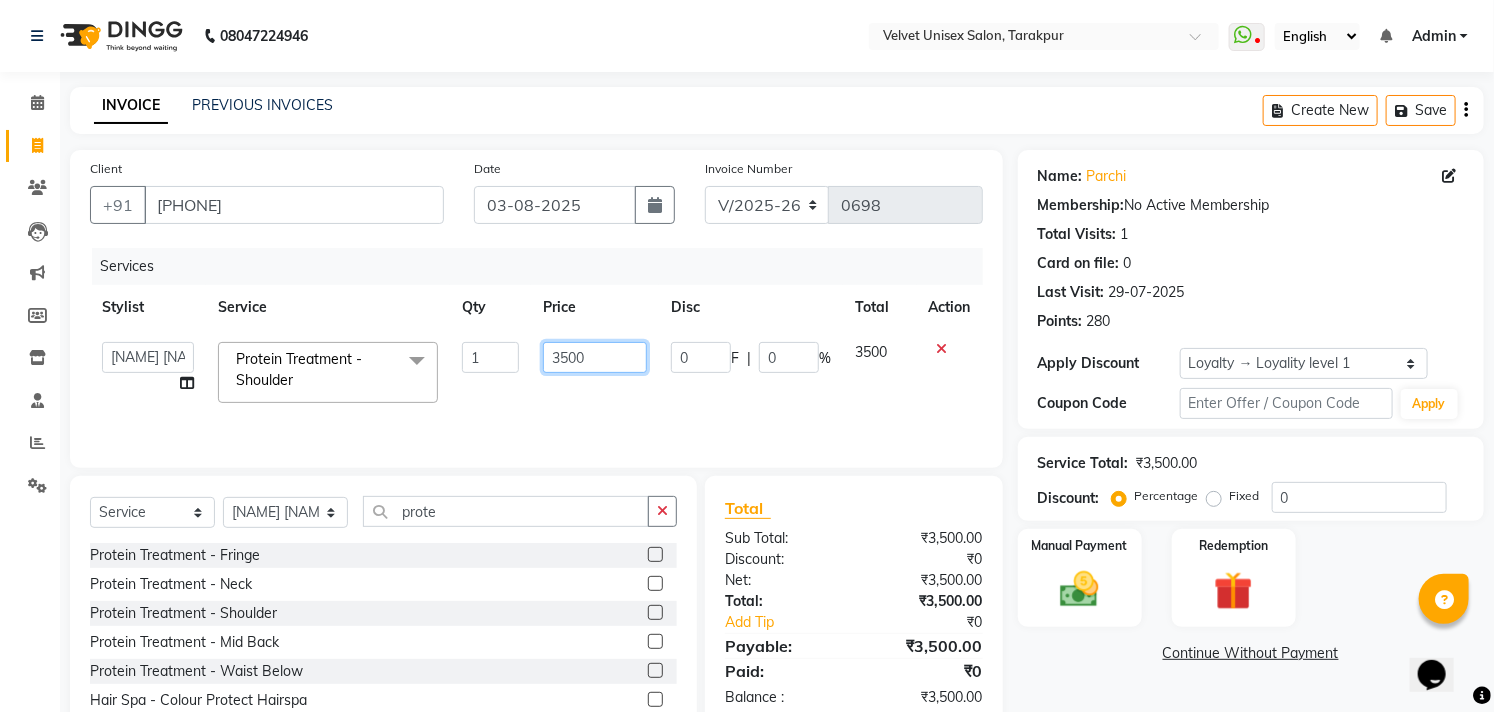 click on "3500" 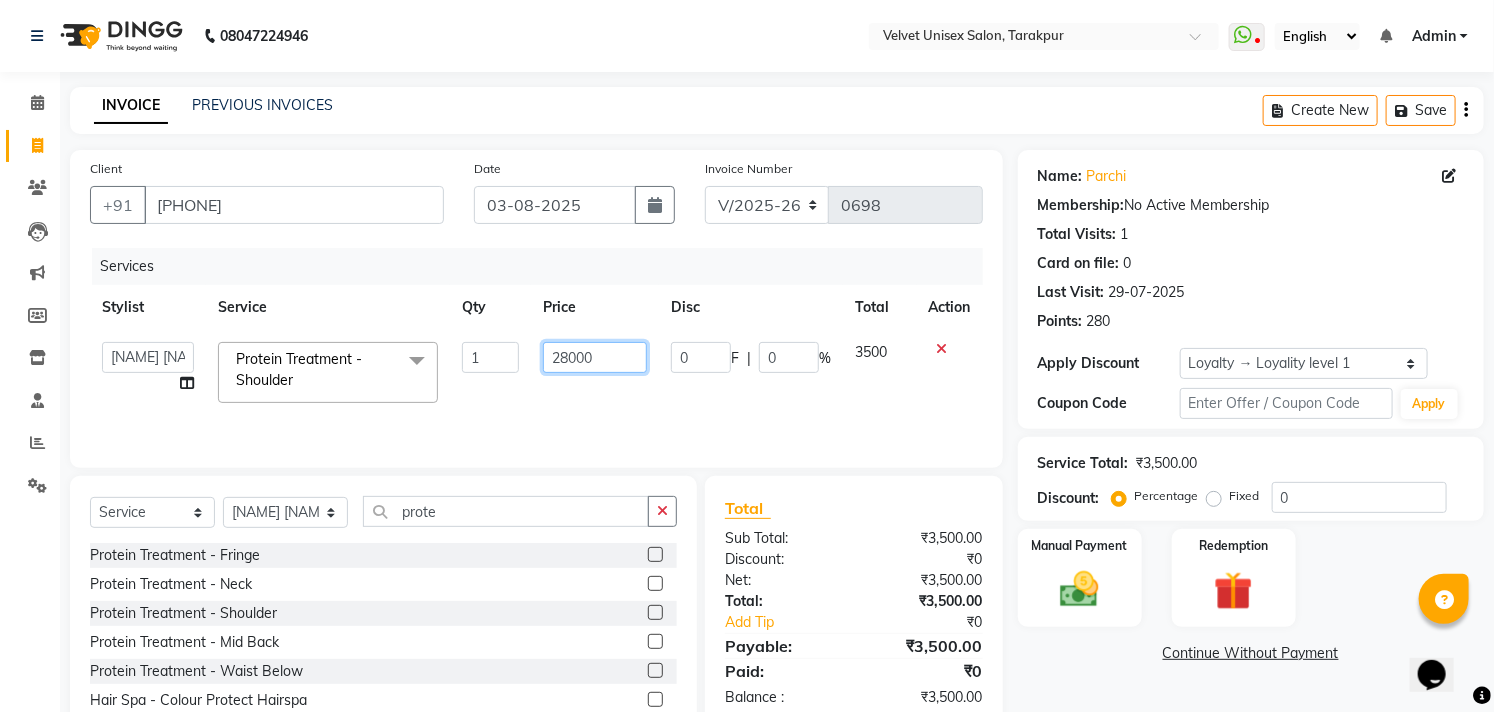 type on "2800" 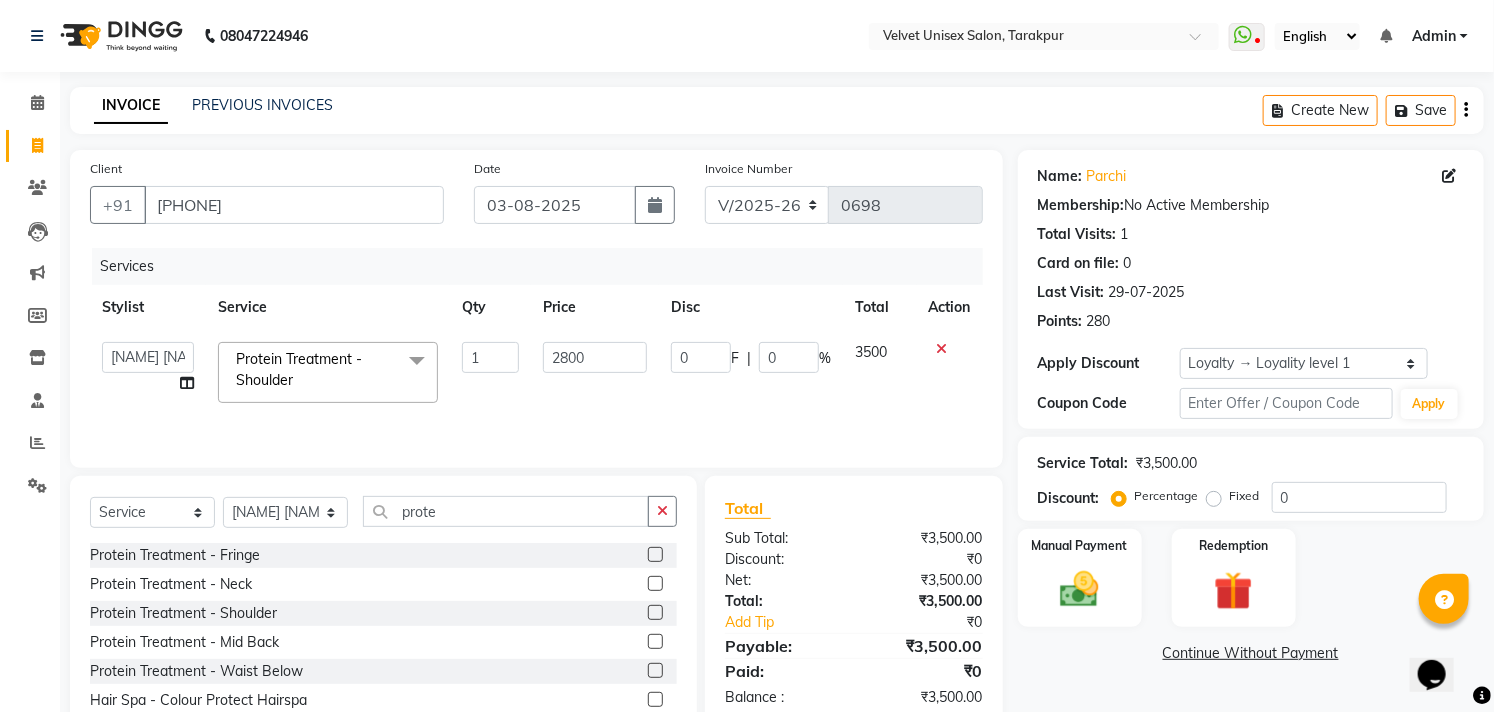 click on "0 F | 0 %" 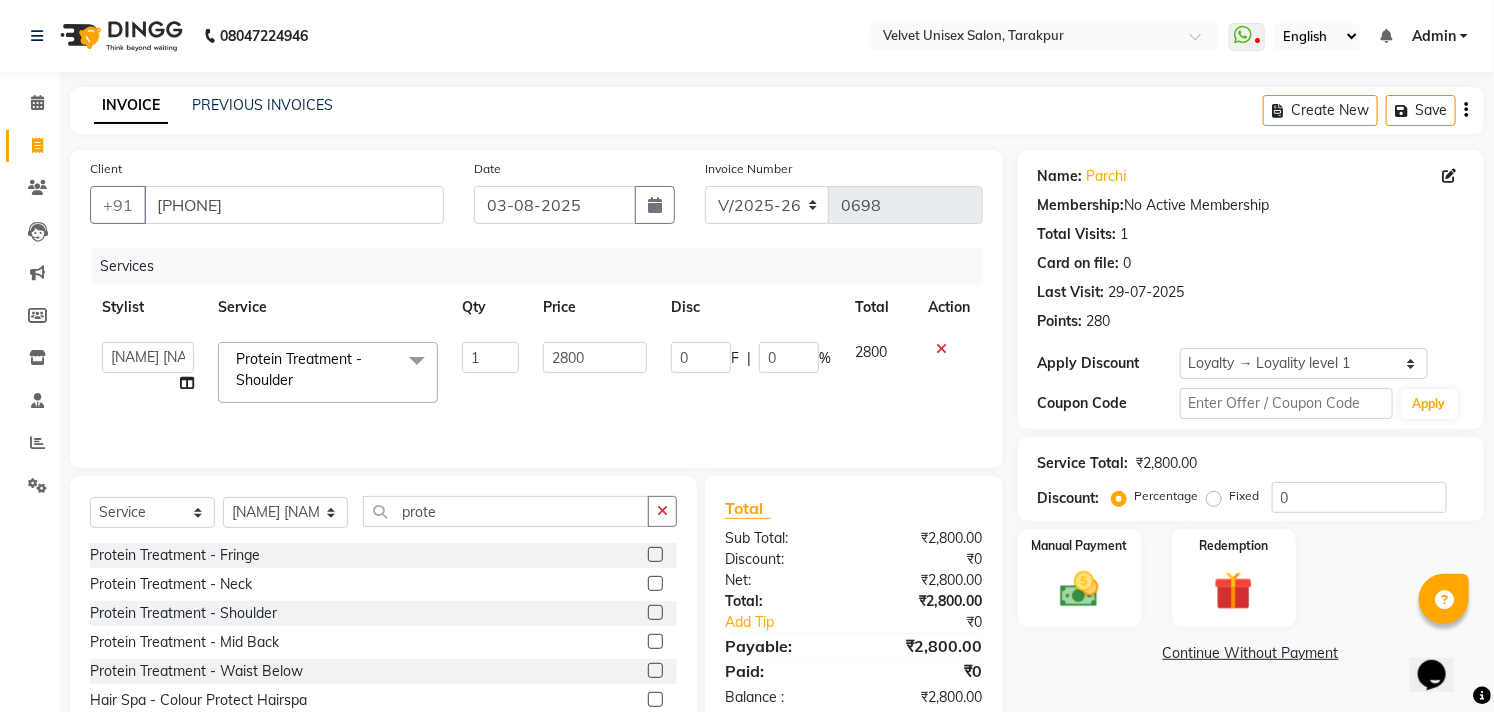 scroll, scrollTop: 88, scrollLeft: 0, axis: vertical 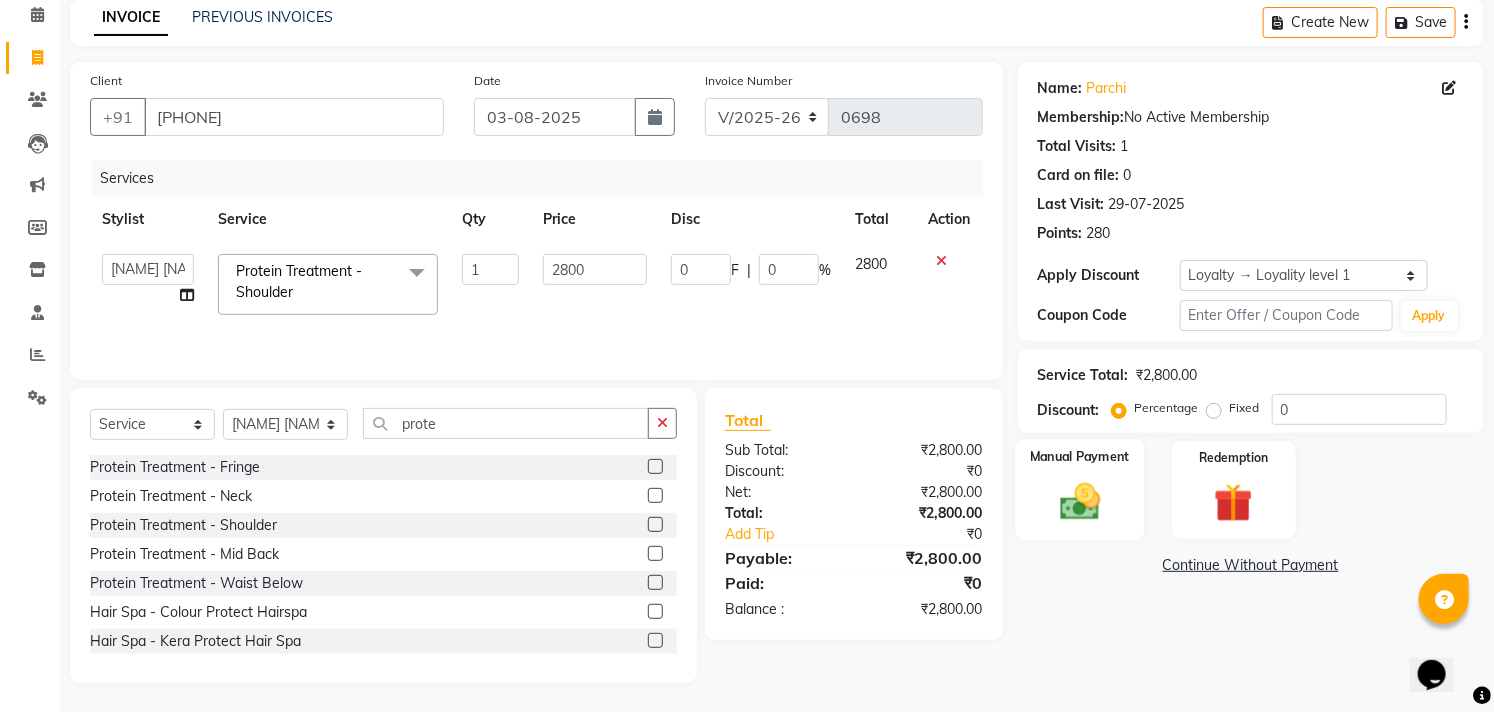 click 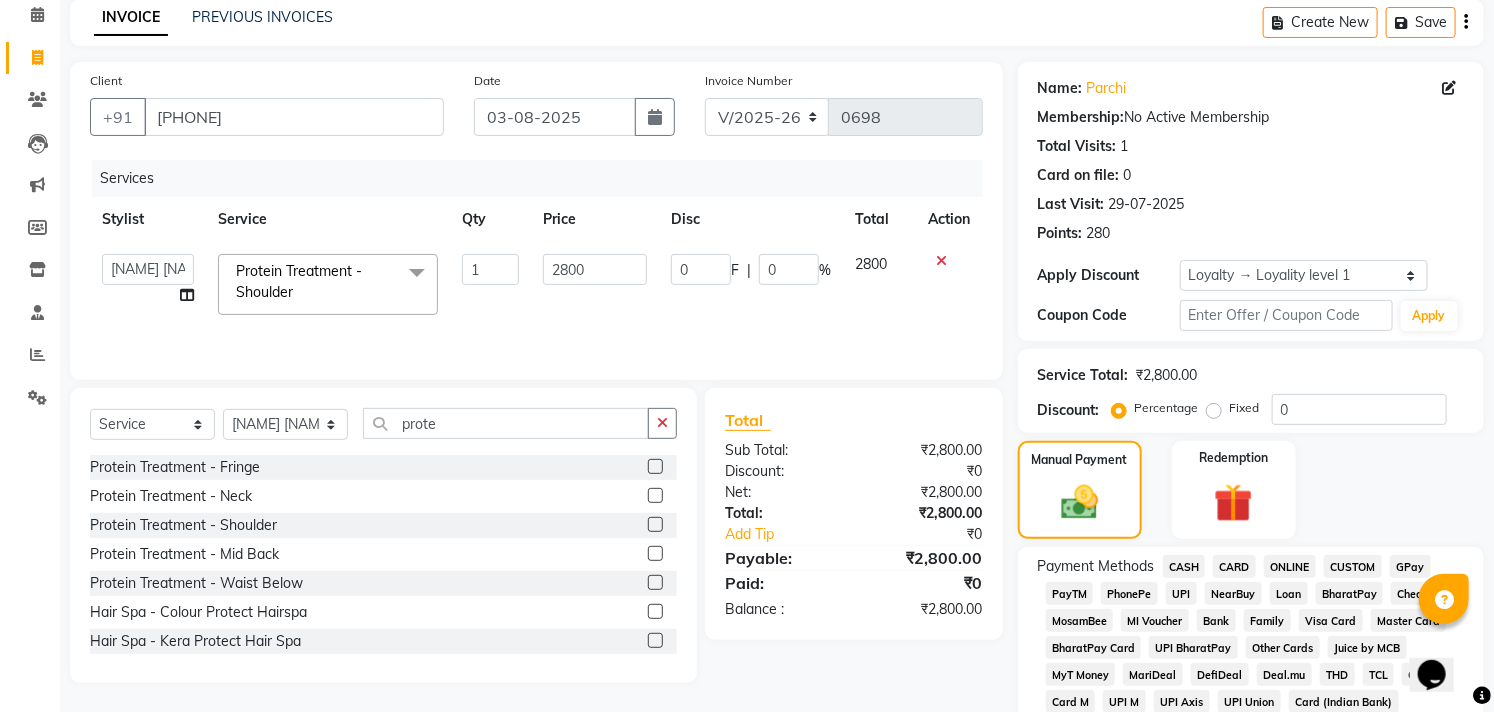 click on "ONLINE" 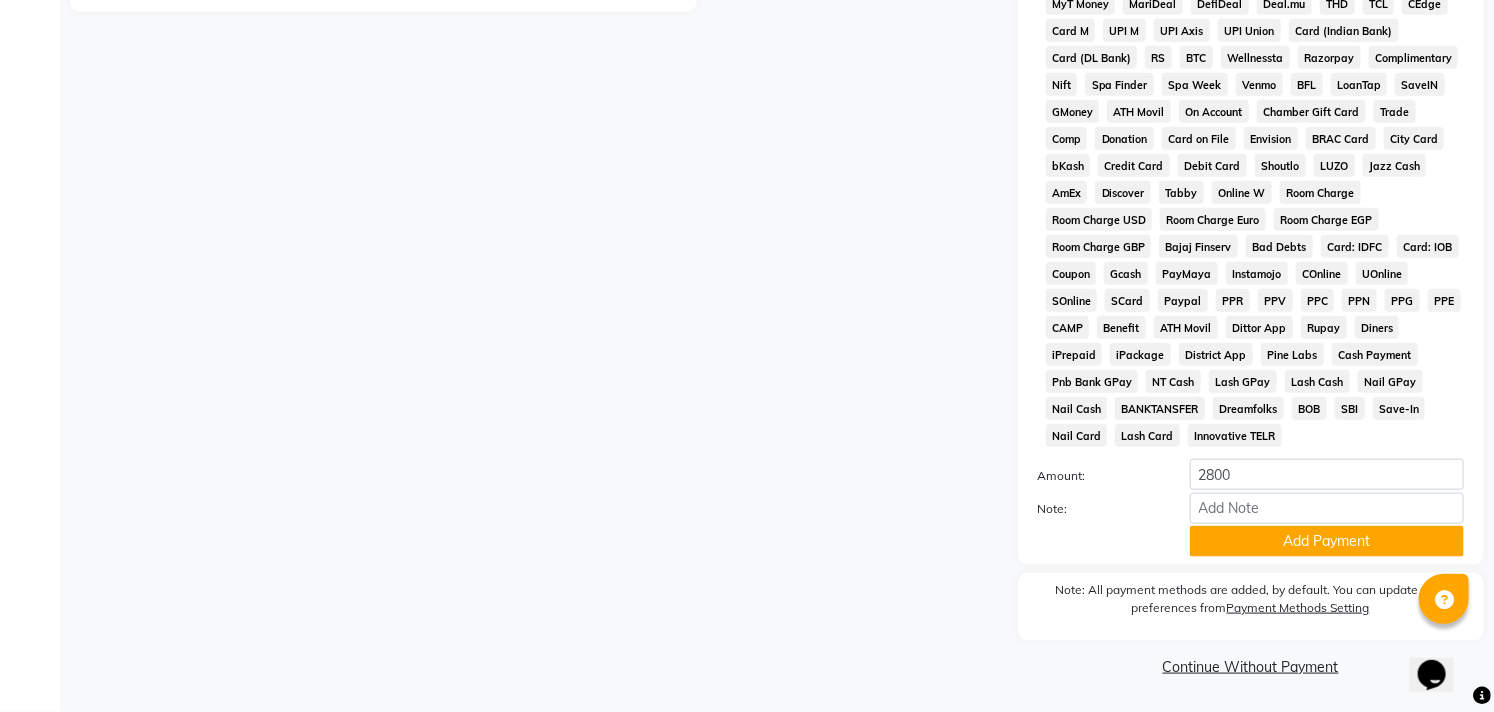 scroll, scrollTop: 764, scrollLeft: 0, axis: vertical 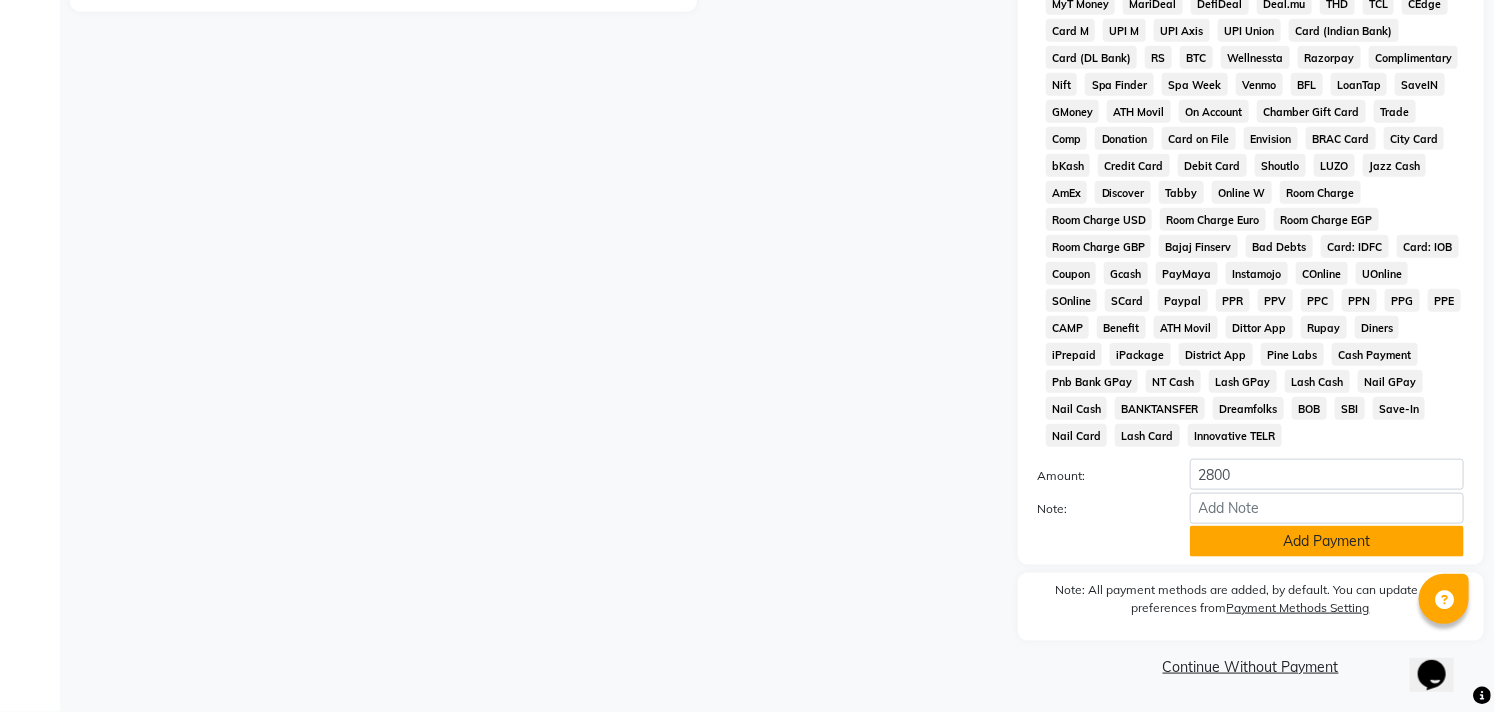 click on "Add Payment" 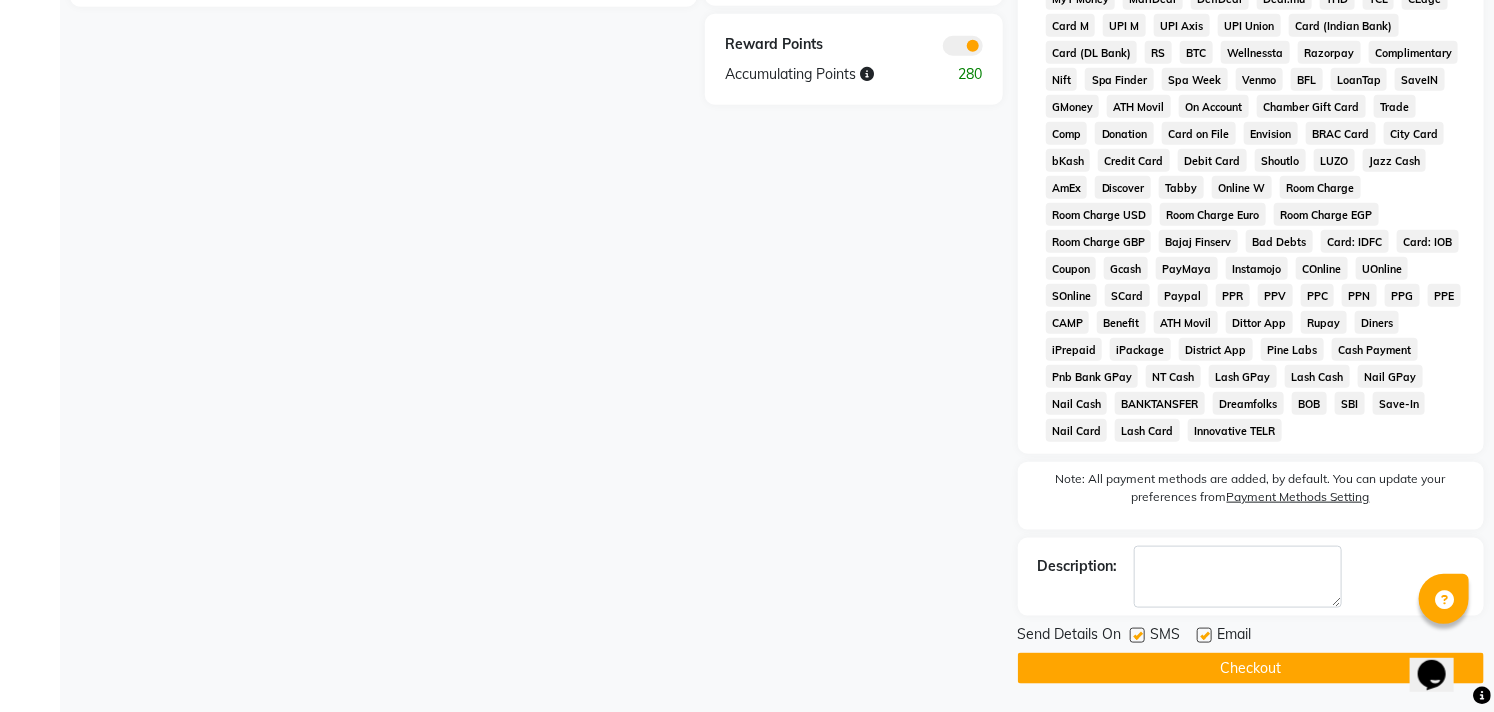 click on "Checkout" 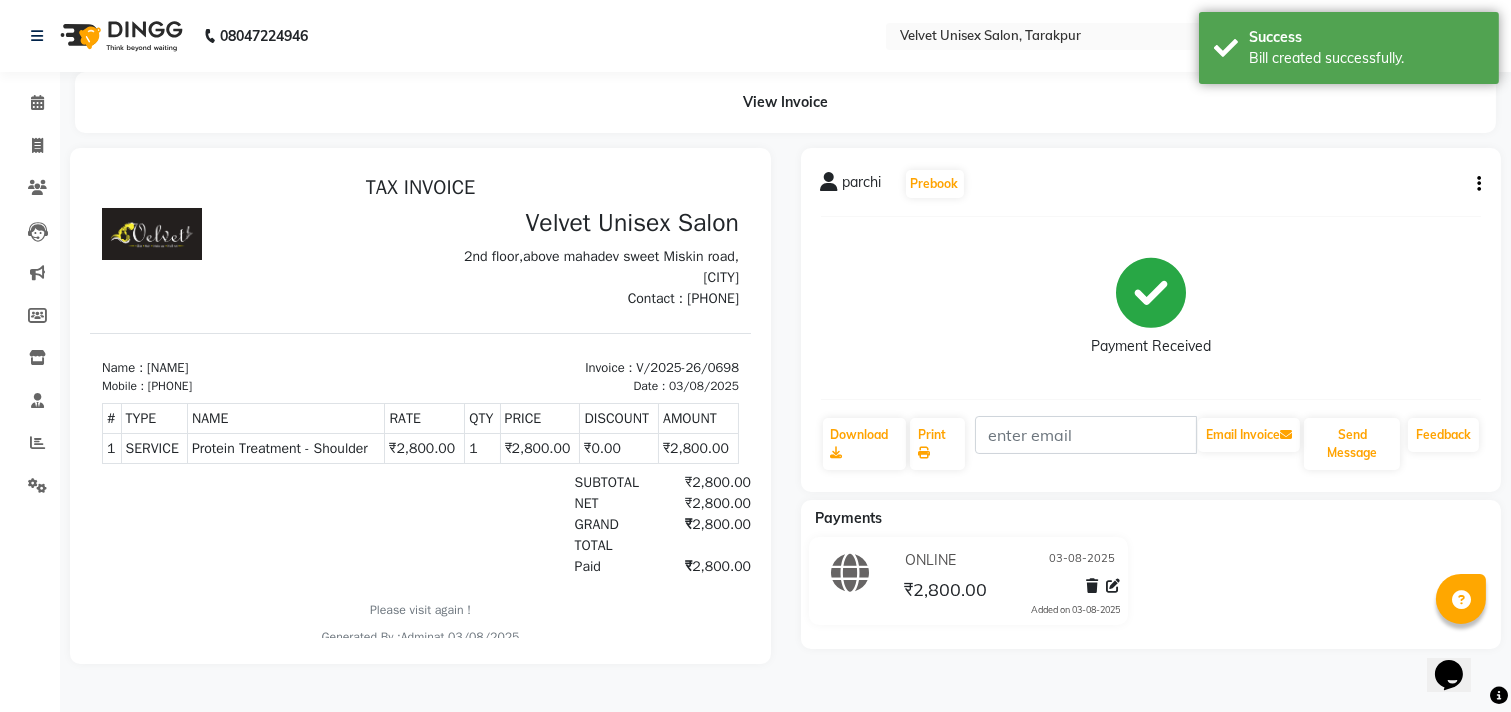 scroll, scrollTop: 0, scrollLeft: 0, axis: both 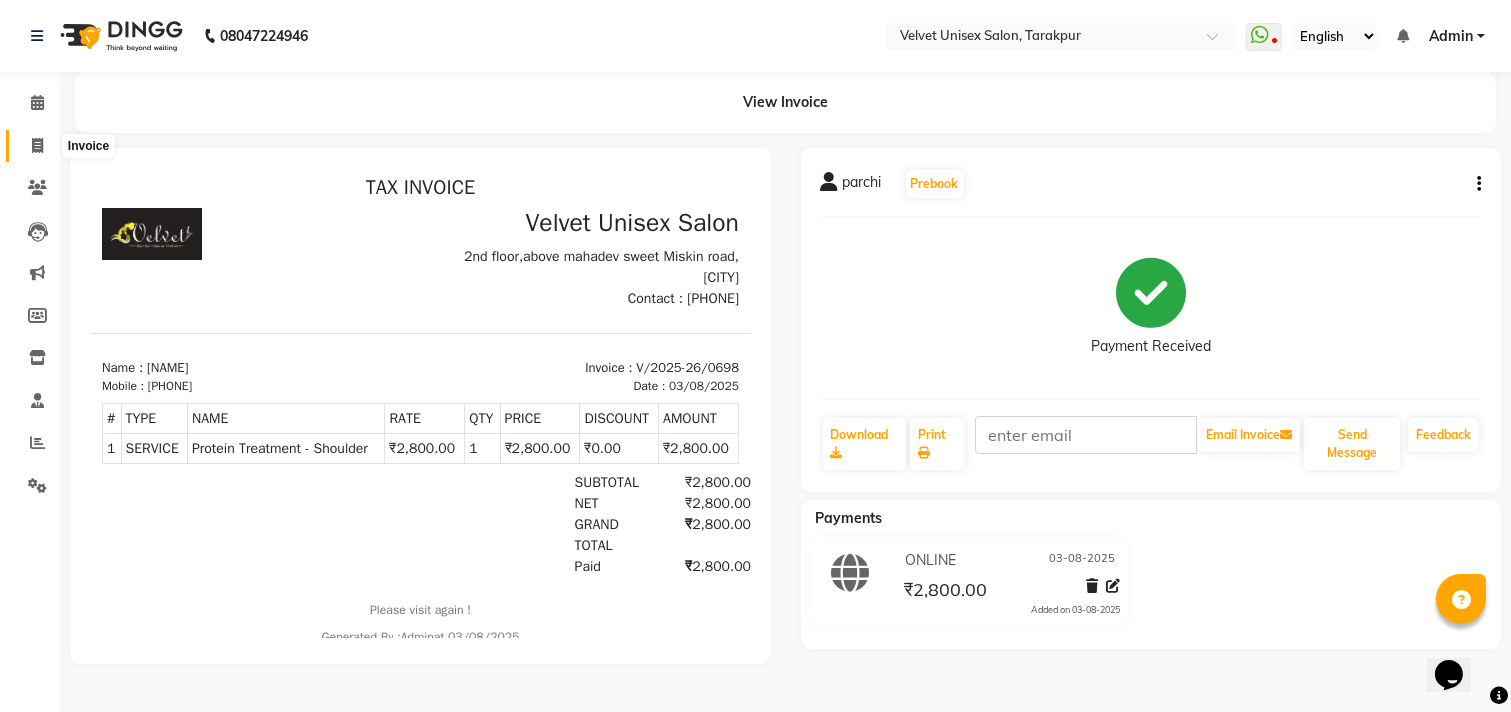 click 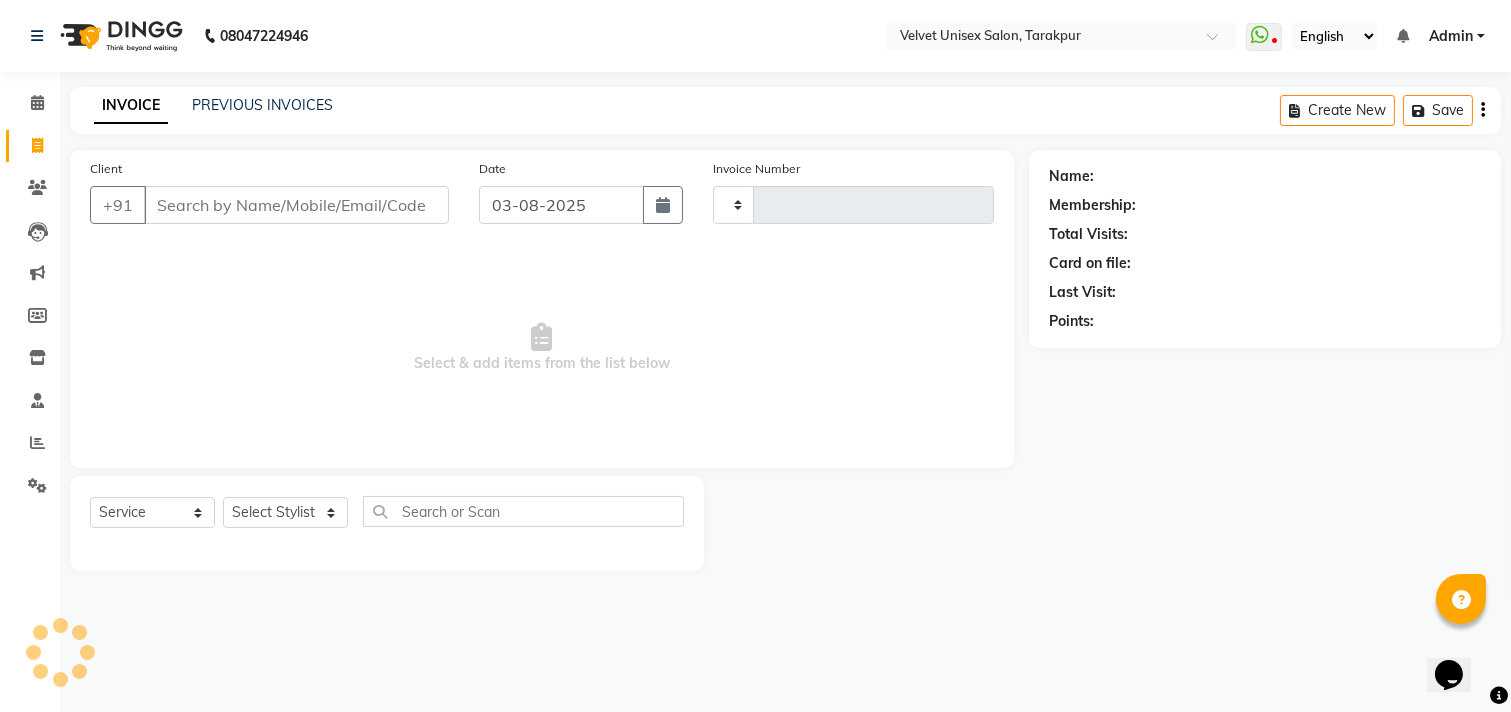 type on "0699" 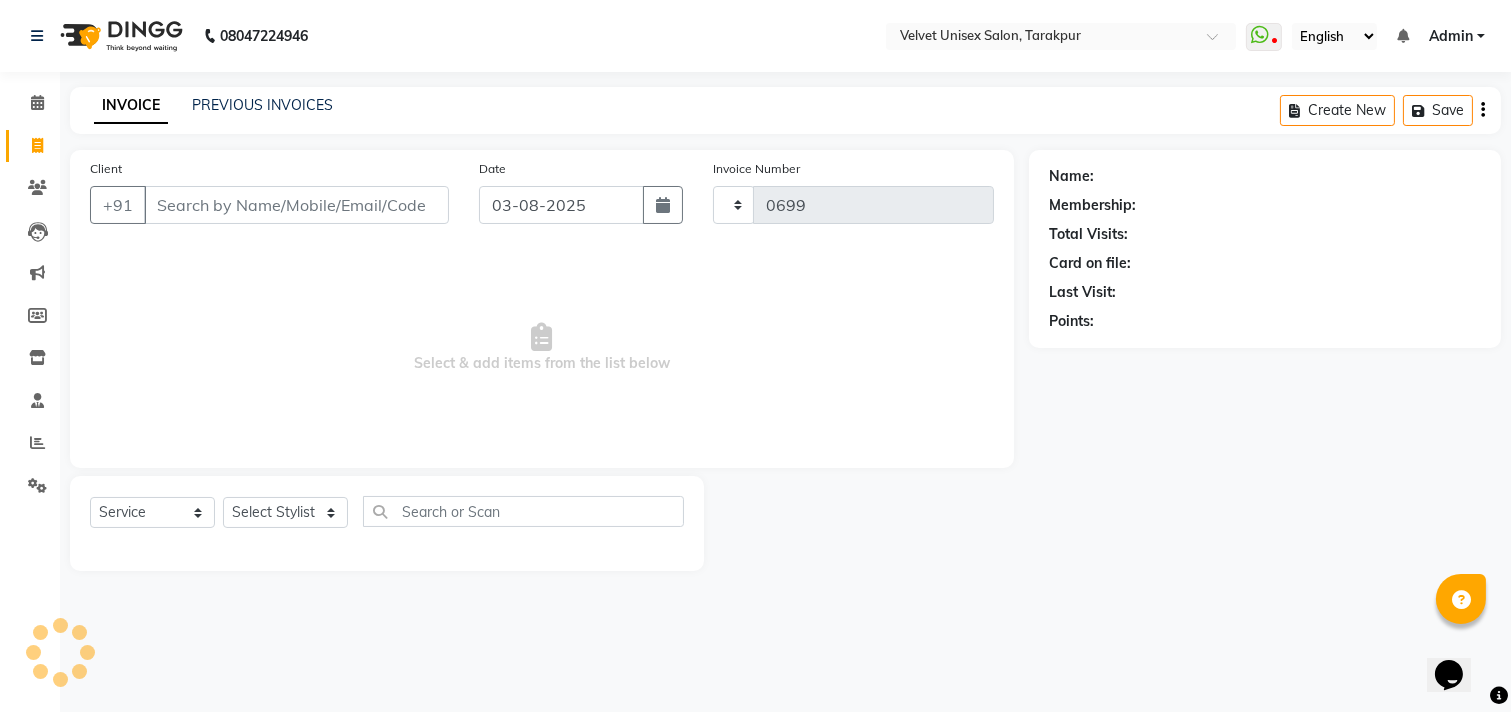 select on "5384" 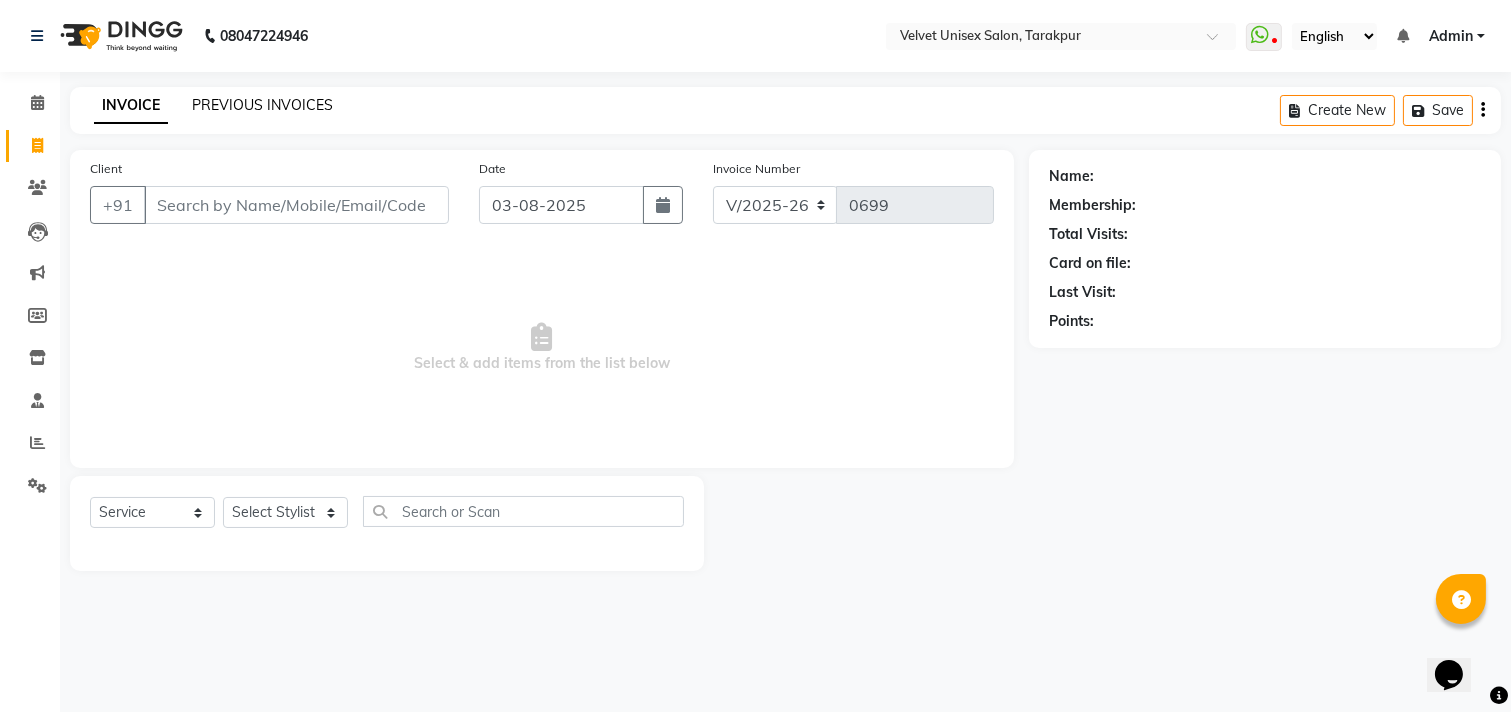 click on "PREVIOUS INVOICES" 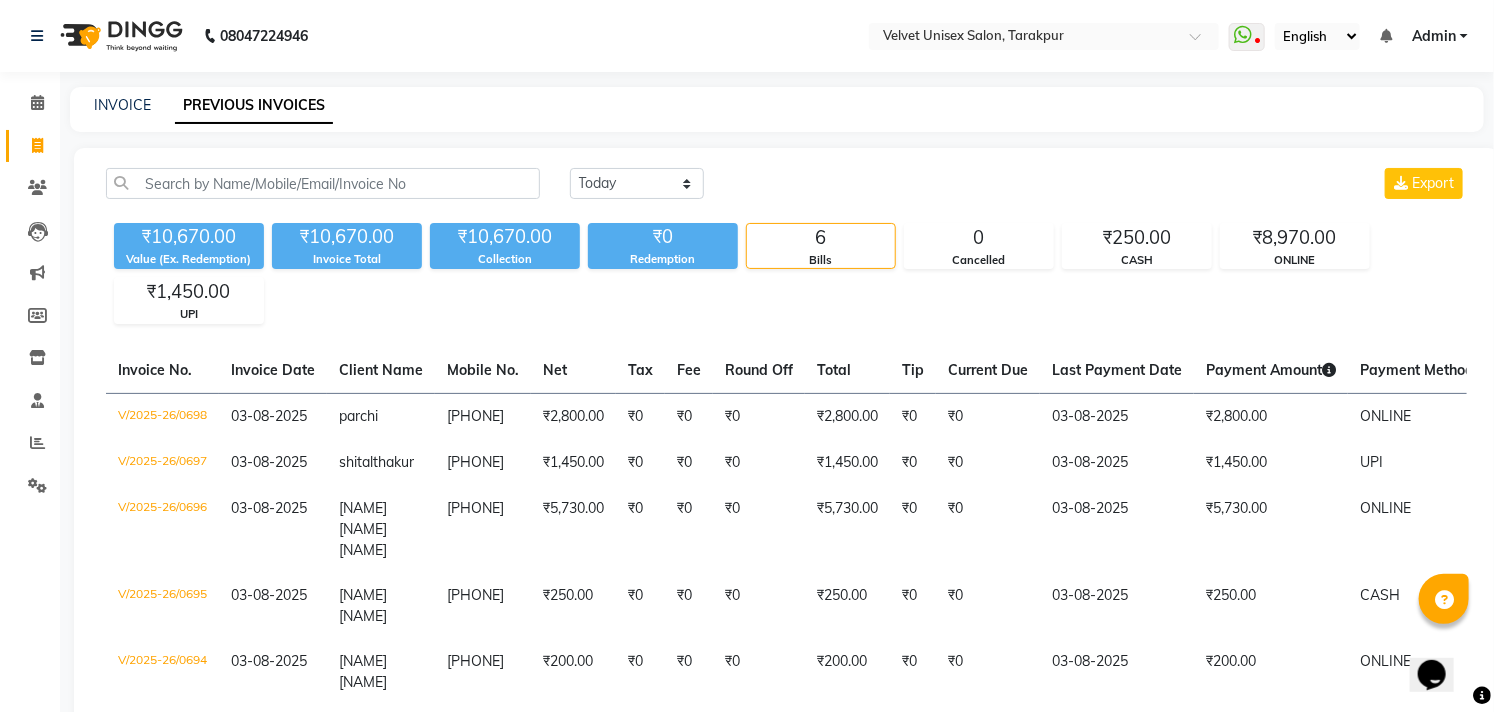 click on "Admin" at bounding box center (1440, 36) 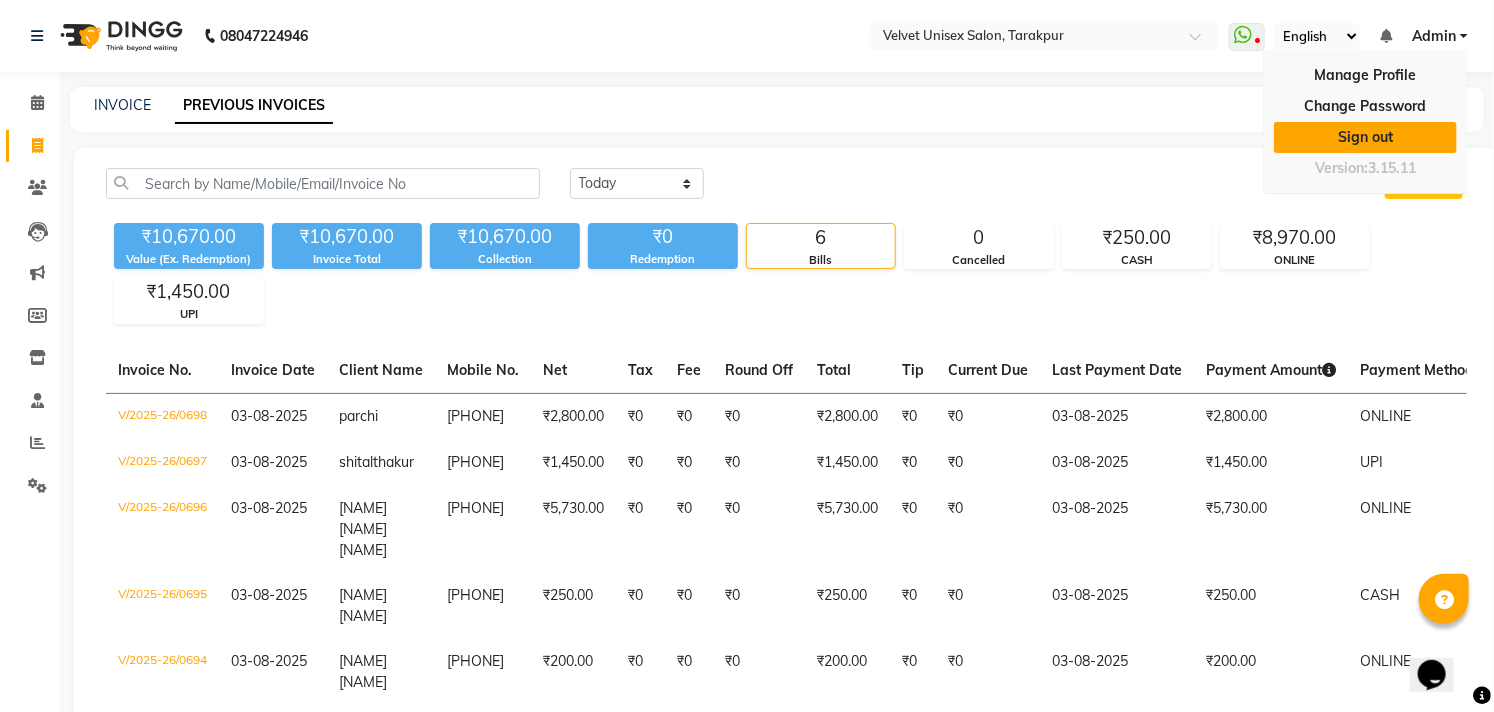 click on "Sign out" at bounding box center [1365, 137] 